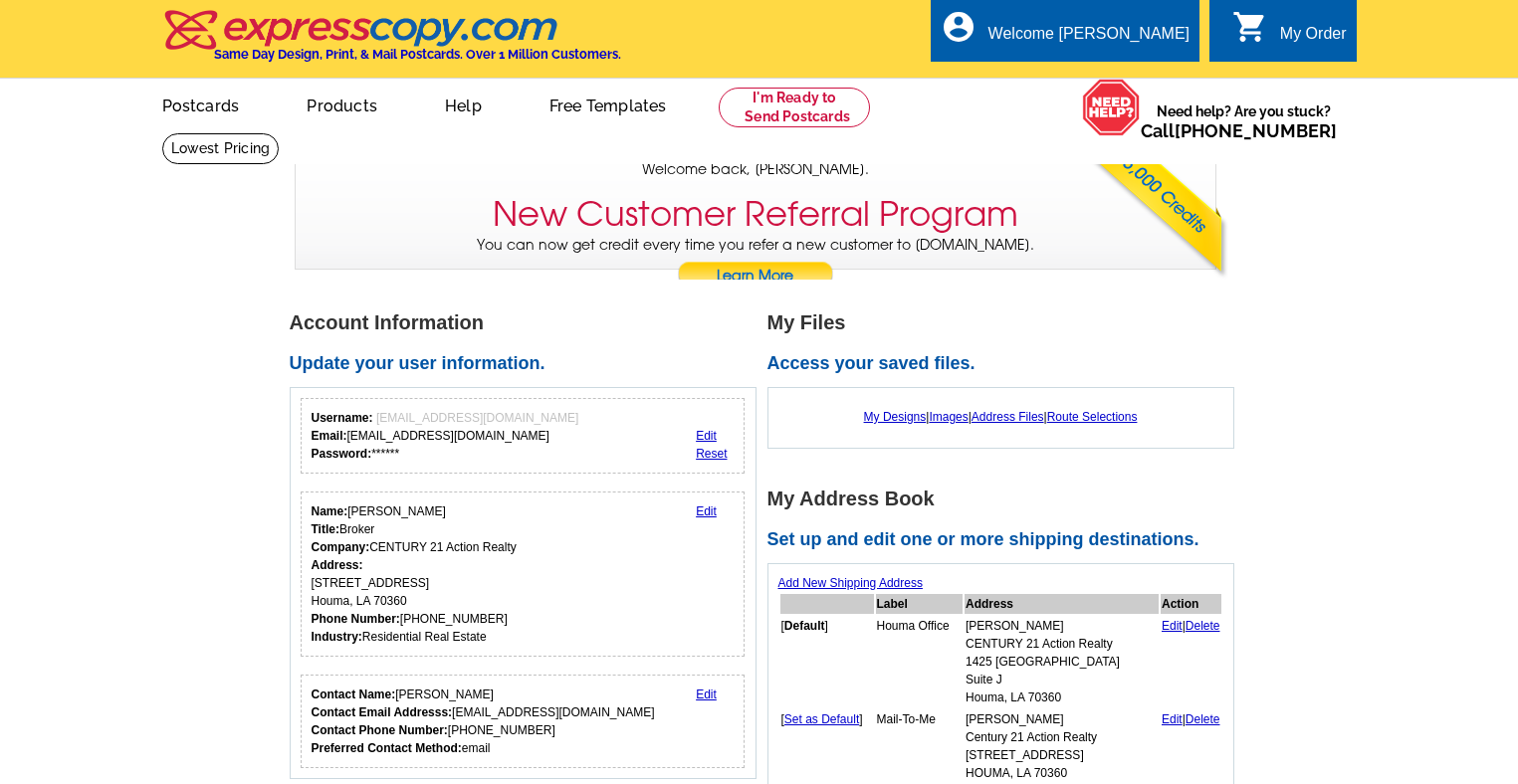 scroll, scrollTop: 0, scrollLeft: 0, axis: both 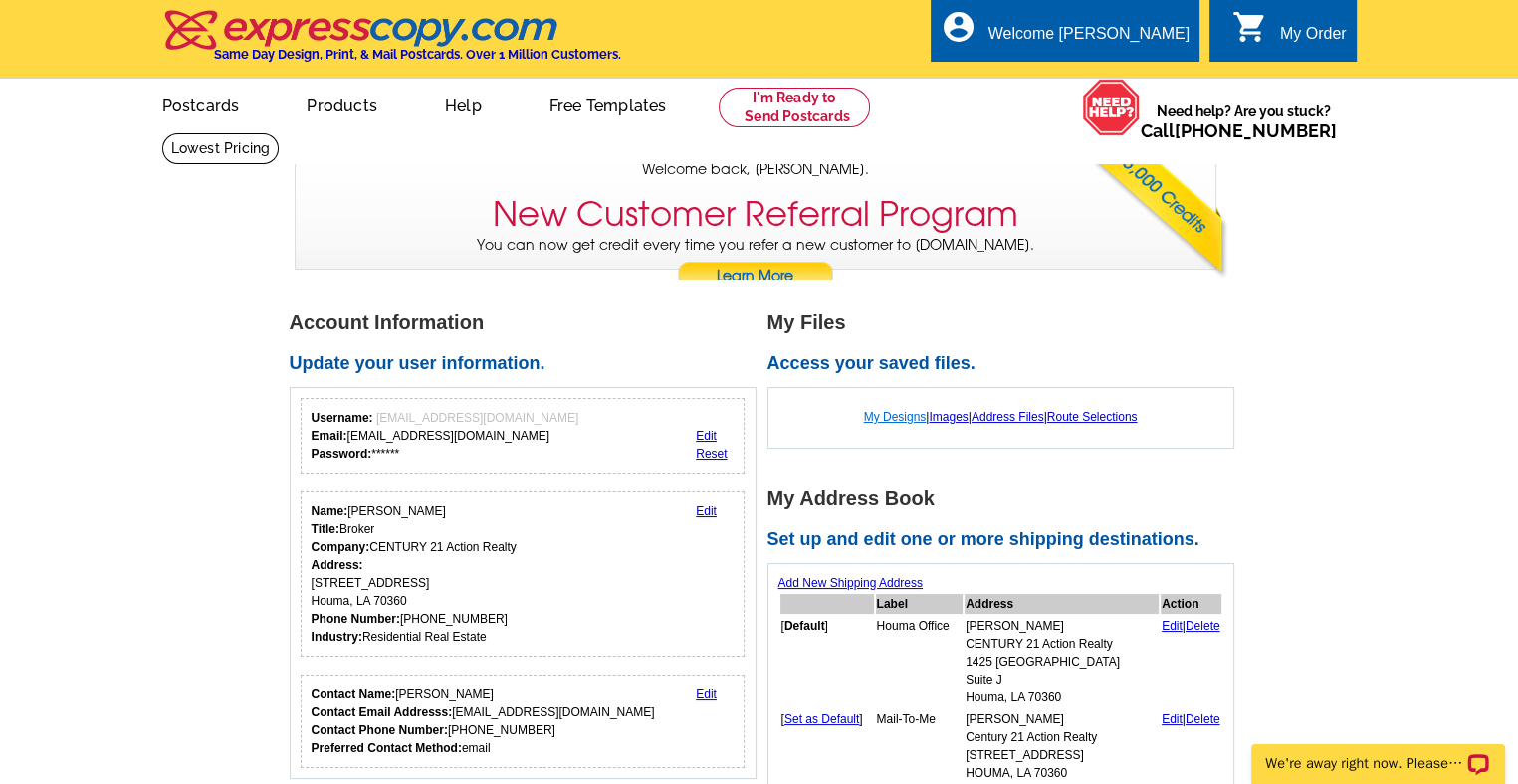 click on "My Designs" at bounding box center (895, 417) 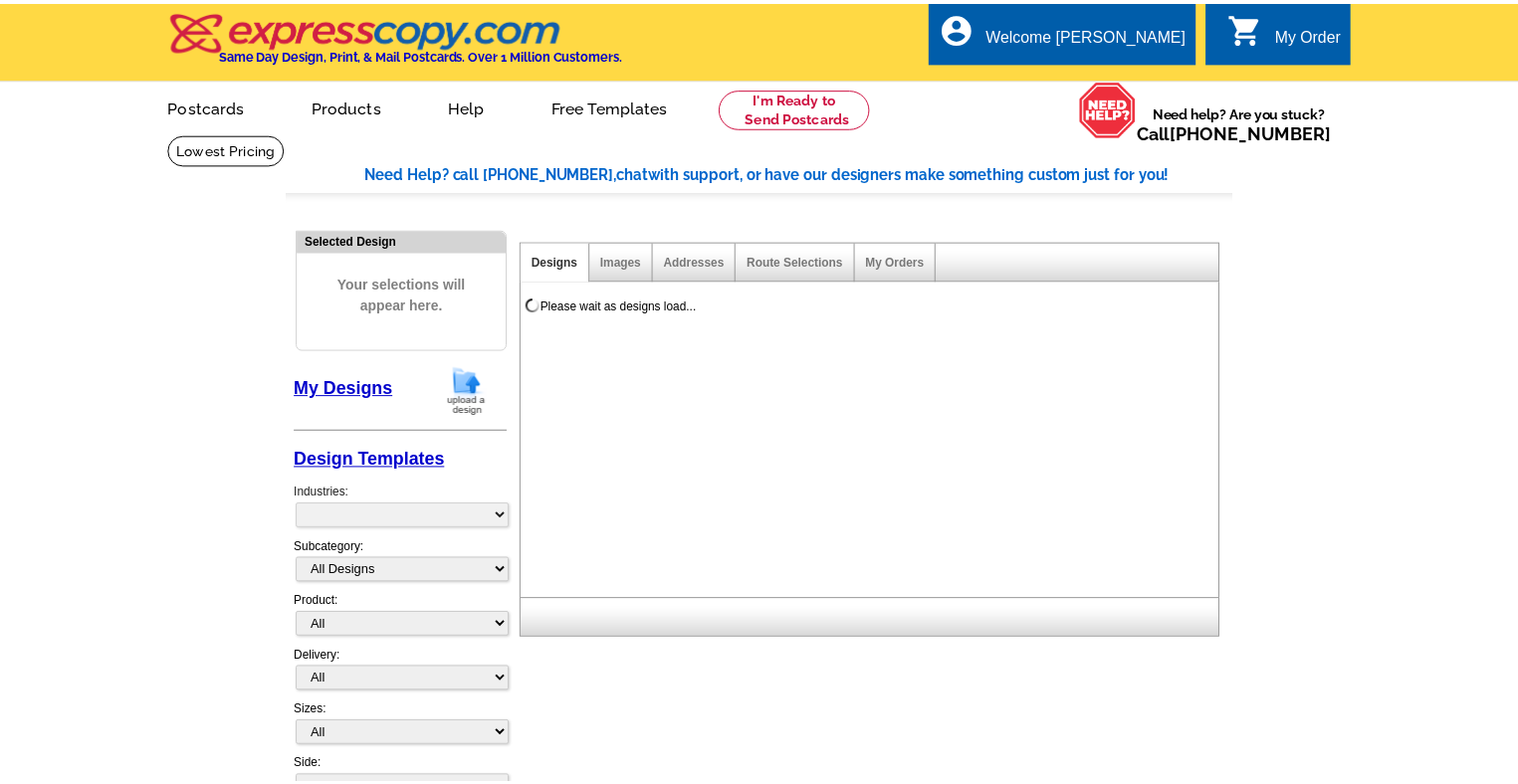scroll, scrollTop: 0, scrollLeft: 0, axis: both 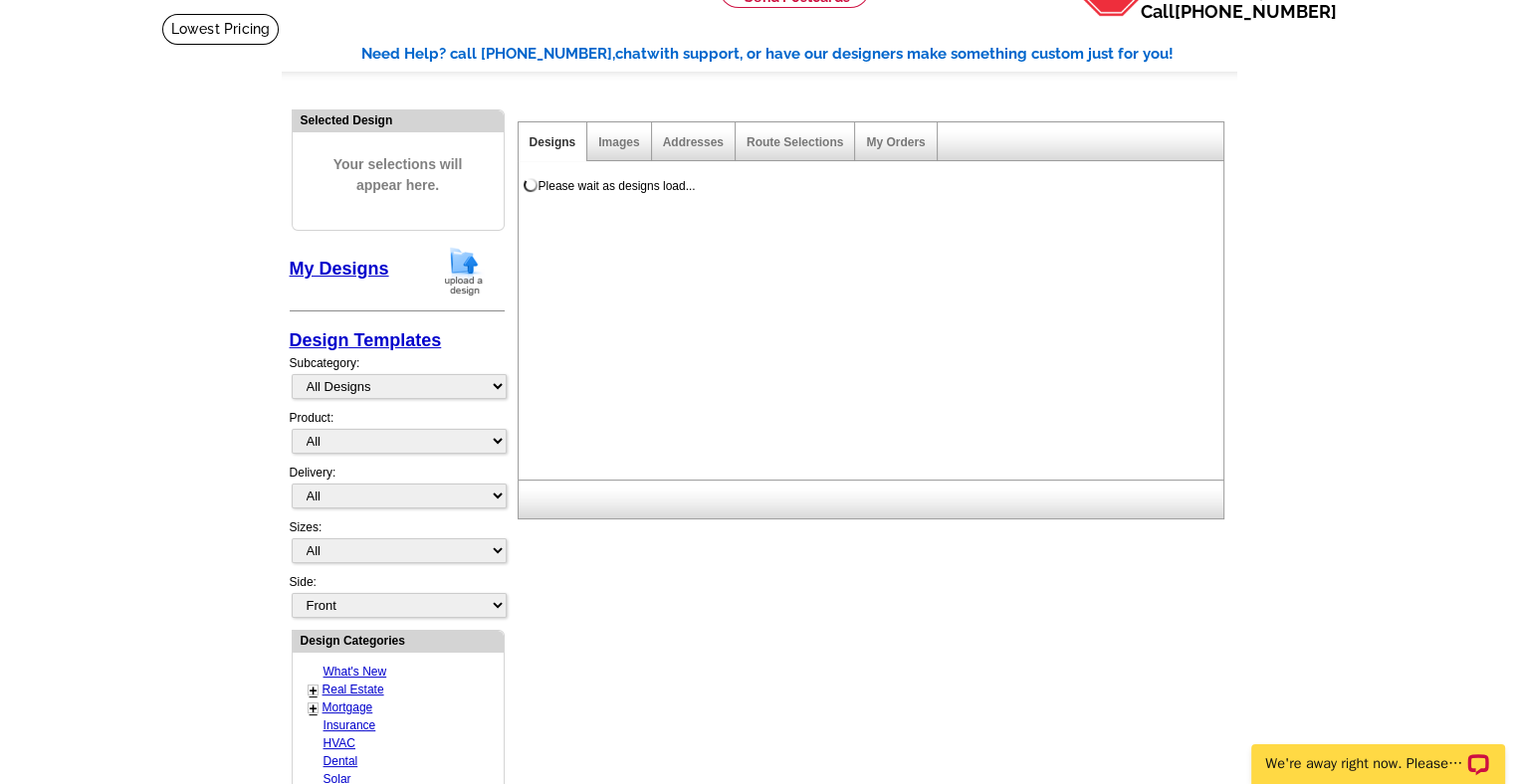 click on "Need Help? call [PHONE_NUMBER],  chat  with support, or have our designers make something custom just for you!
Got it, no need for the selection guide next time.
Show Results
Selected Design
Your selections will appear here.
My Designs
Design Templates
Industries:
What's New Real Estate Mortgage Insurance HVAC Dental Solar EDDM - NEW! Calendar Postcards Arts & Entertainment Assisted Living Automotive All" at bounding box center [759, 720] 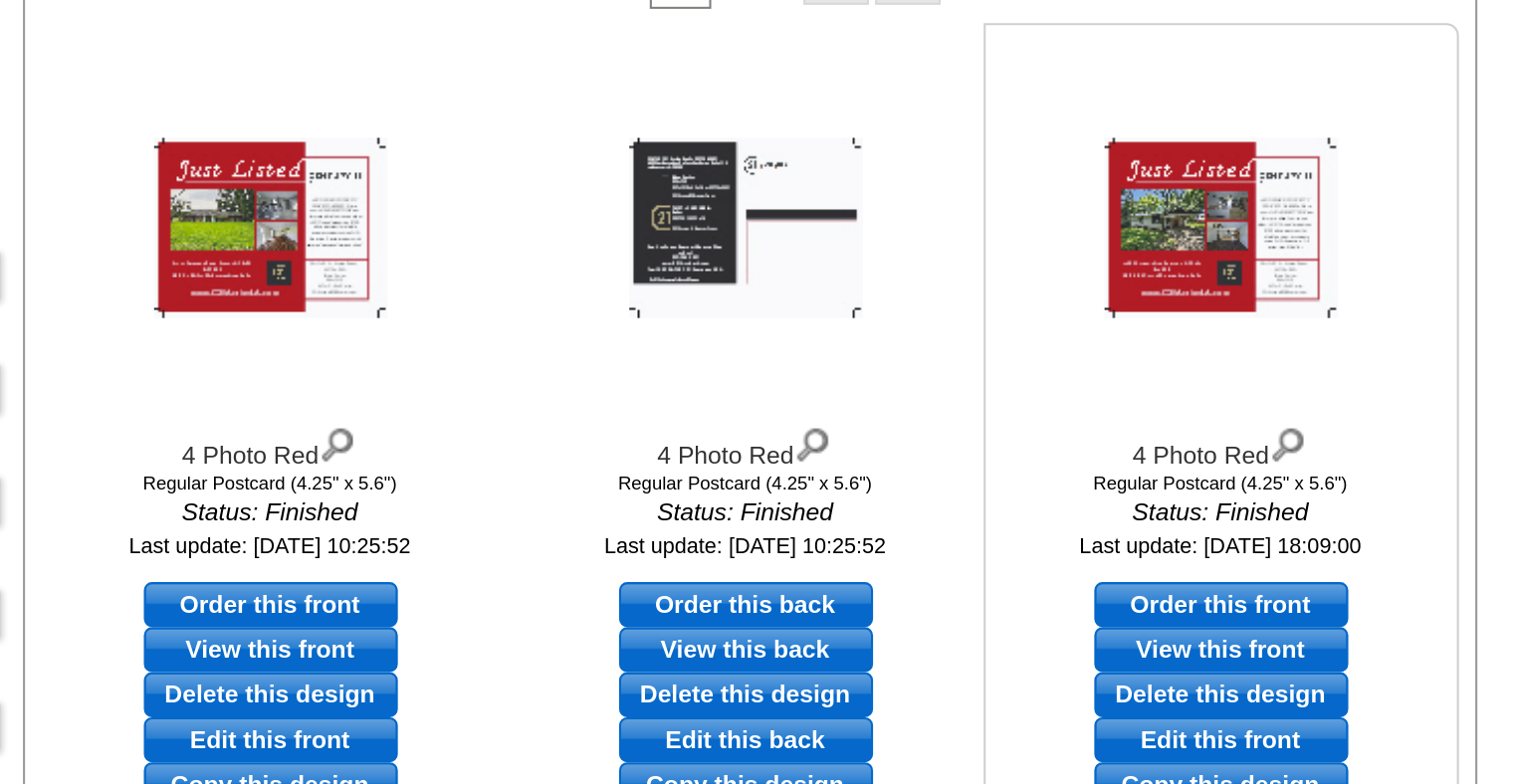 scroll, scrollTop: 175, scrollLeft: 0, axis: vertical 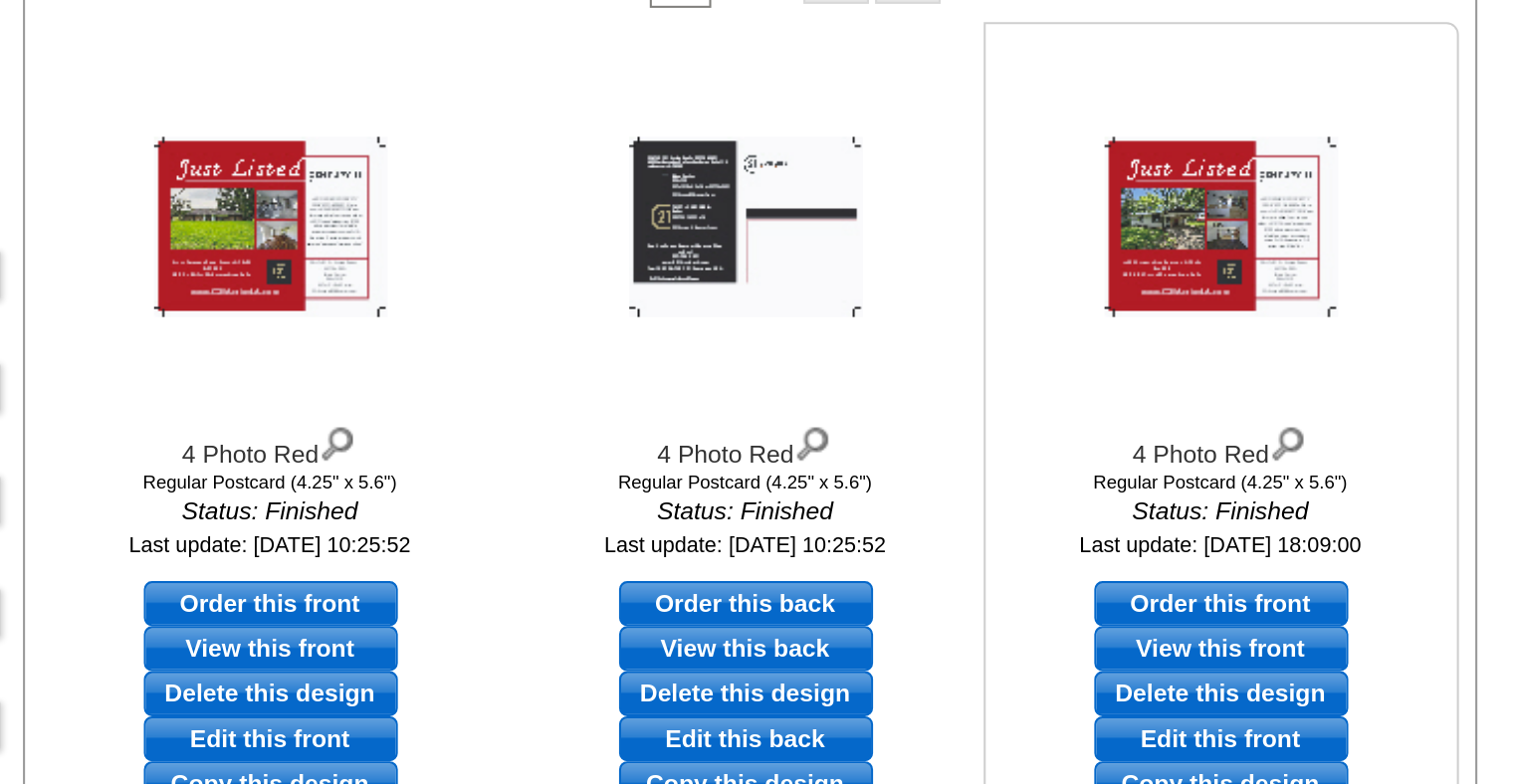 click on "4 Photo Red
Regular Postcard (4.25" x 5.6")
Status: Finished
Last update: 2025-07-12 18:09:00" at bounding box center (1100, 344) 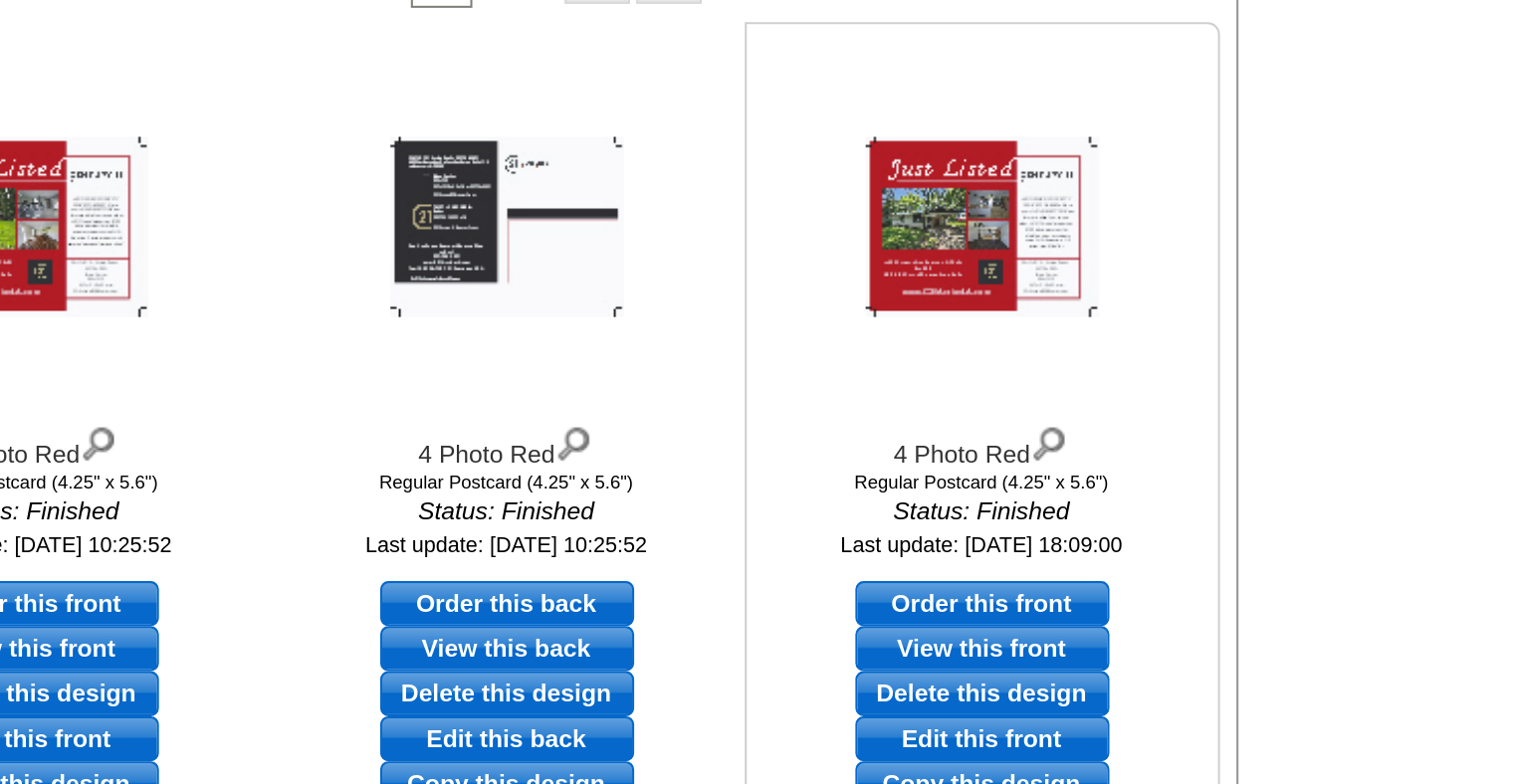 scroll, scrollTop: 175, scrollLeft: 0, axis: vertical 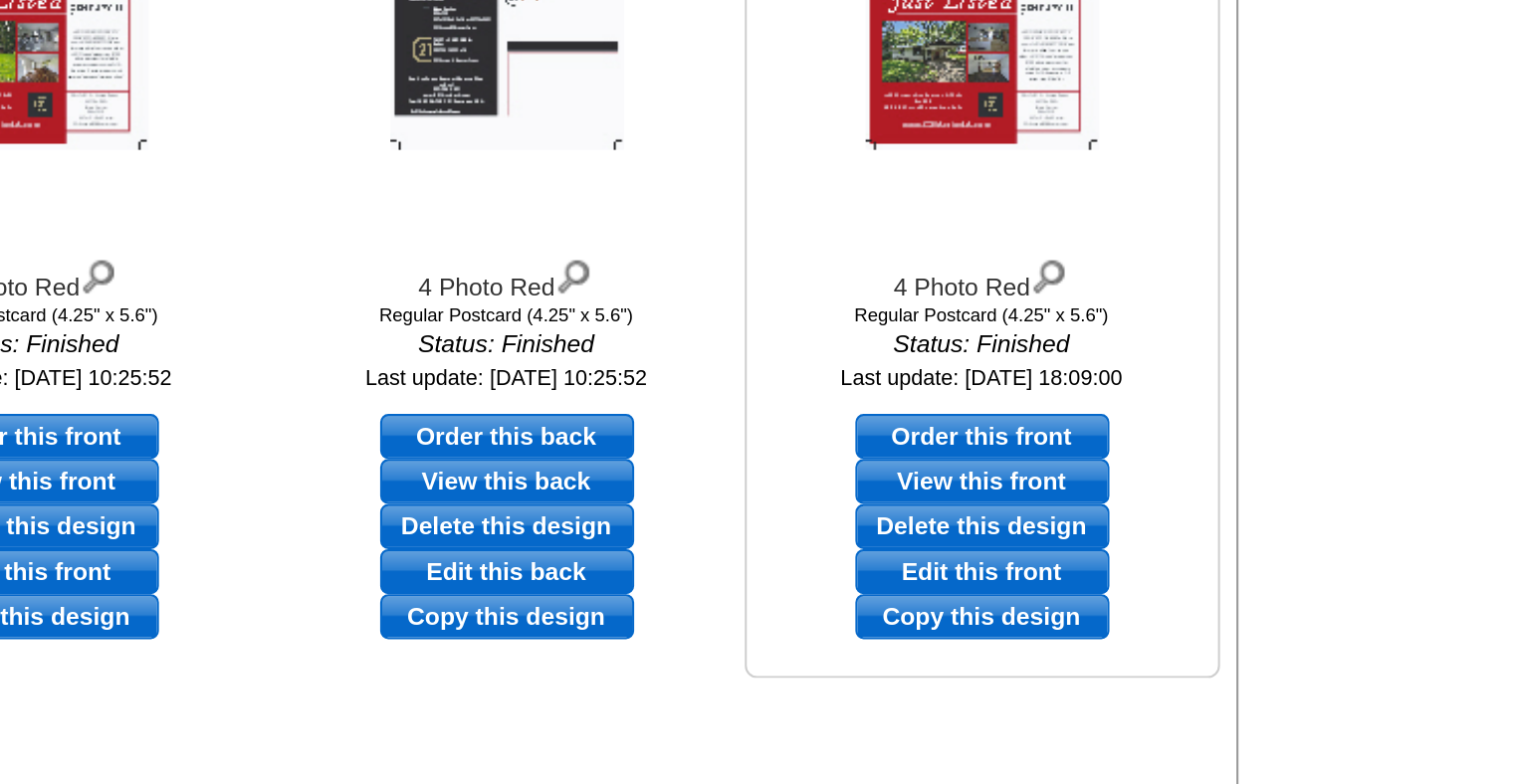 click on "Edit this front" at bounding box center (1100, 556) 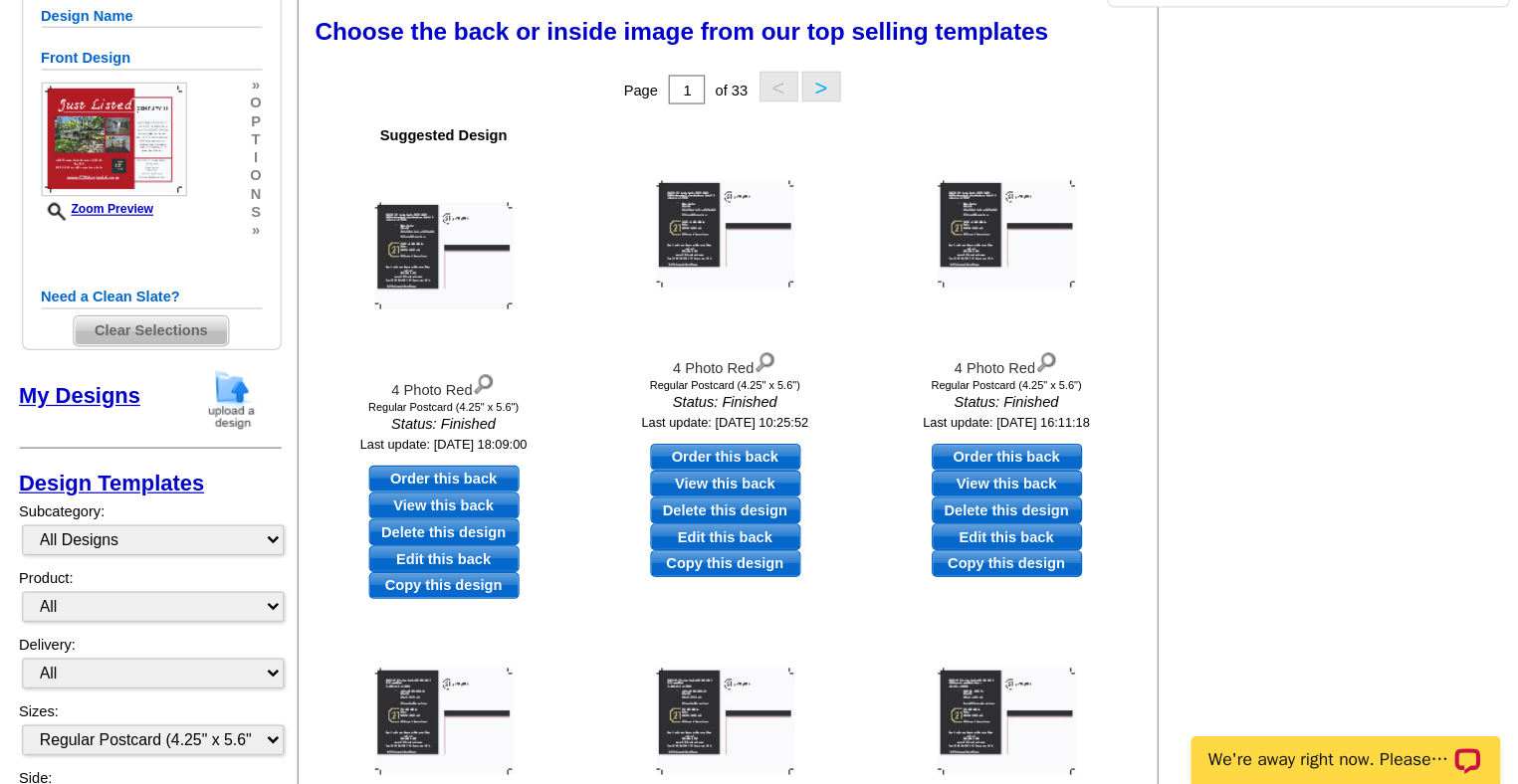 scroll, scrollTop: 151, scrollLeft: 0, axis: vertical 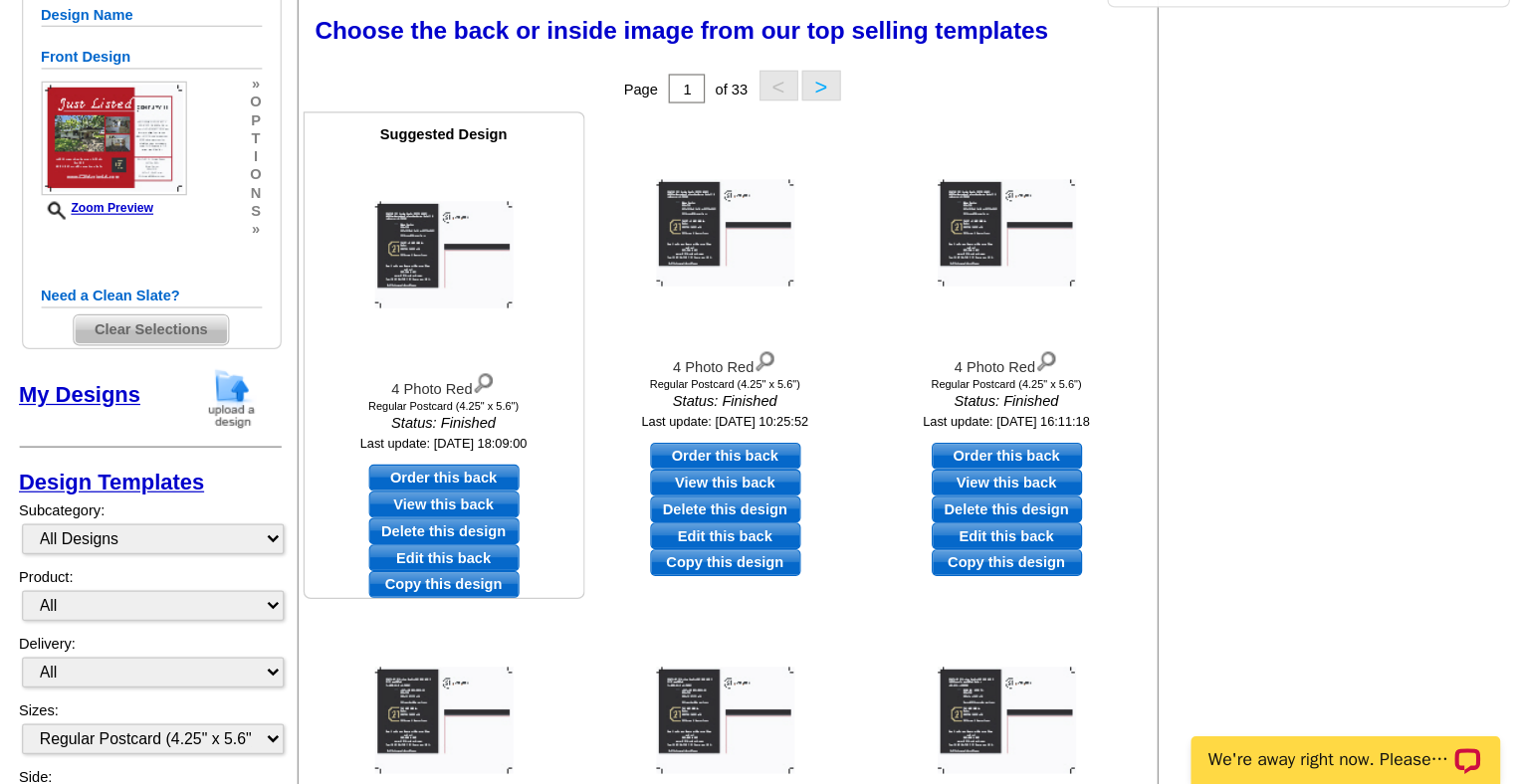 click on "Edit this back" at bounding box center [638, 598] 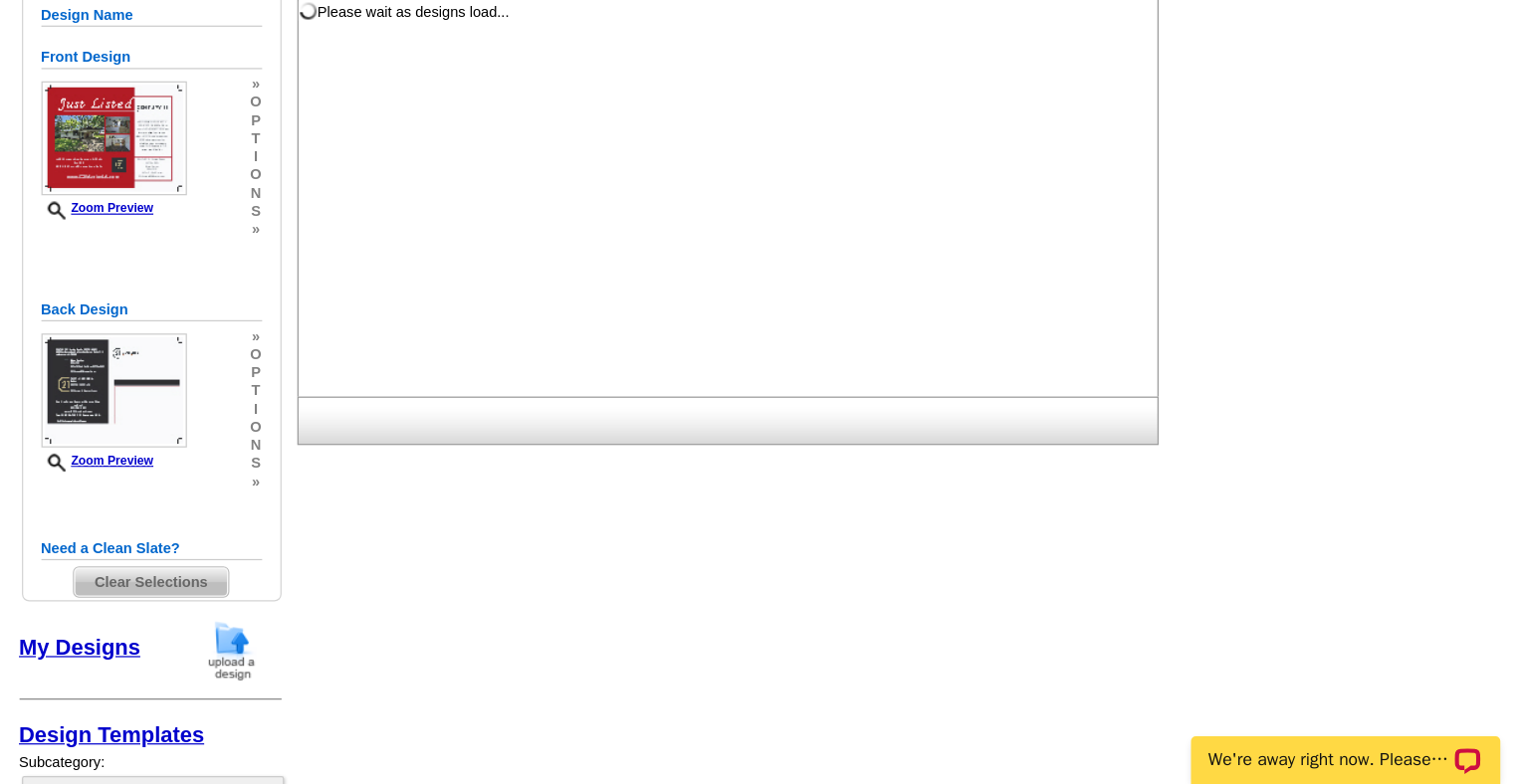 scroll, scrollTop: 0, scrollLeft: 0, axis: both 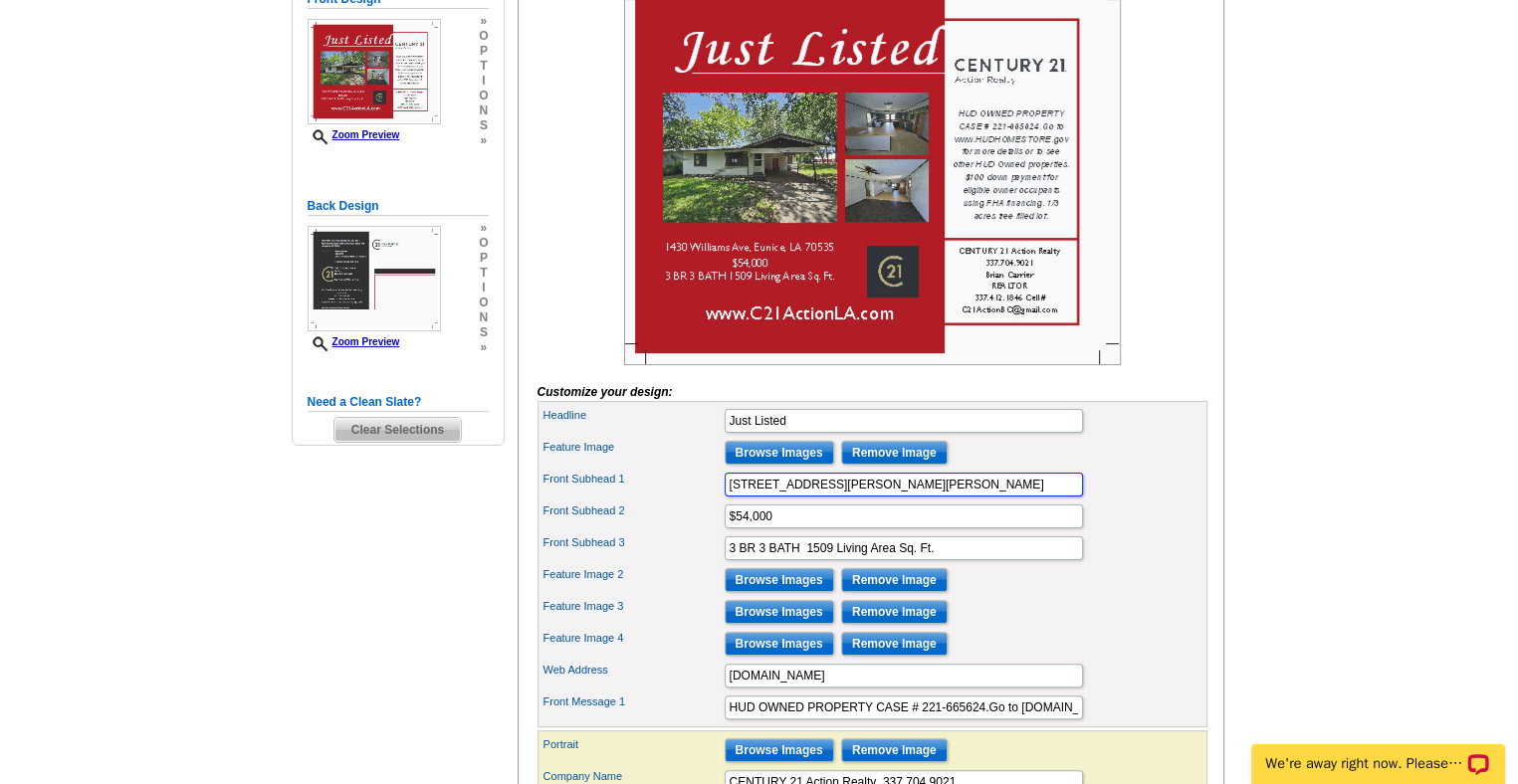 drag, startPoint x: 949, startPoint y: 510, endPoint x: 526, endPoint y: 533, distance: 423.6248 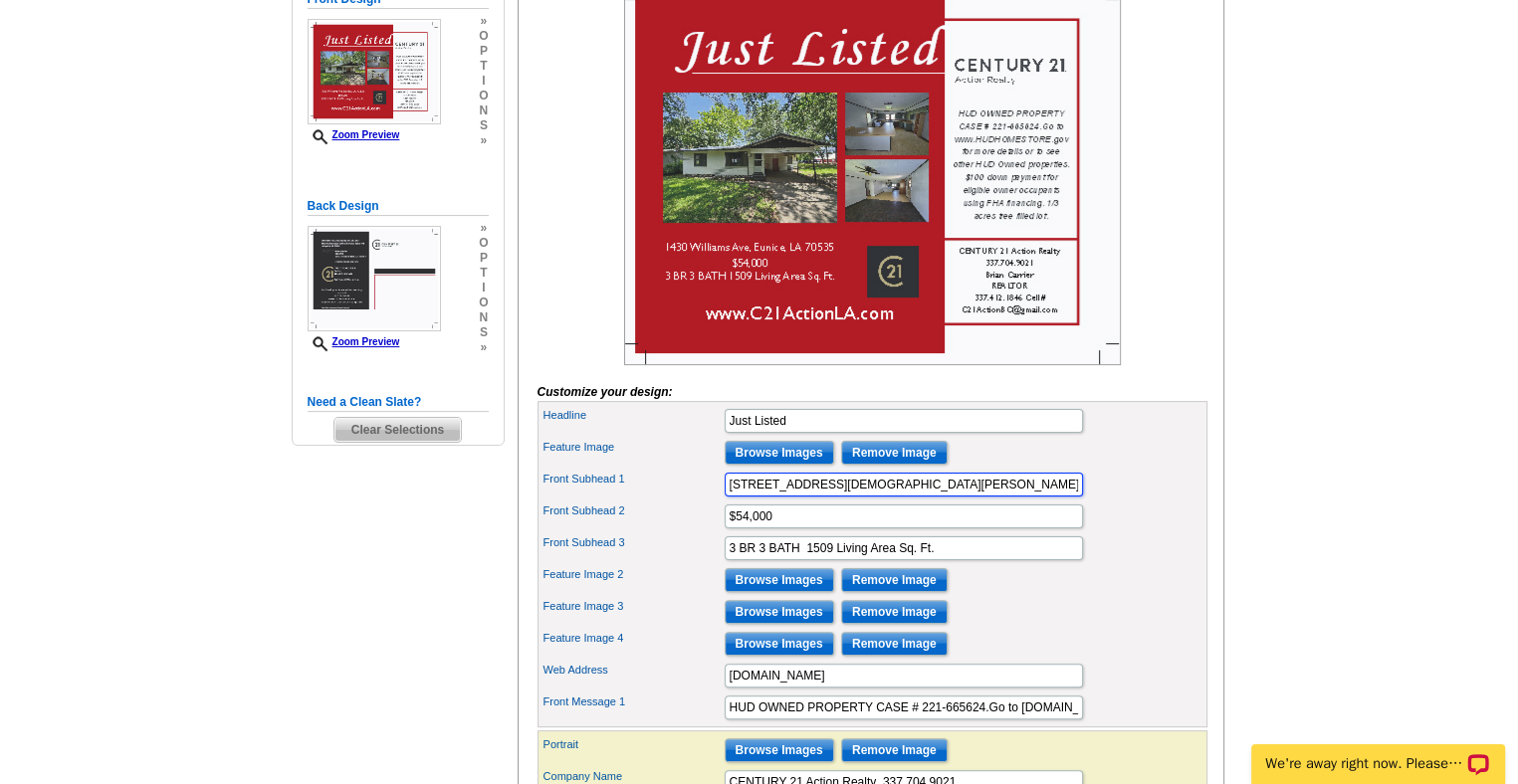 type on "413 N Church Ave, Kaplan, LA 70548" 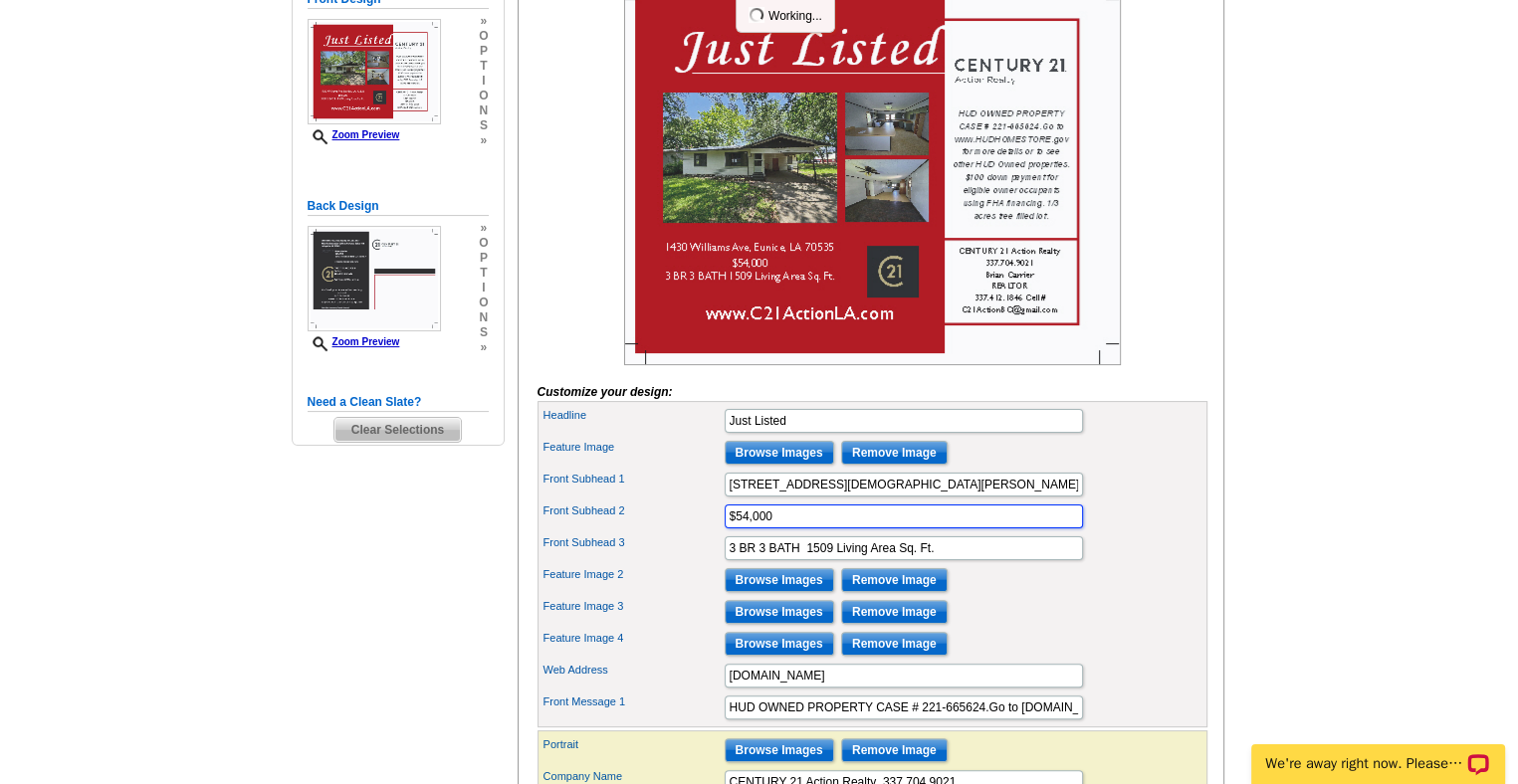 click on "$54,000" at bounding box center (904, 516) 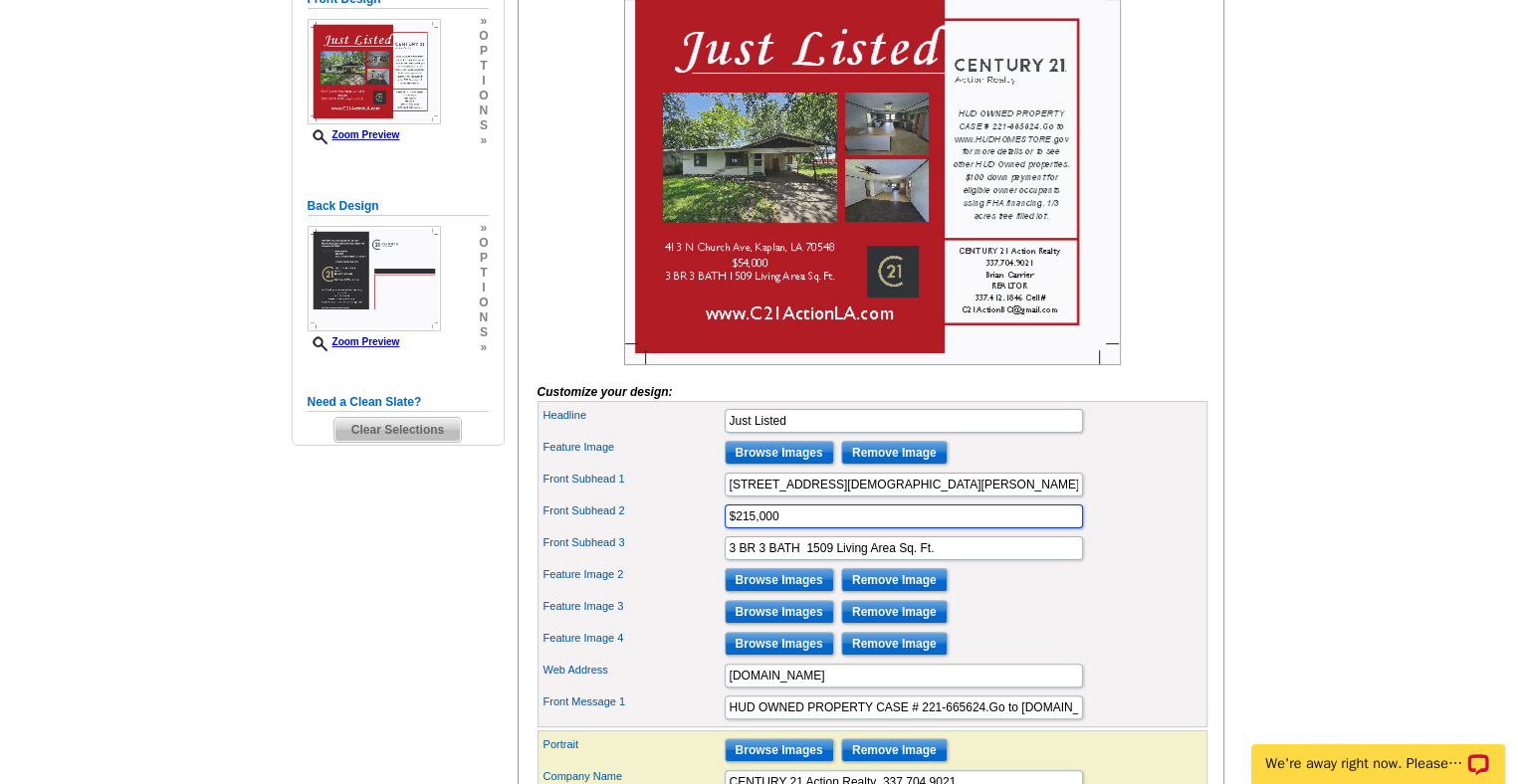 type on "$215,000" 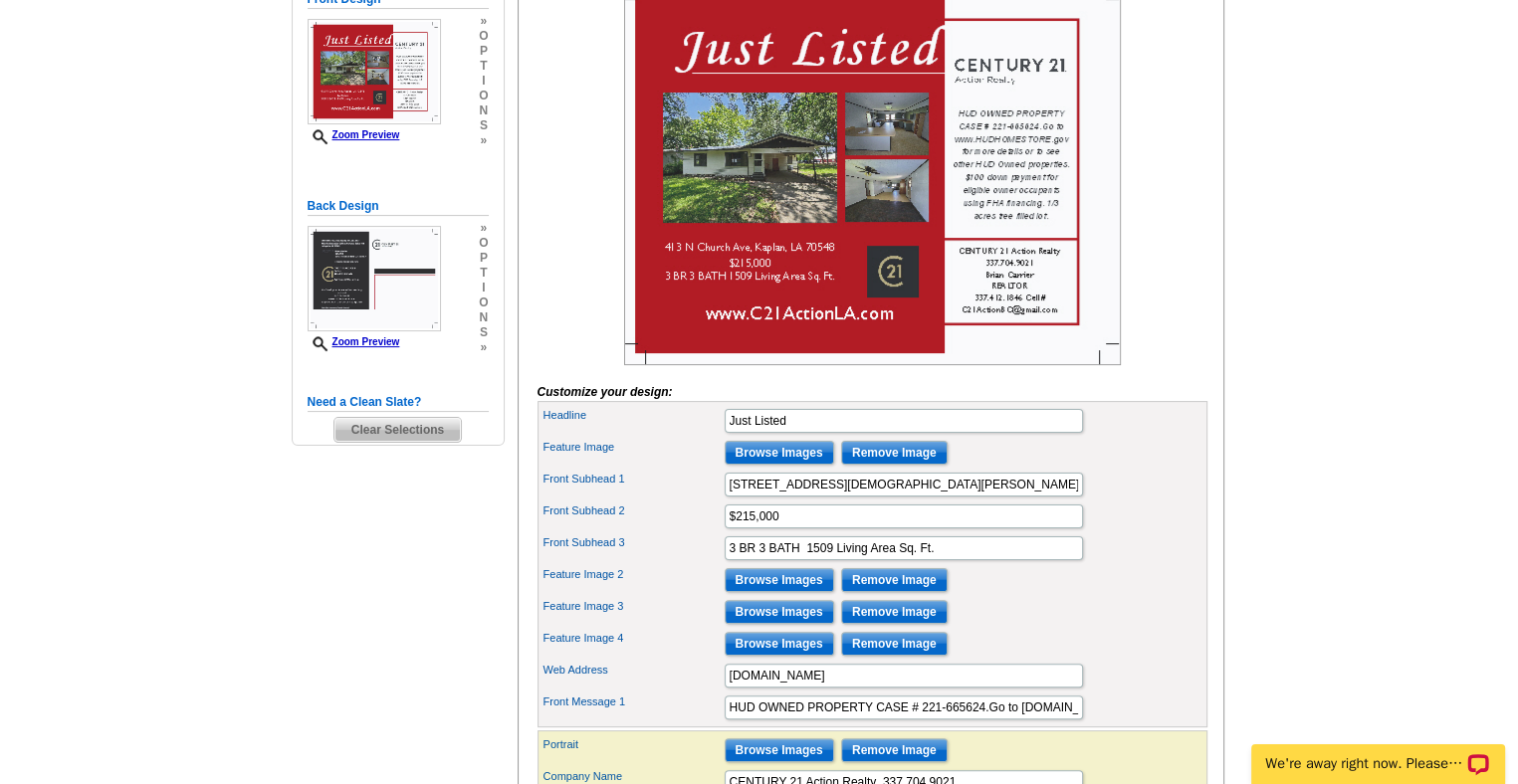 click on "Feature Image 3
Browse Images
Remove Image" at bounding box center (872, 612) 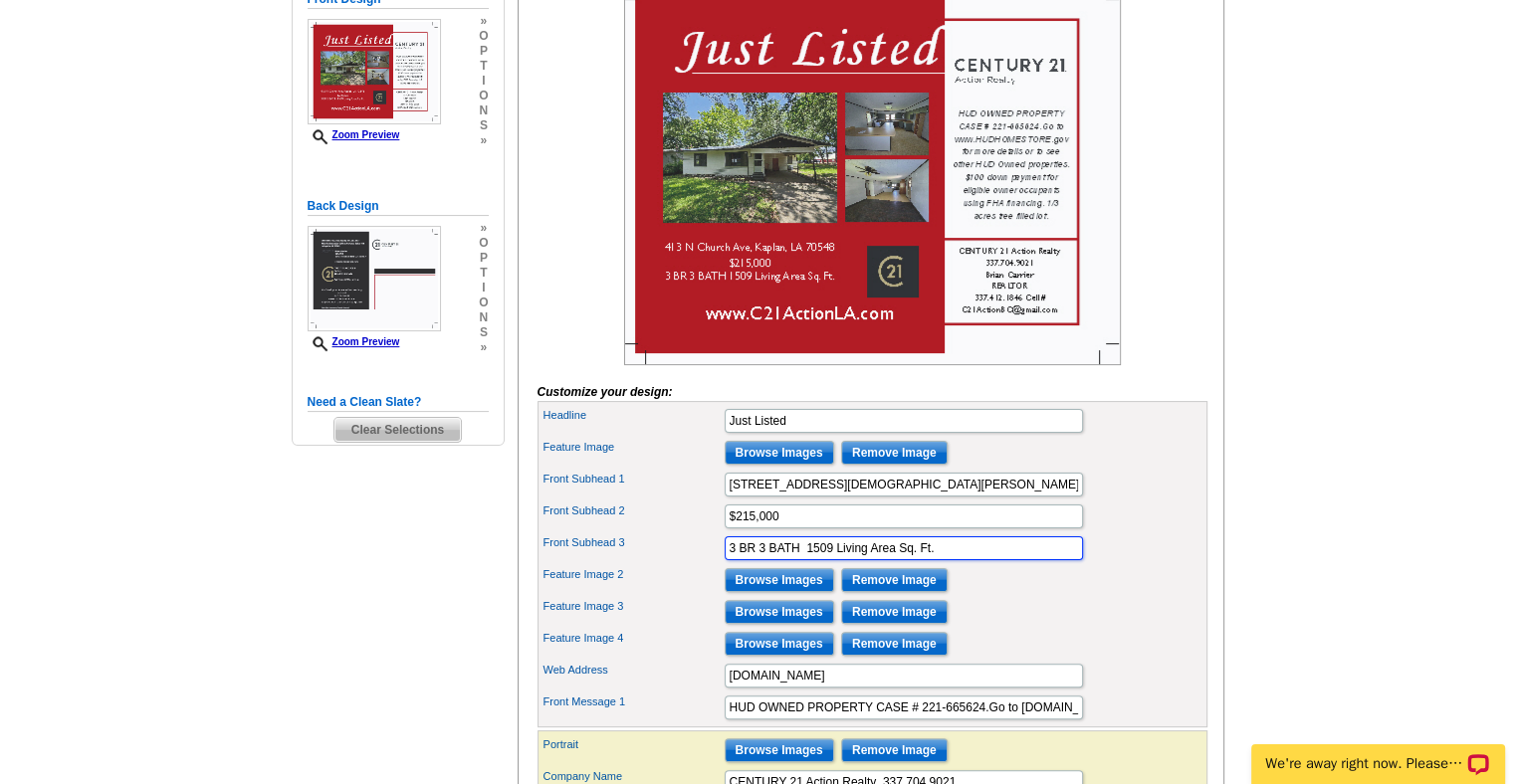 click on "3 BR 3 BATH  1509 Living Area Sq. Ft." at bounding box center [904, 548] 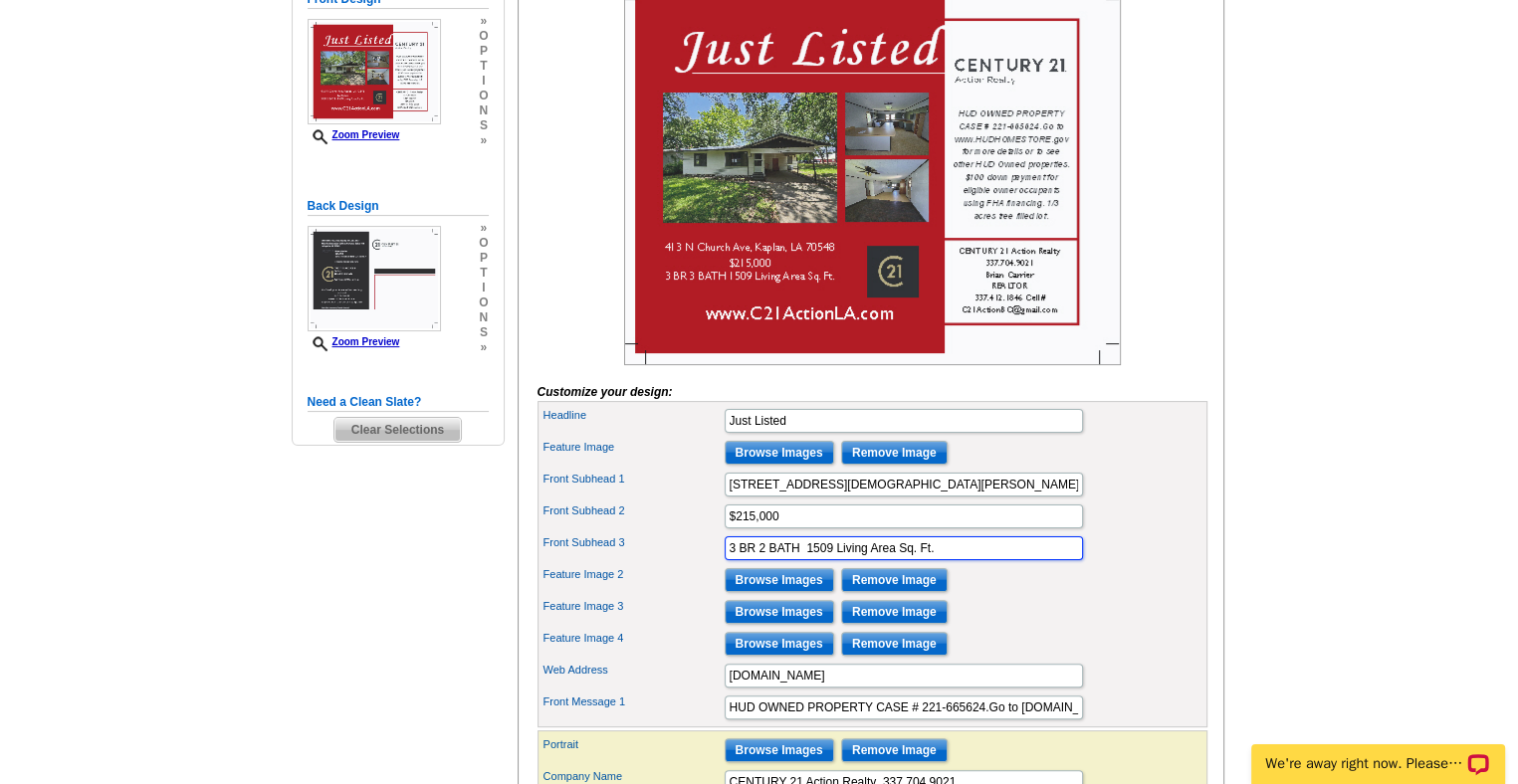 click on "3 BR 2 BATH  1509 Living Area Sq. Ft." at bounding box center (904, 548) 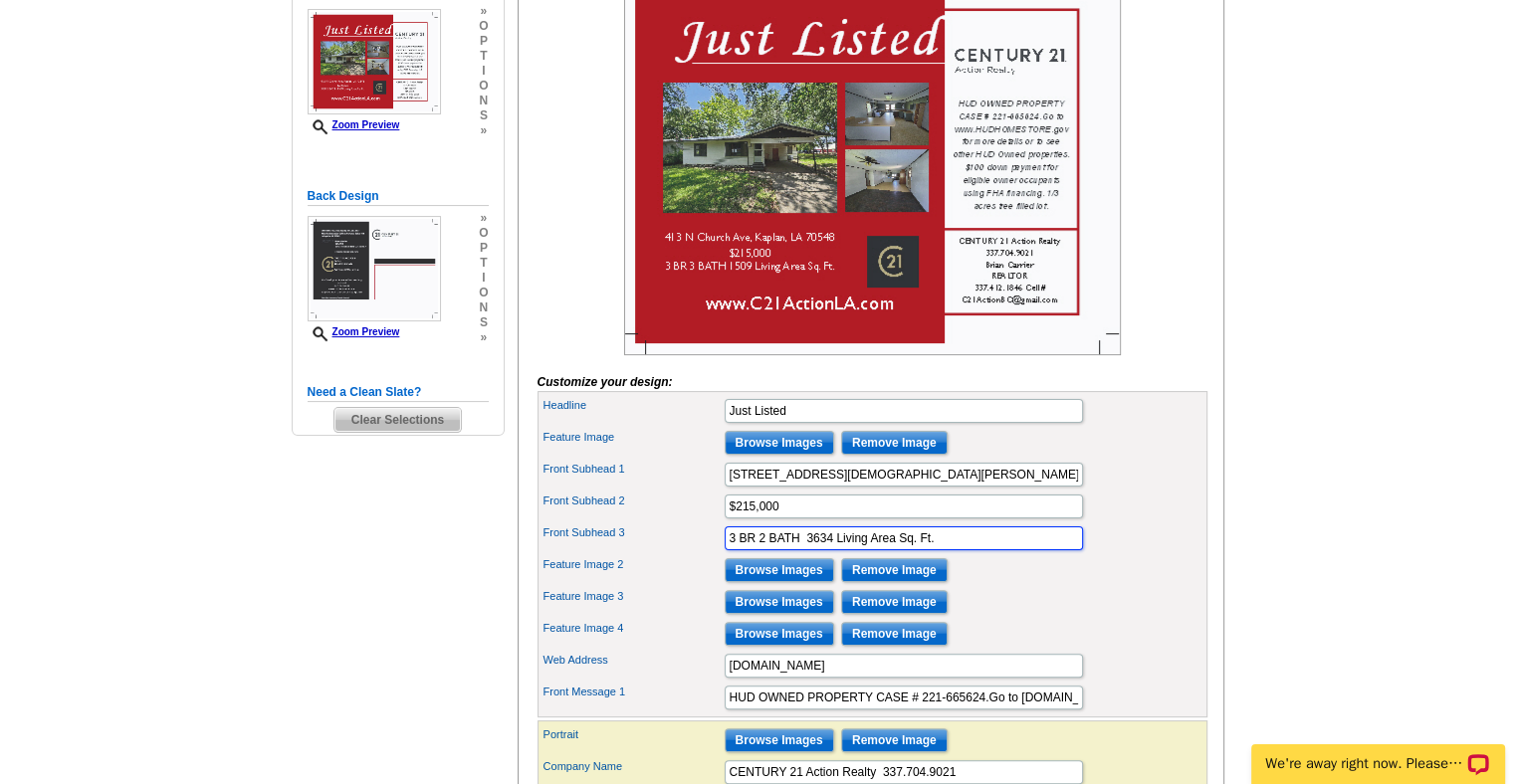 scroll, scrollTop: 370, scrollLeft: 0, axis: vertical 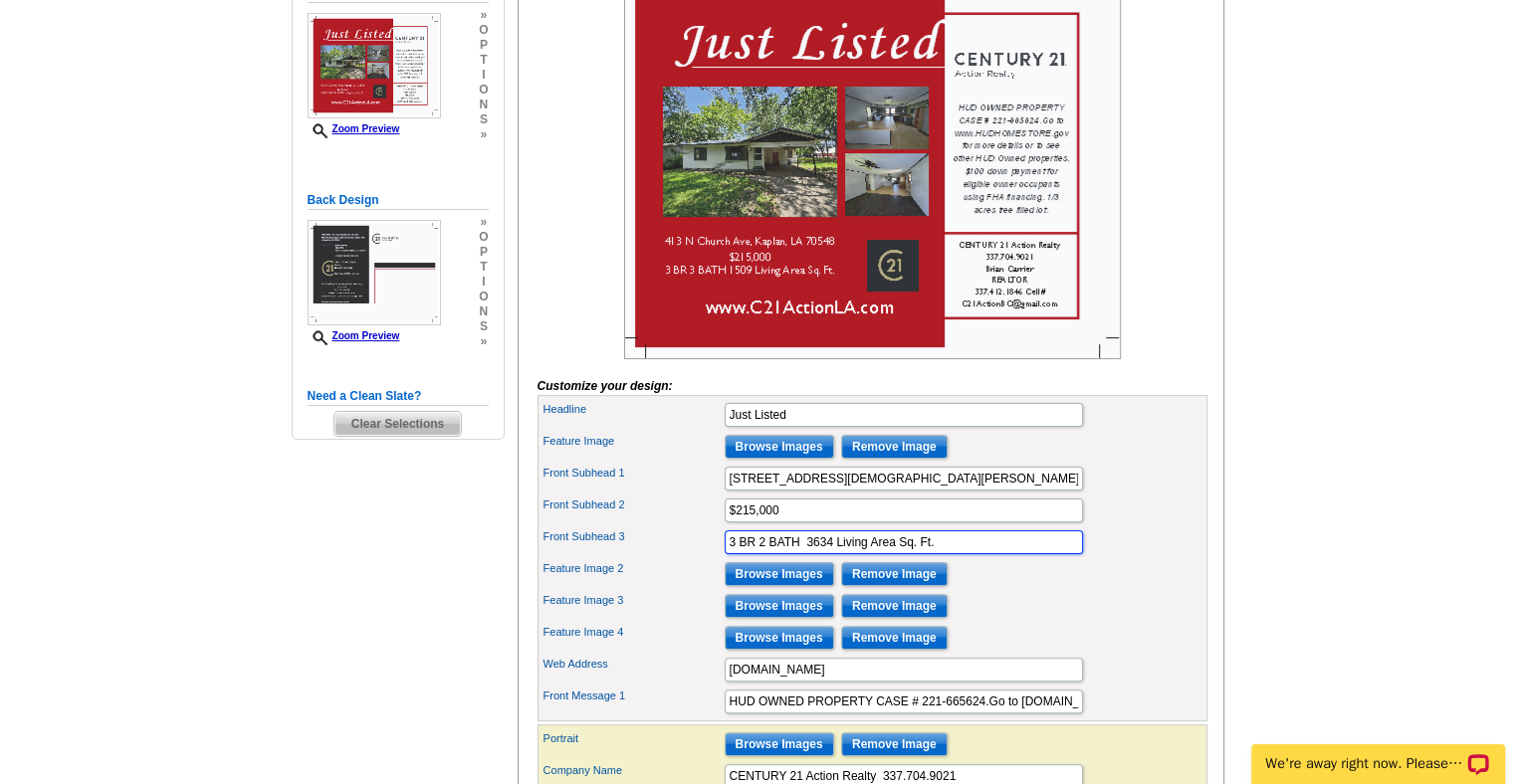 type on "3 BR 2 BATH  3634 Living Area Sq. Ft." 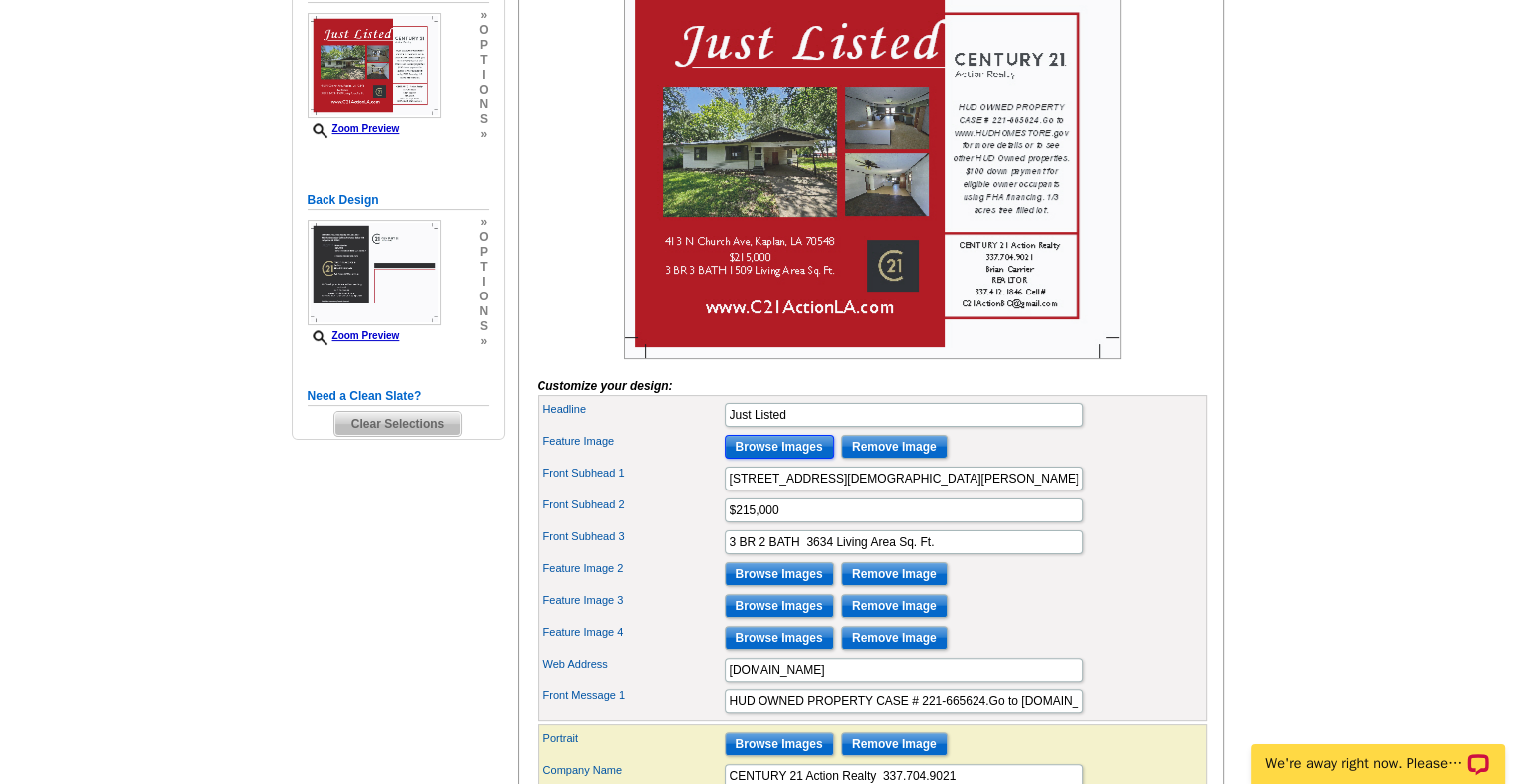 click on "Browse Images" at bounding box center [779, 447] 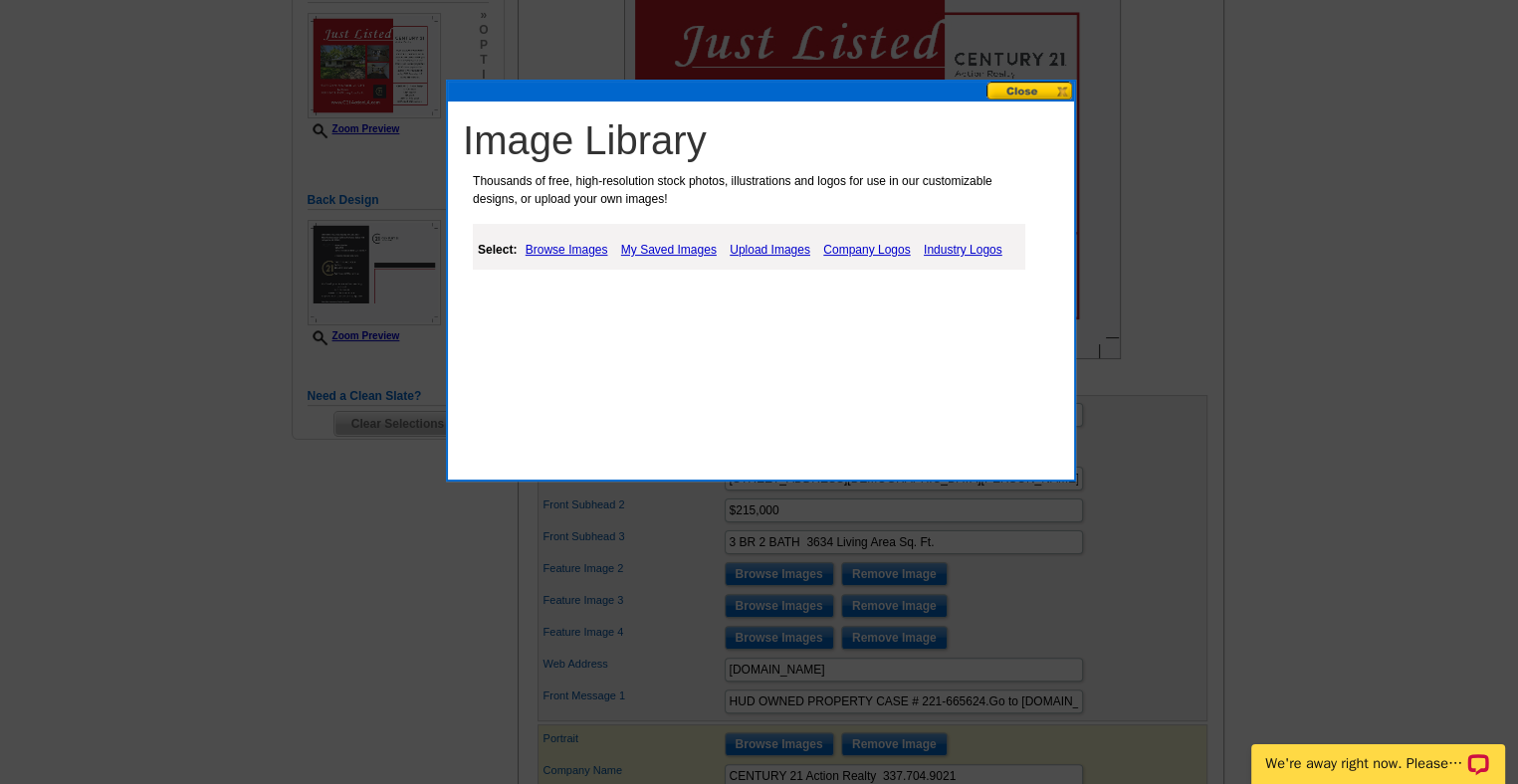 click on "Upload Images" at bounding box center (769, 250) 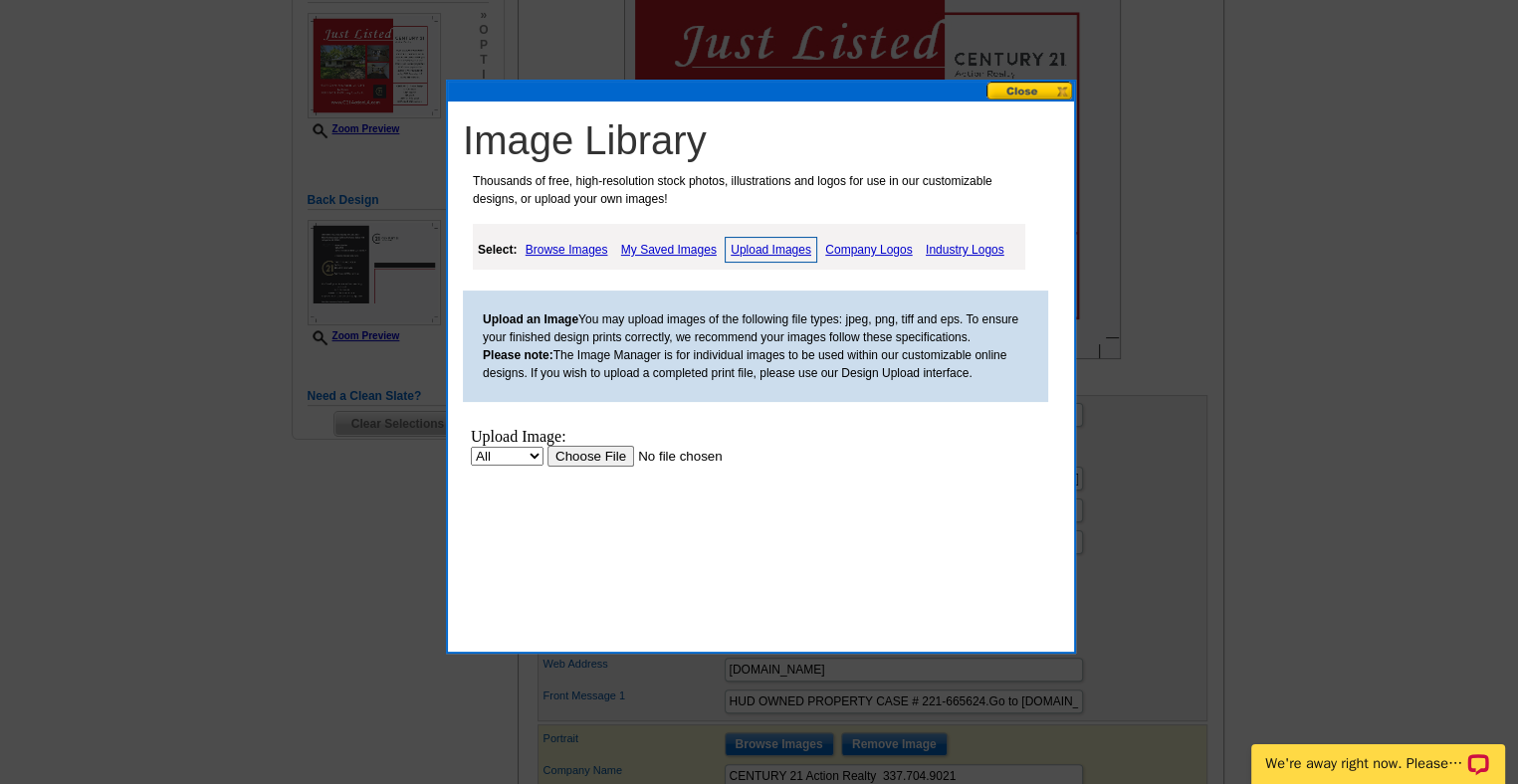 scroll, scrollTop: 0, scrollLeft: 0, axis: both 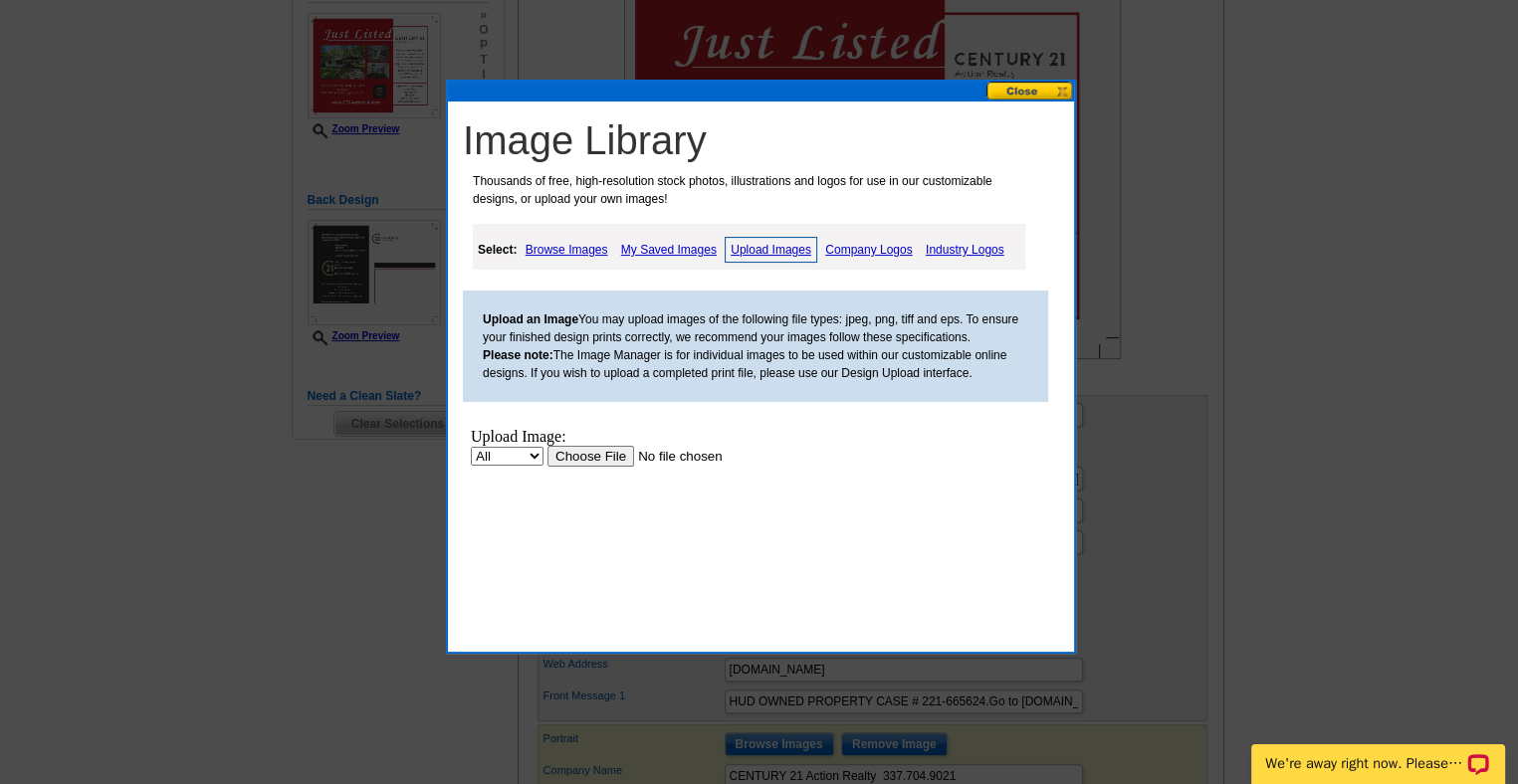 click at bounding box center (673, 456) 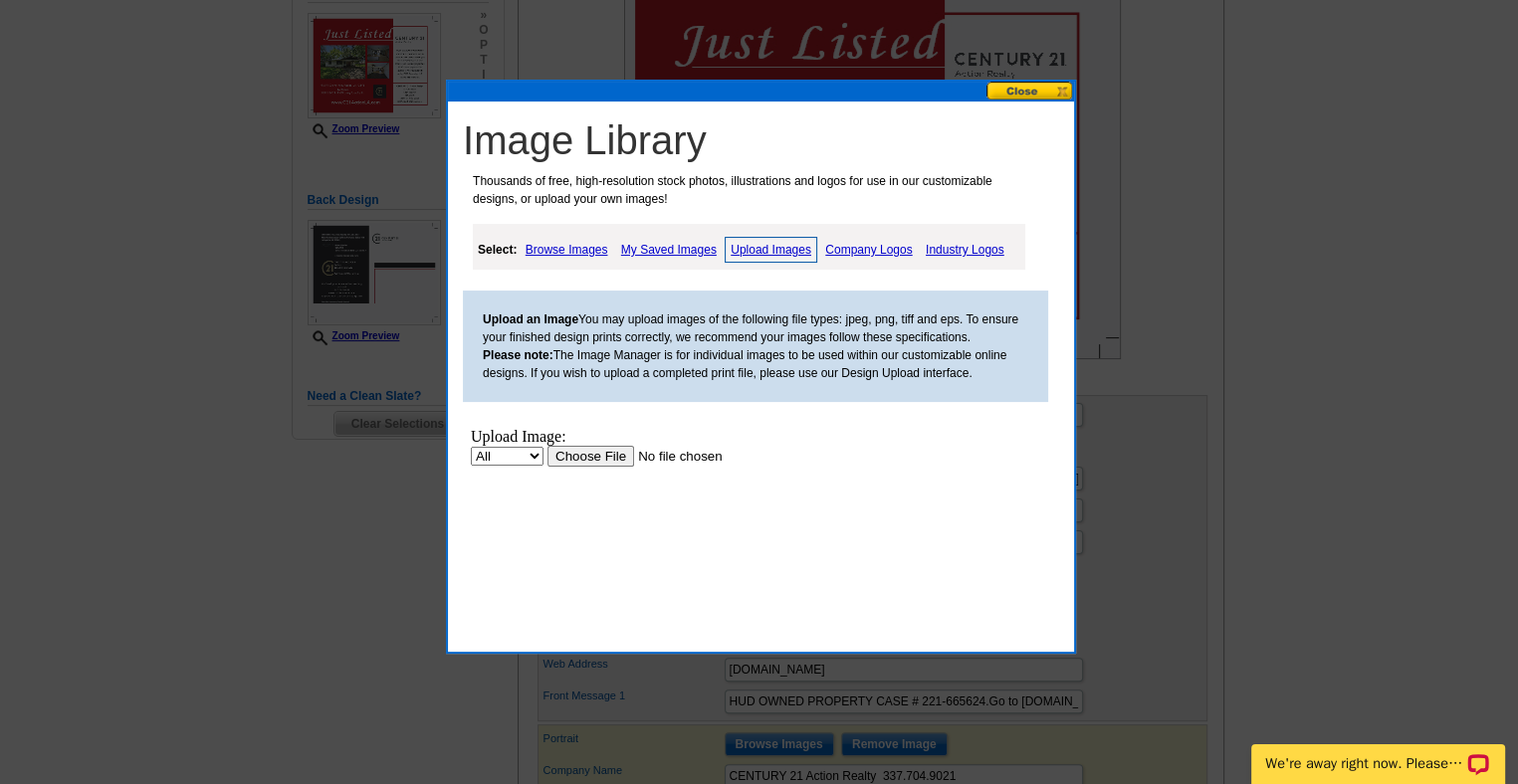 scroll, scrollTop: 0, scrollLeft: 0, axis: both 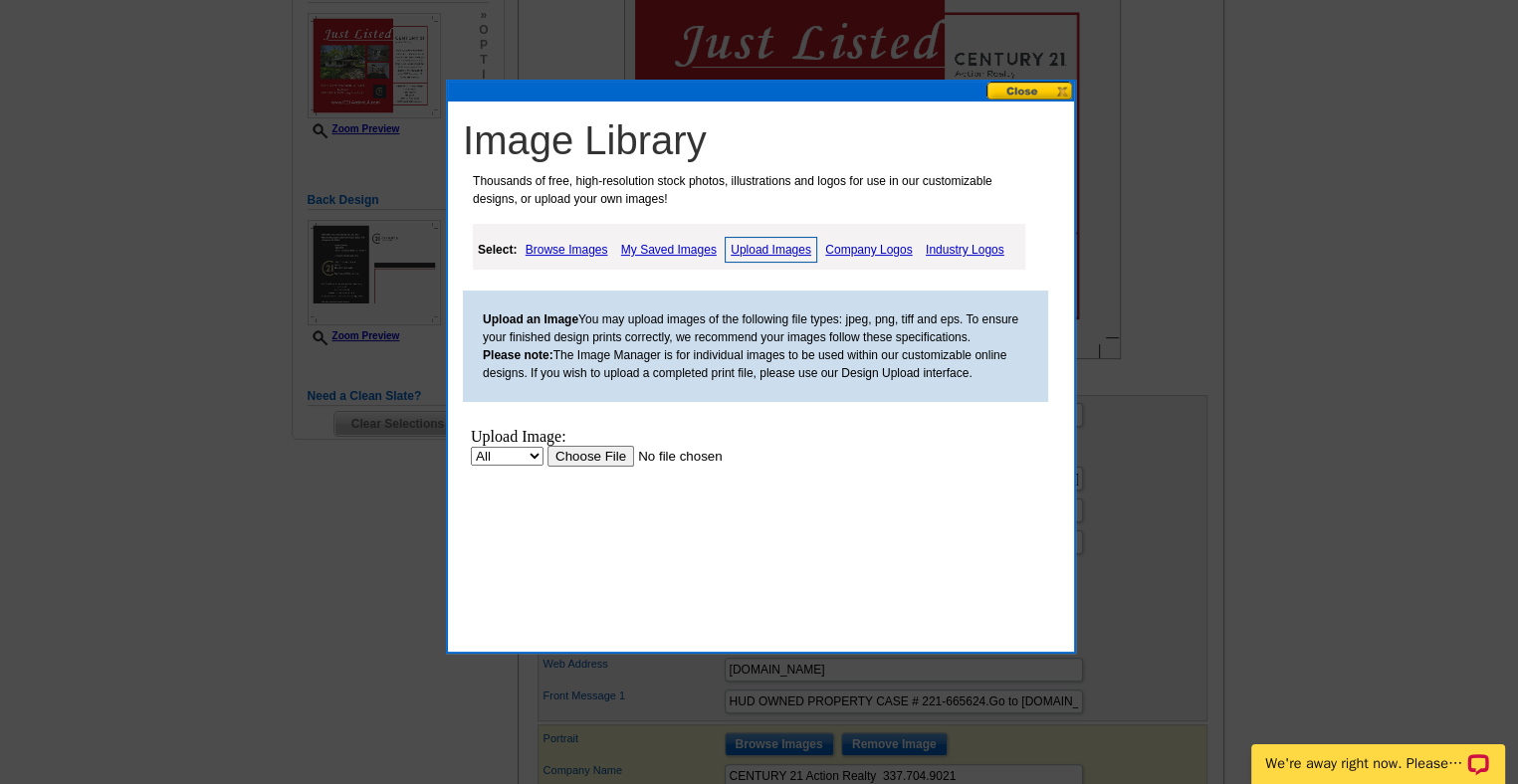click at bounding box center (673, 456) 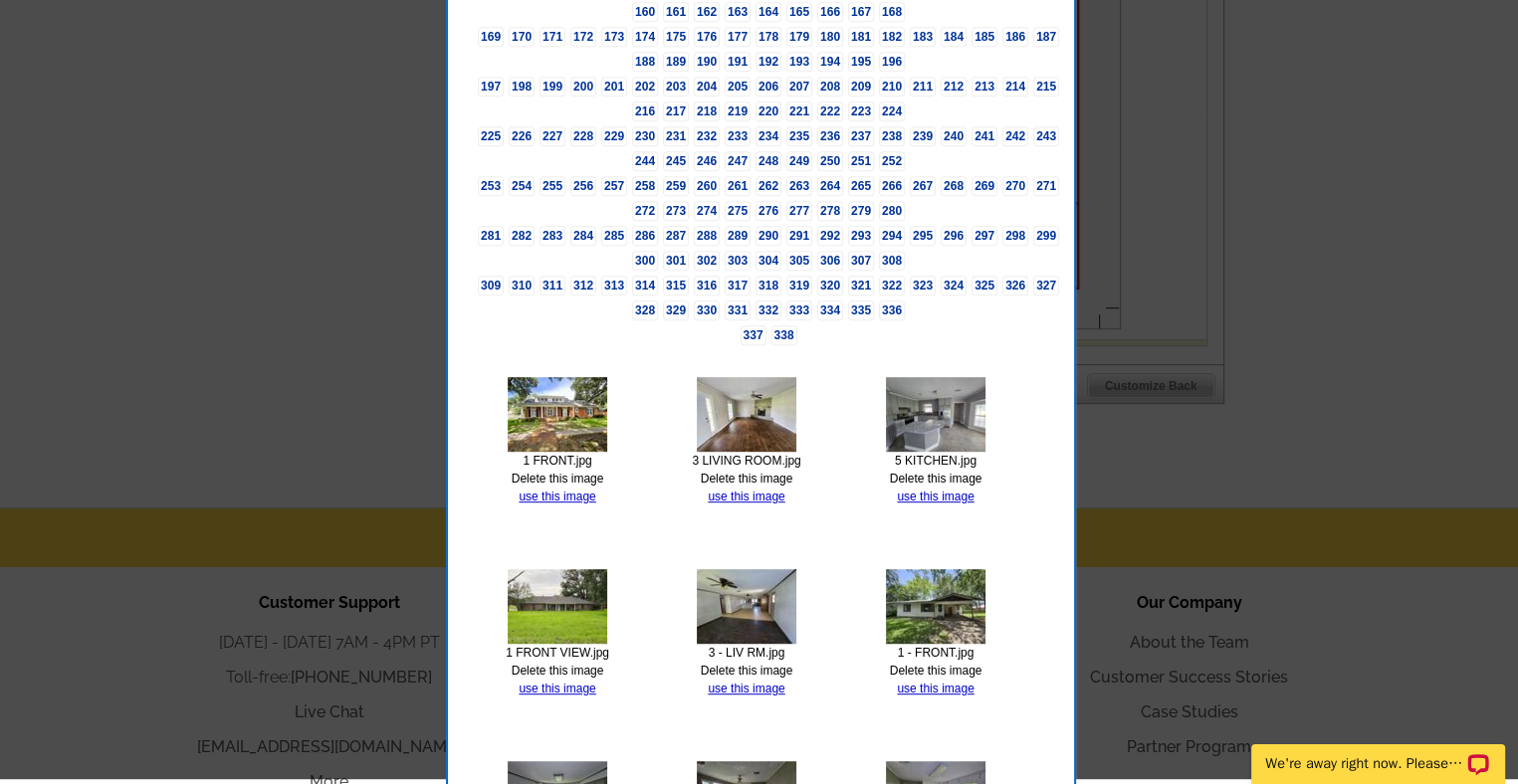 scroll, scrollTop: 981, scrollLeft: 0, axis: vertical 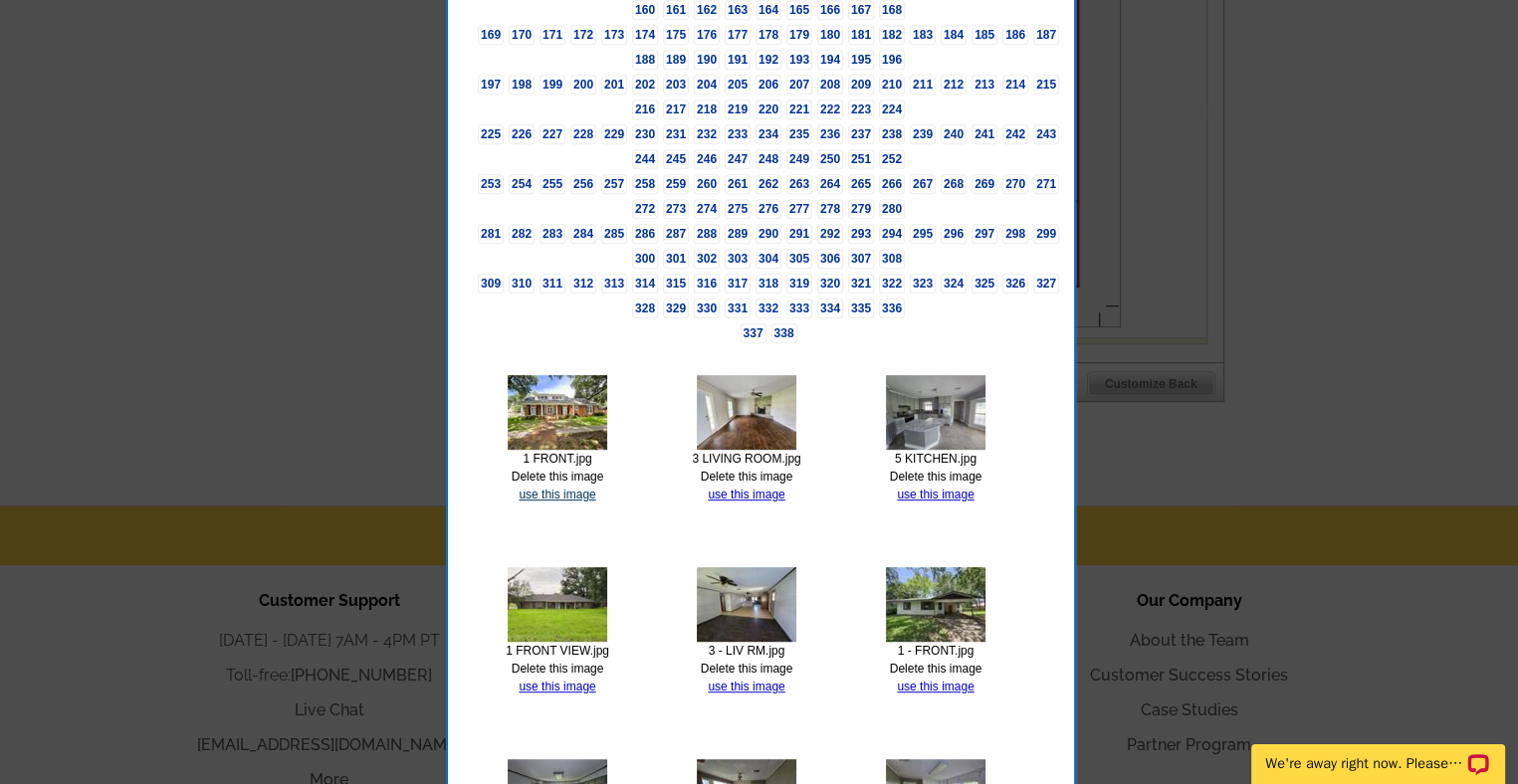 click on "use this image" at bounding box center (556, 494) 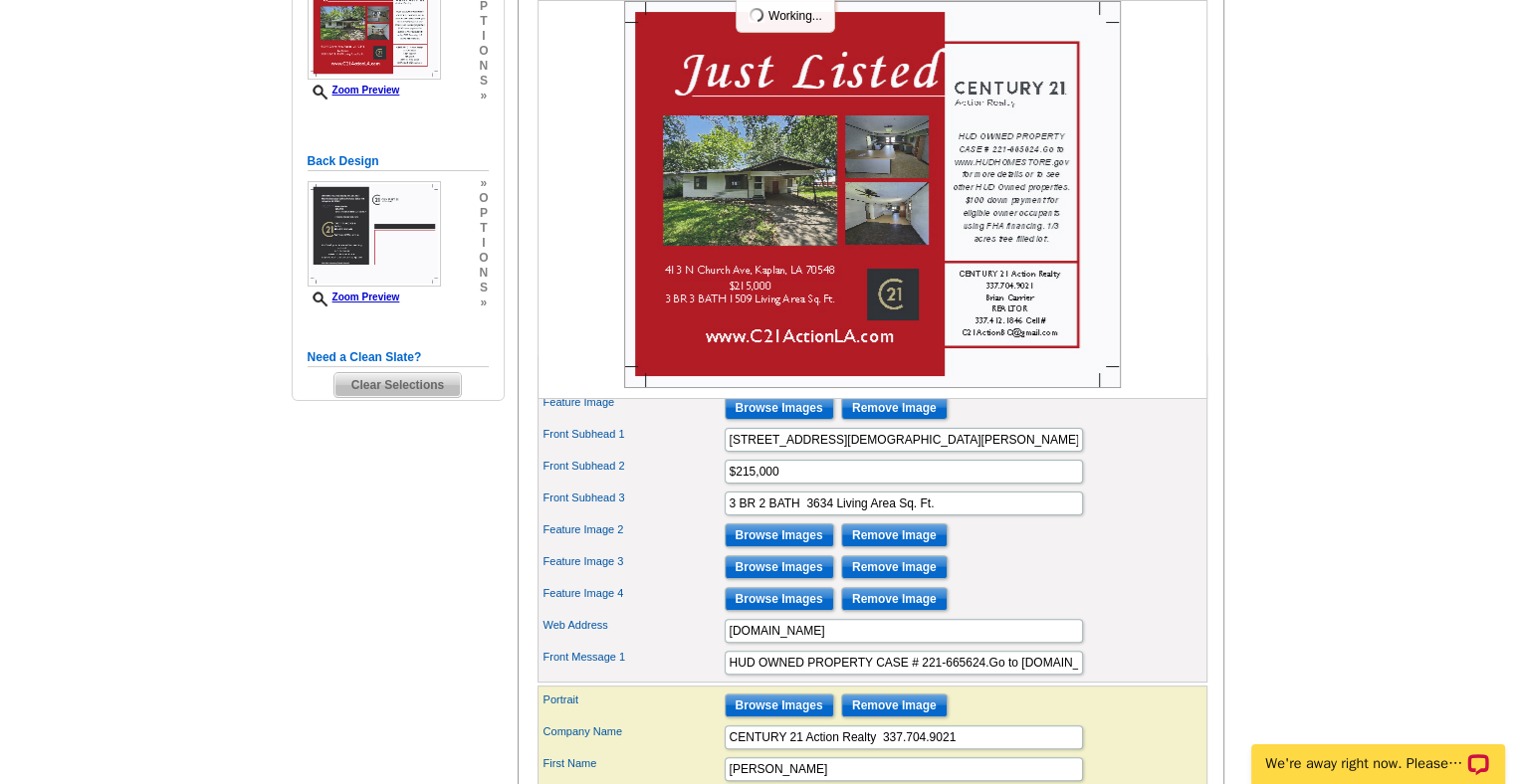 scroll, scrollTop: 374, scrollLeft: 0, axis: vertical 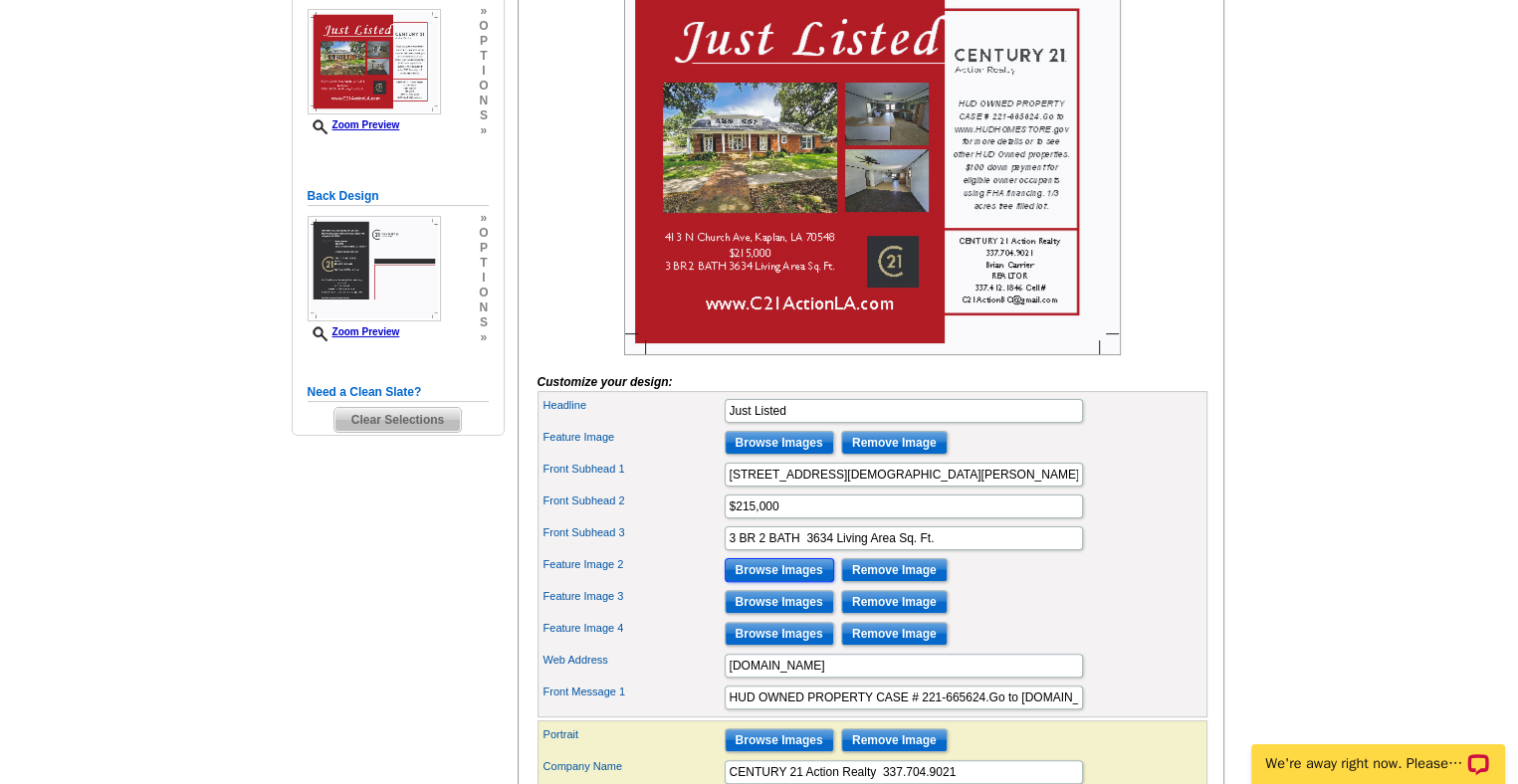click on "Browse Images" at bounding box center [779, 570] 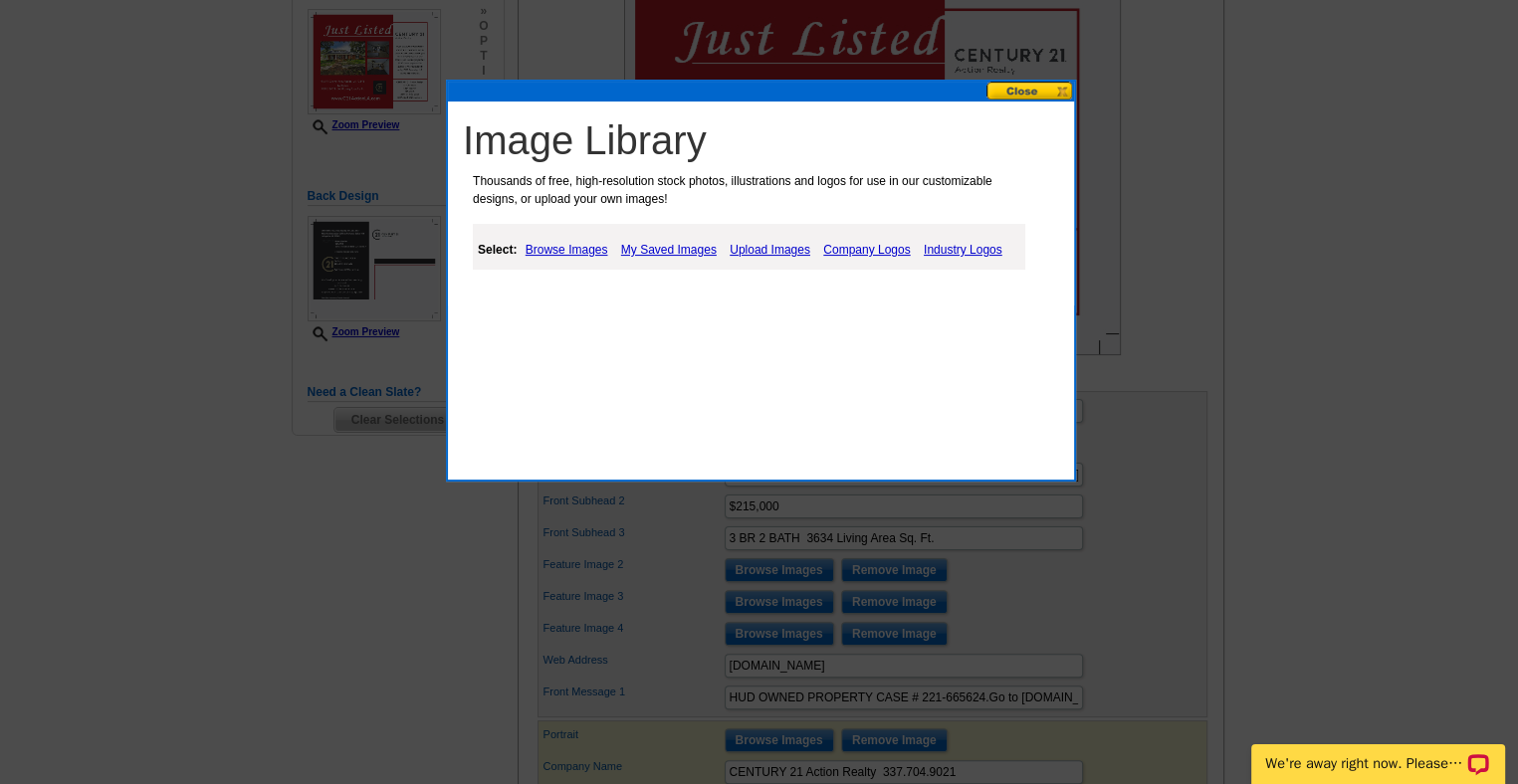 click on "Upload Images" at bounding box center (769, 250) 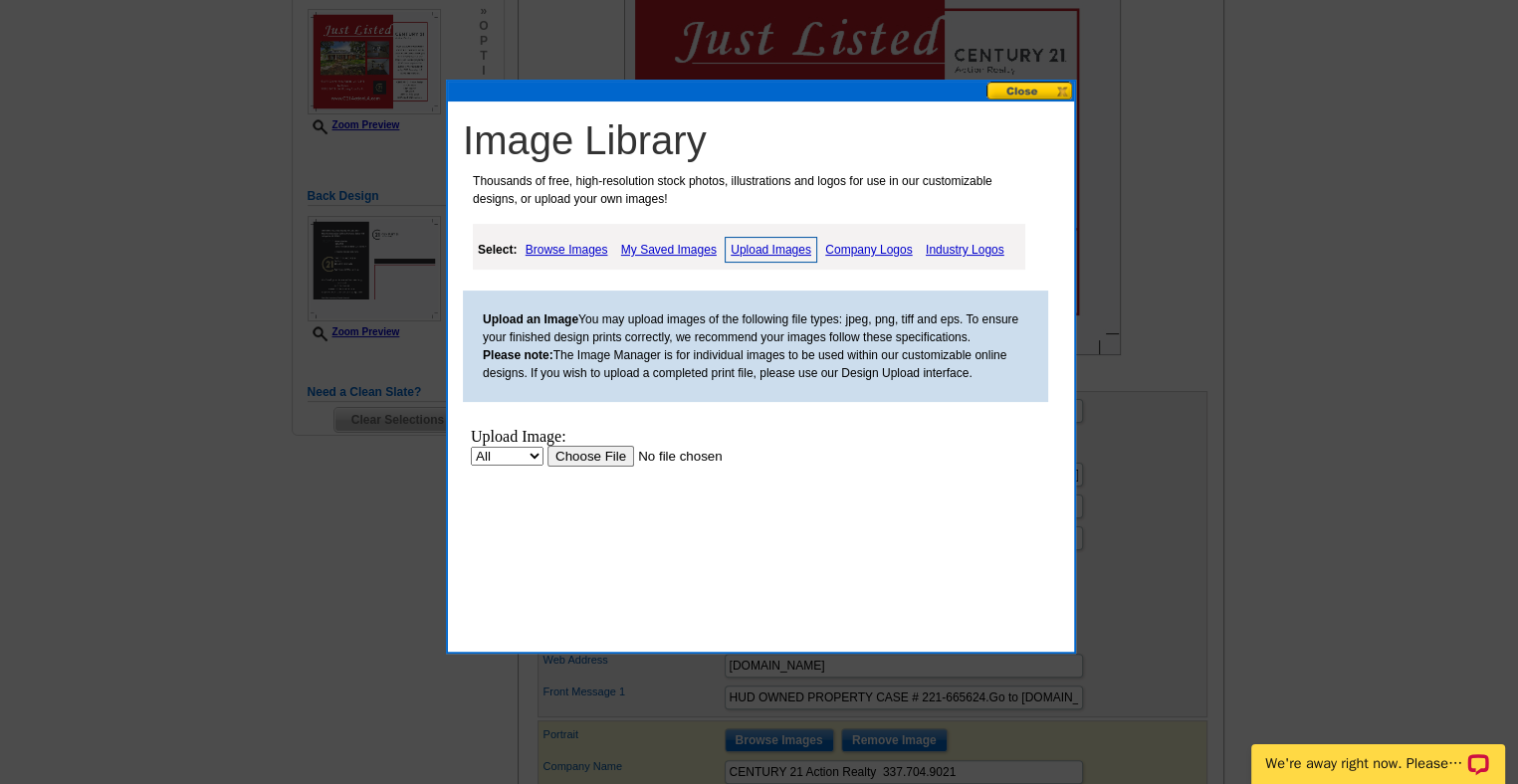 scroll, scrollTop: 0, scrollLeft: 0, axis: both 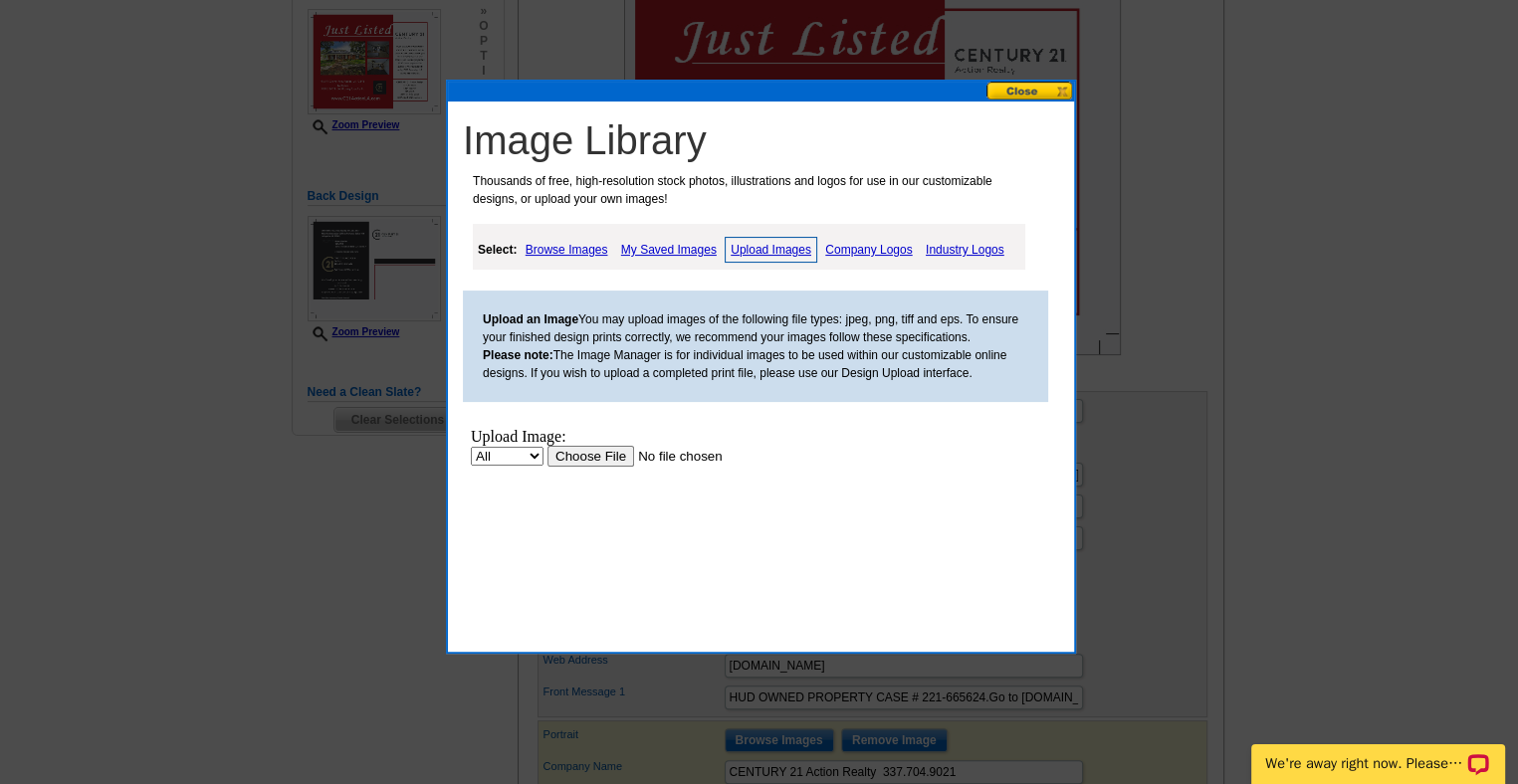 click at bounding box center (673, 456) 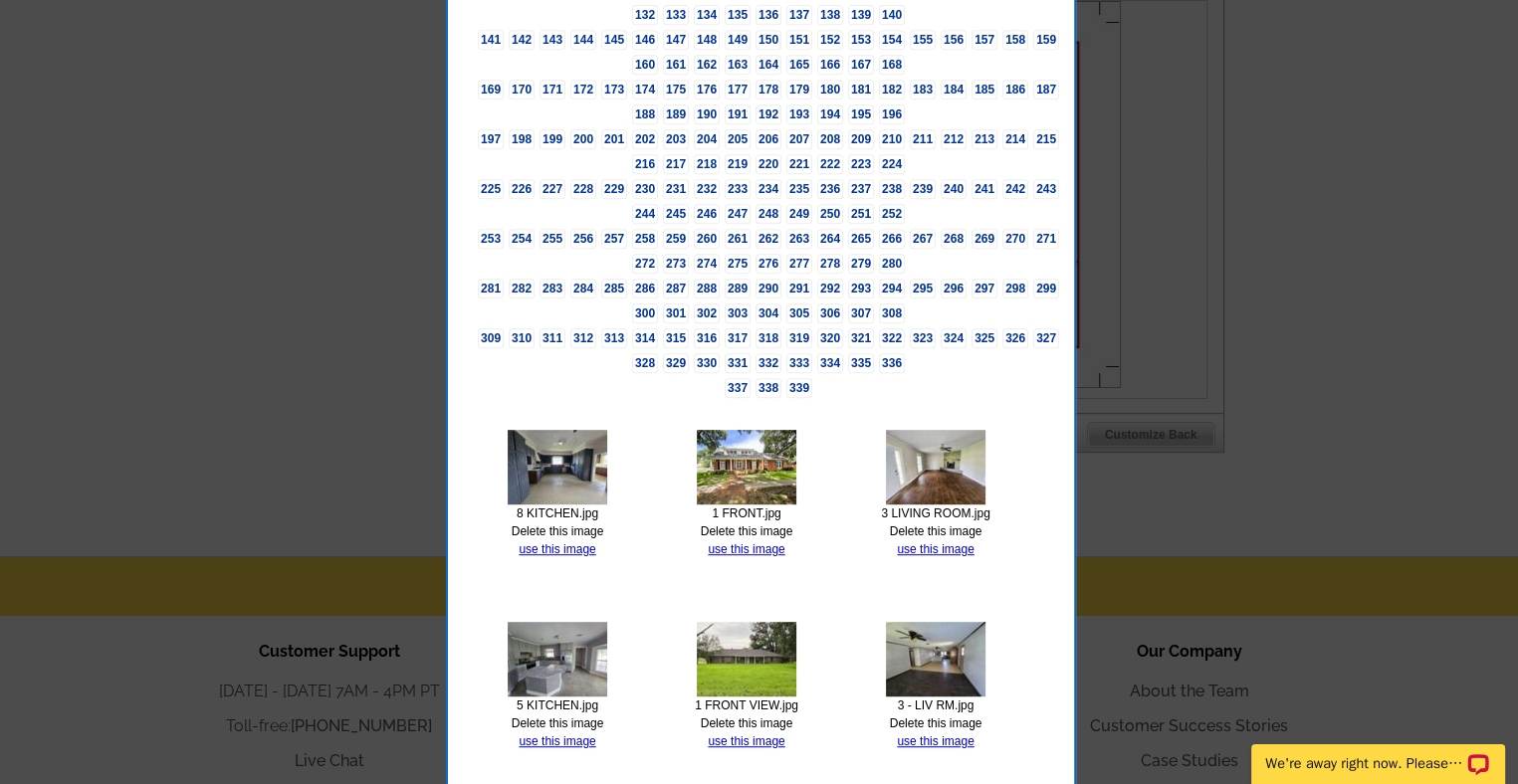 scroll, scrollTop: 931, scrollLeft: 0, axis: vertical 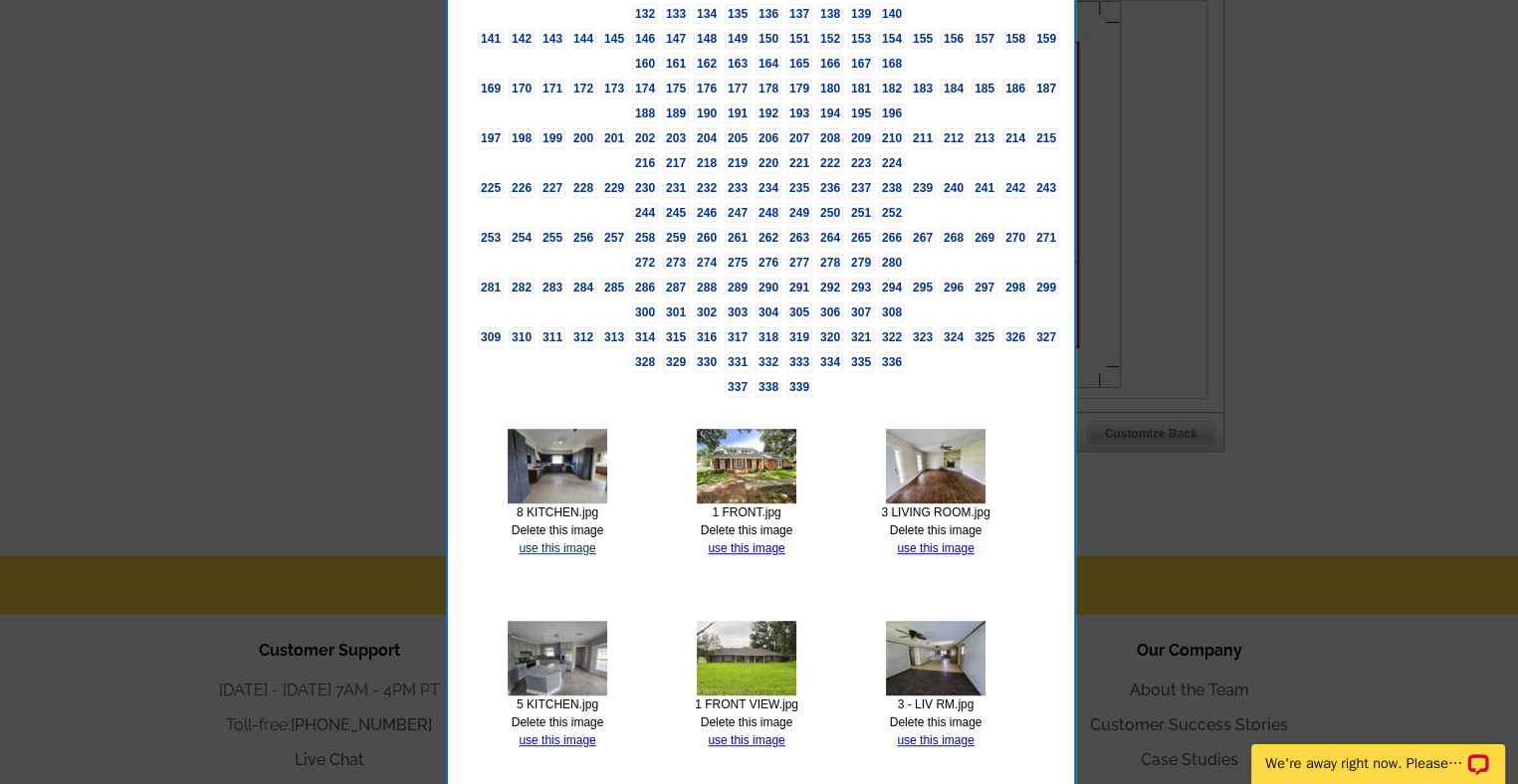 click on "use this image" at bounding box center (556, 548) 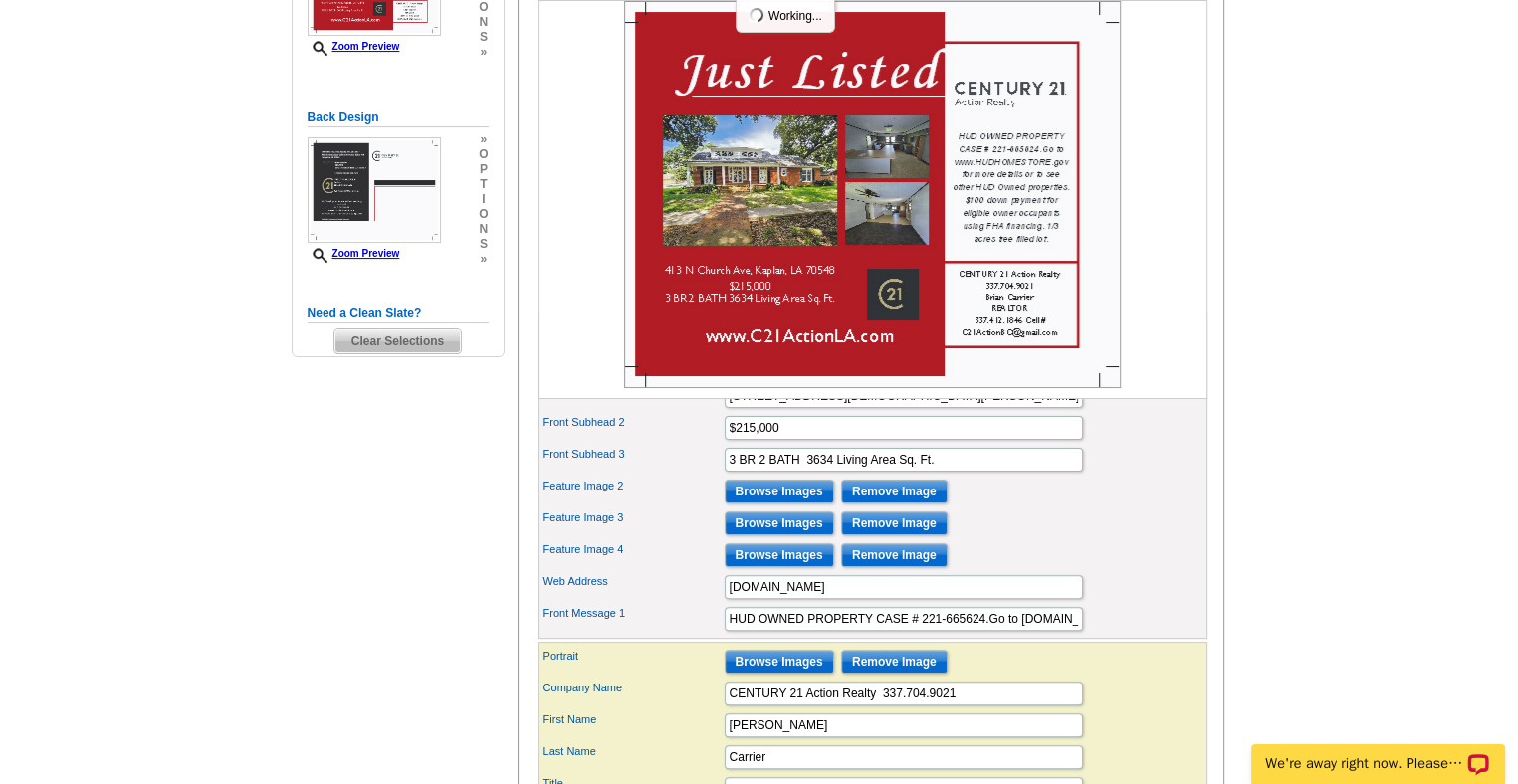 scroll, scrollTop: 458, scrollLeft: 0, axis: vertical 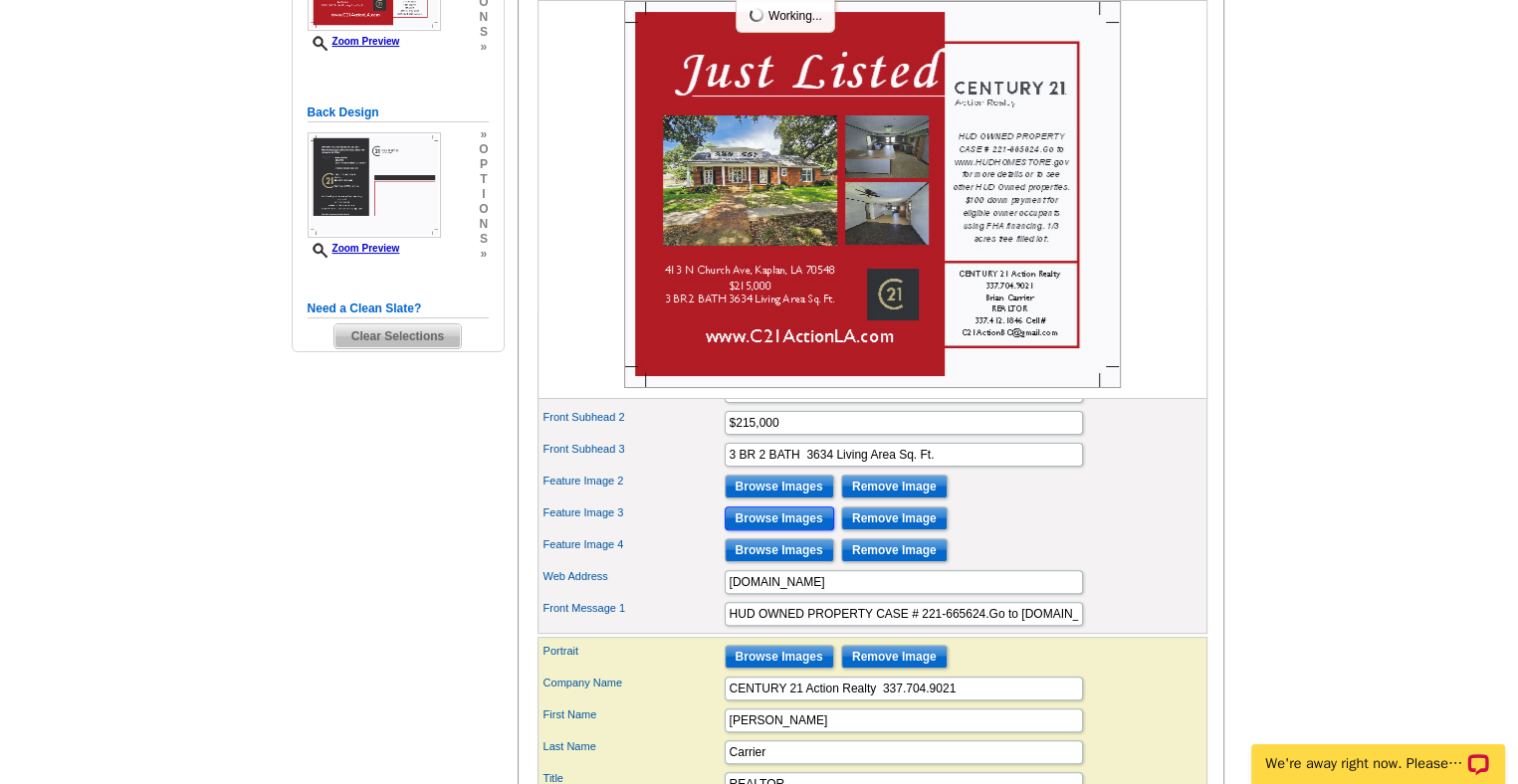 click on "Browse Images" at bounding box center [779, 518] 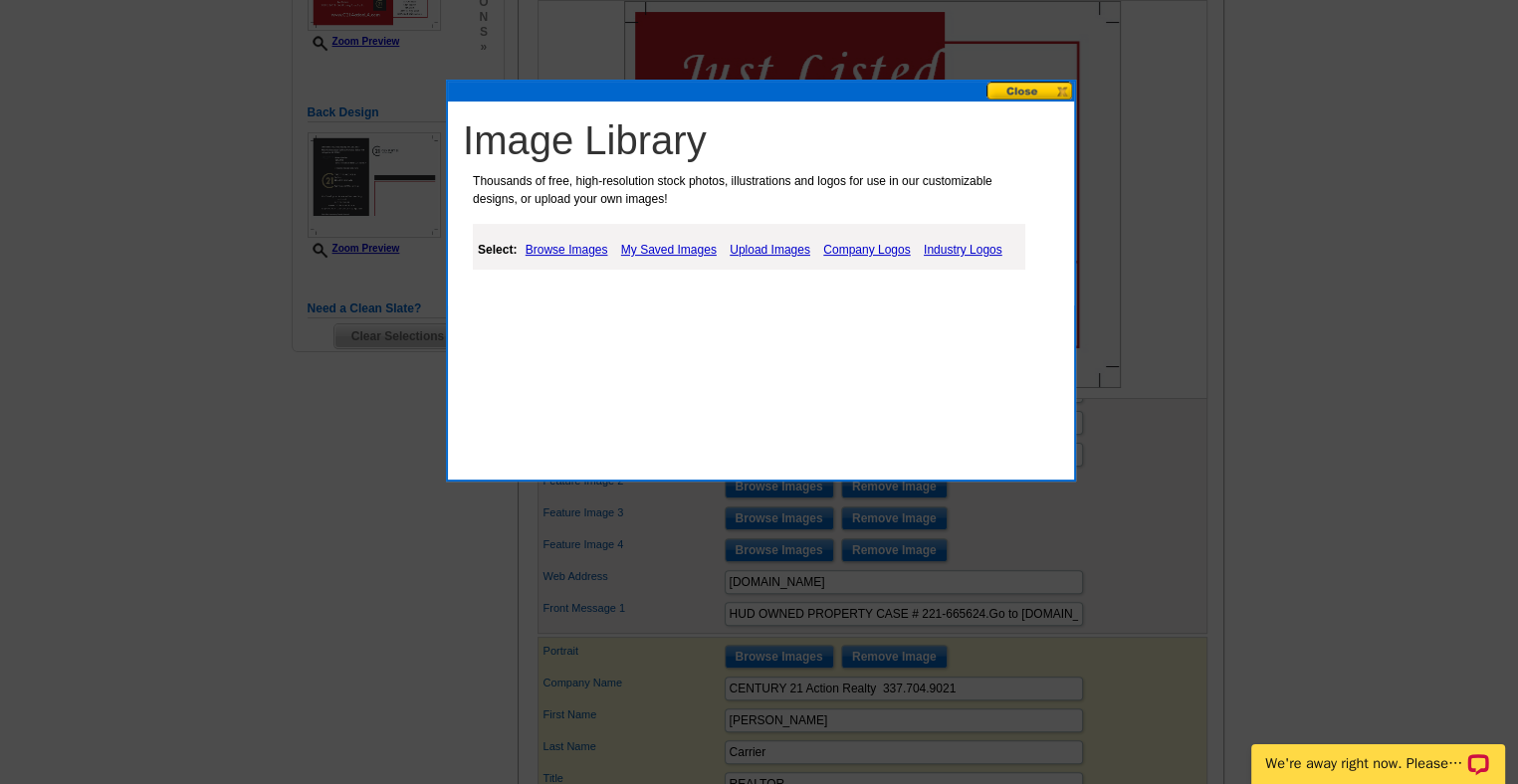 click on "Upload Images" at bounding box center [769, 250] 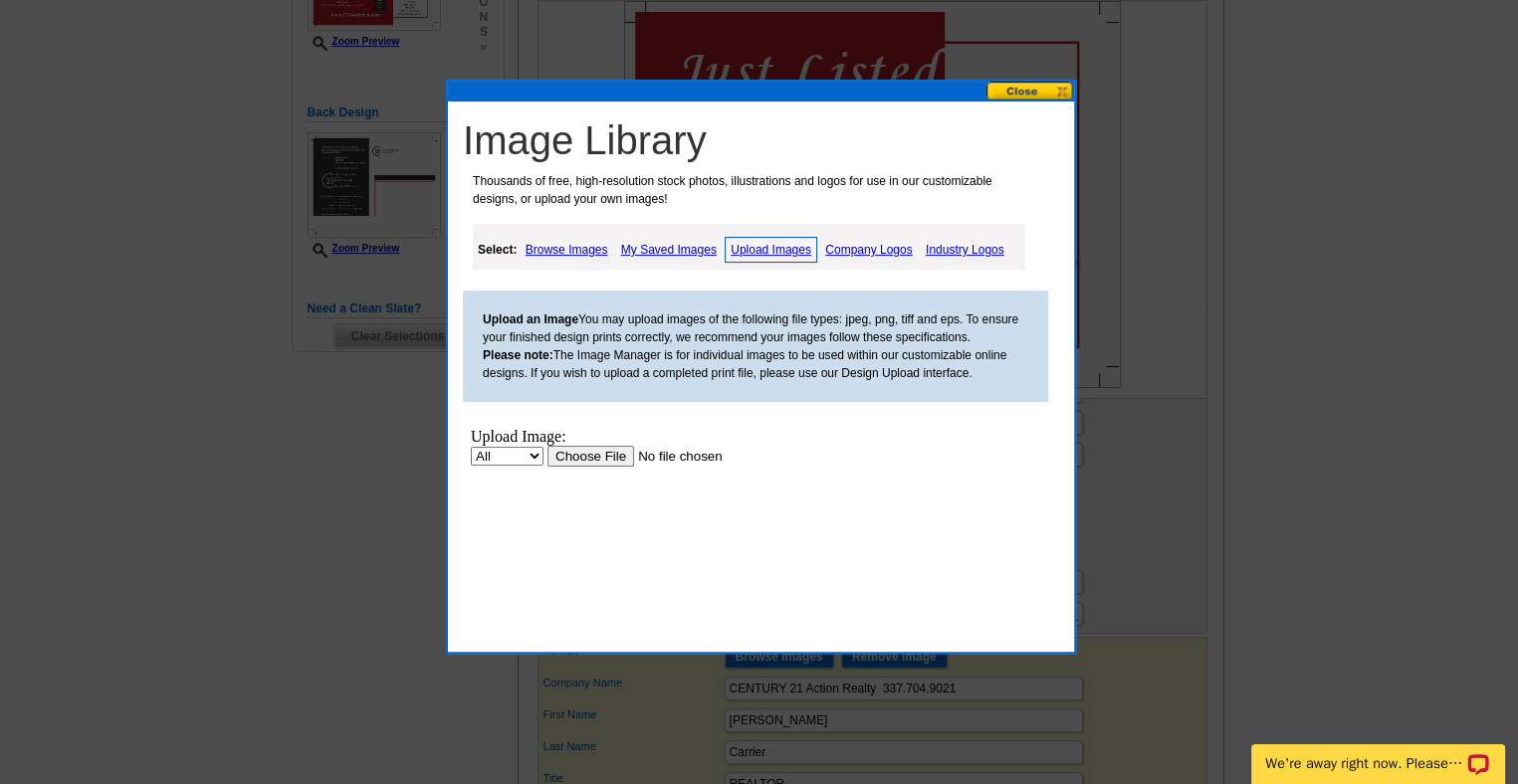 scroll, scrollTop: 0, scrollLeft: 0, axis: both 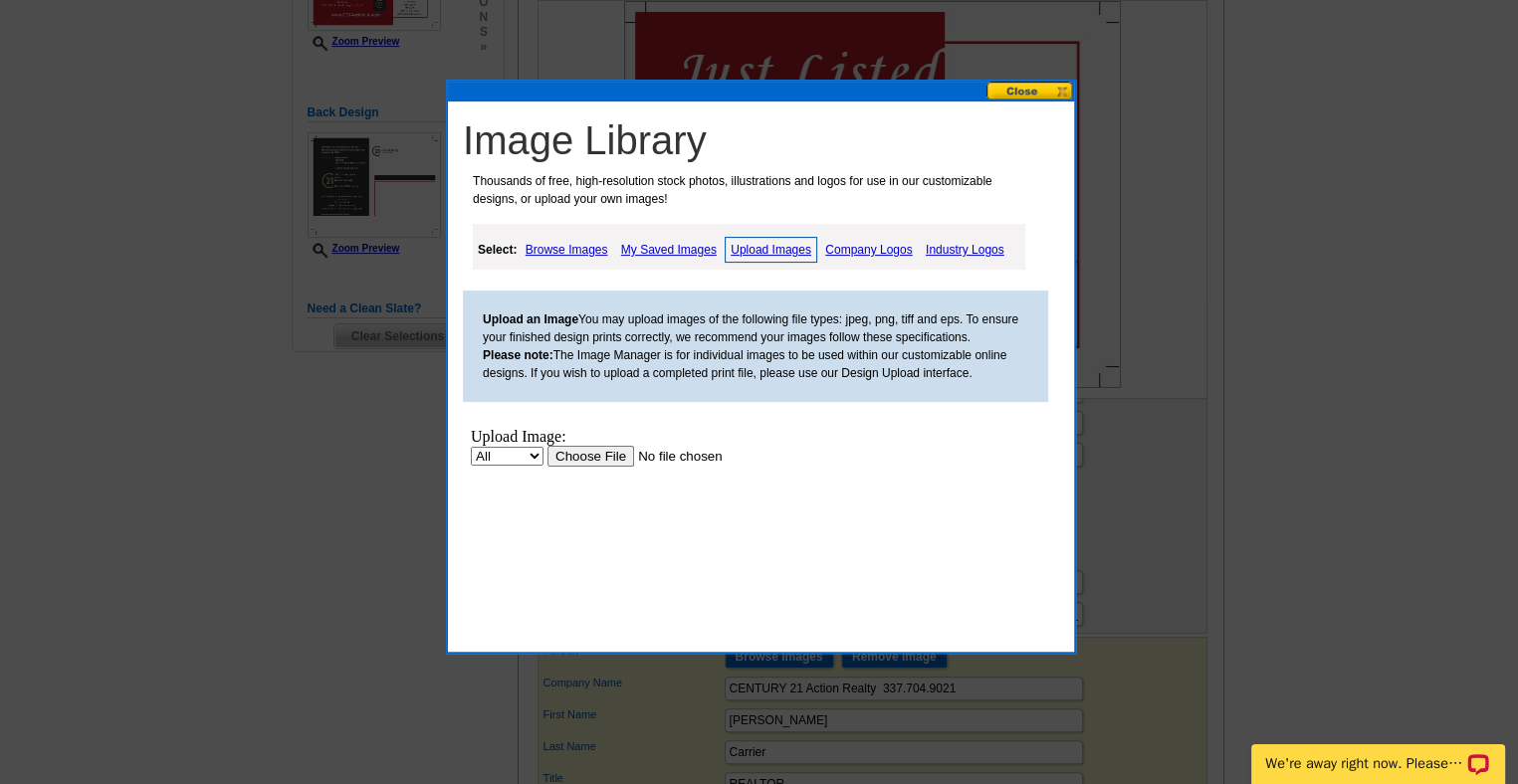 click at bounding box center [673, 456] 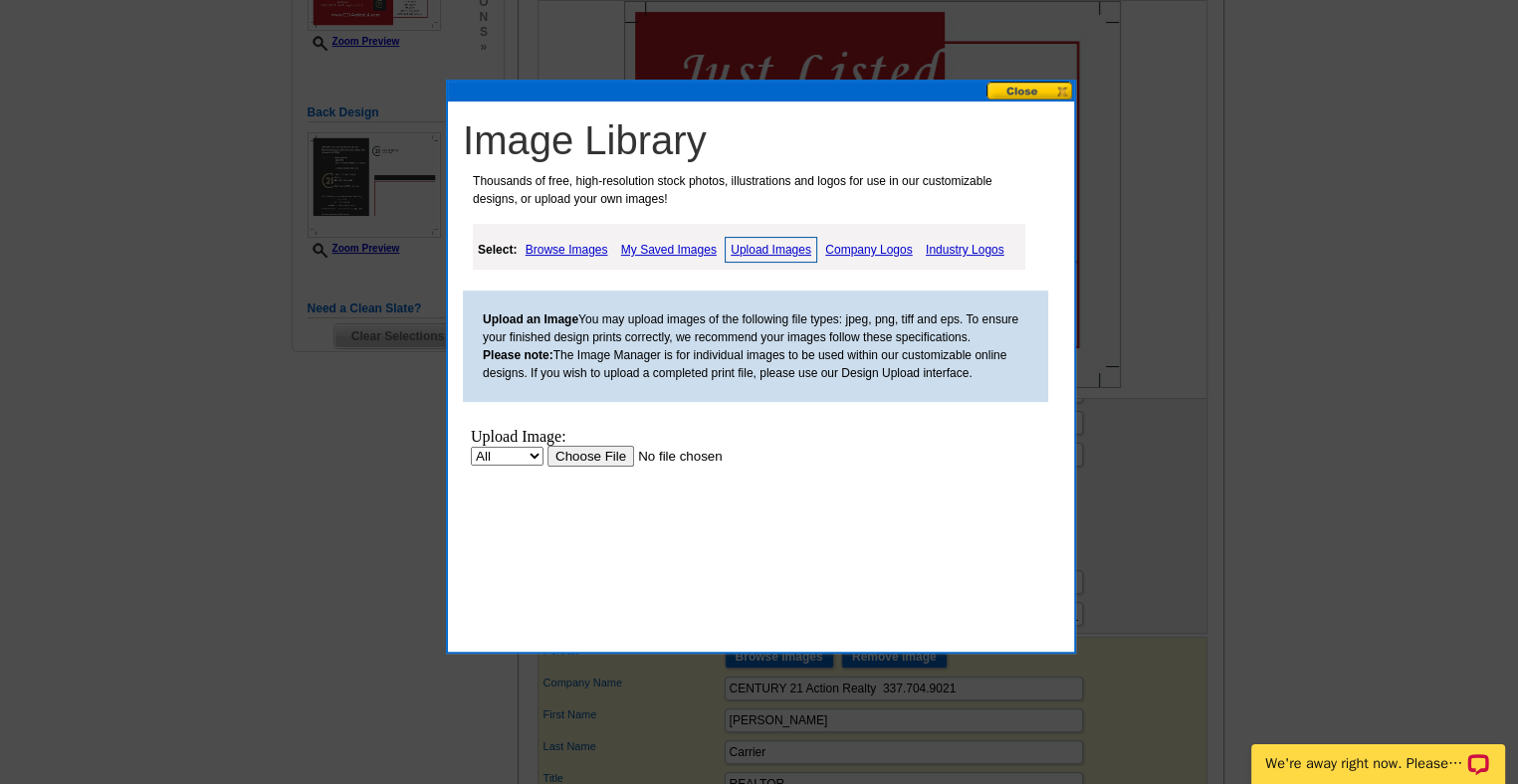 scroll, scrollTop: 0, scrollLeft: 0, axis: both 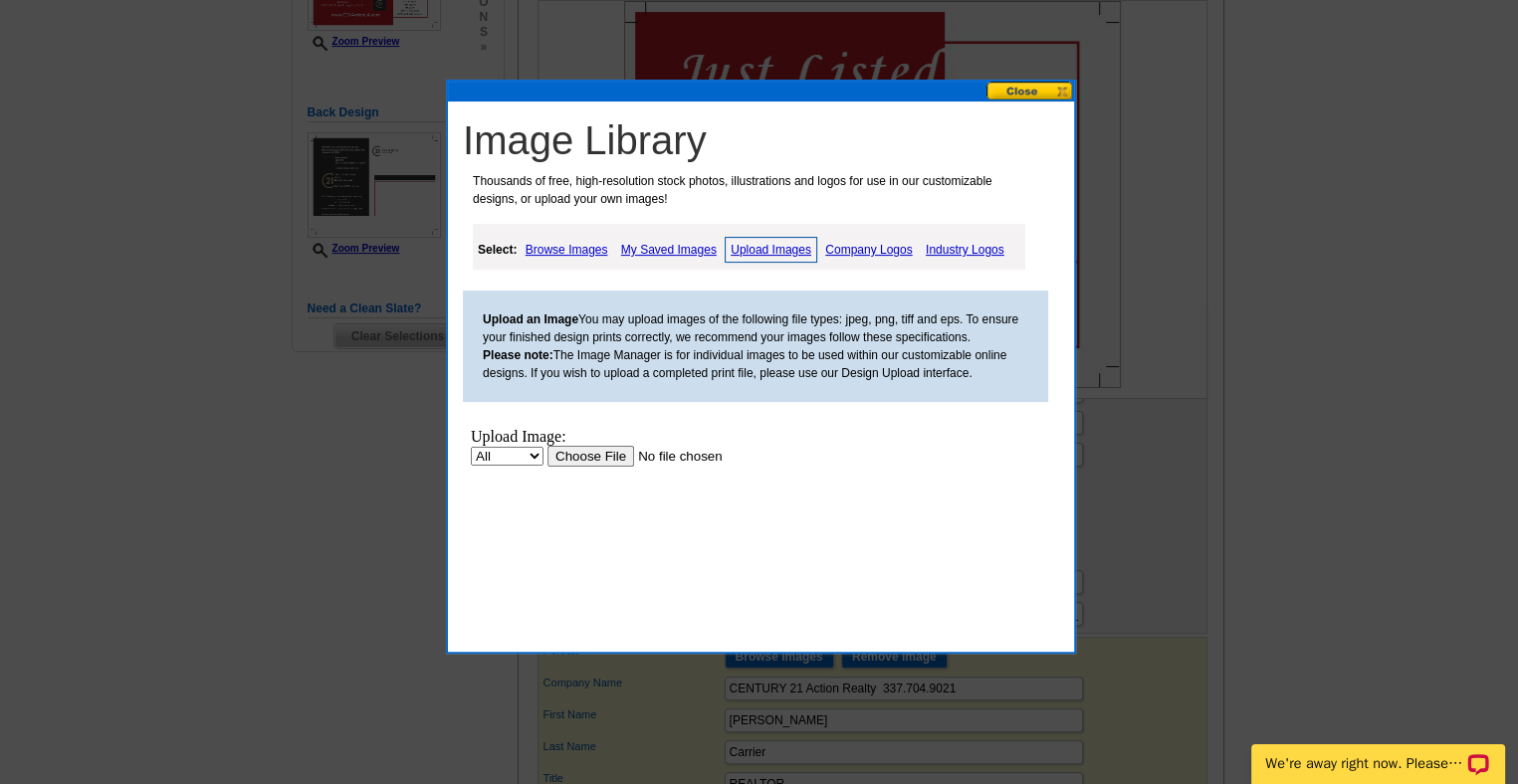 click at bounding box center (673, 456) 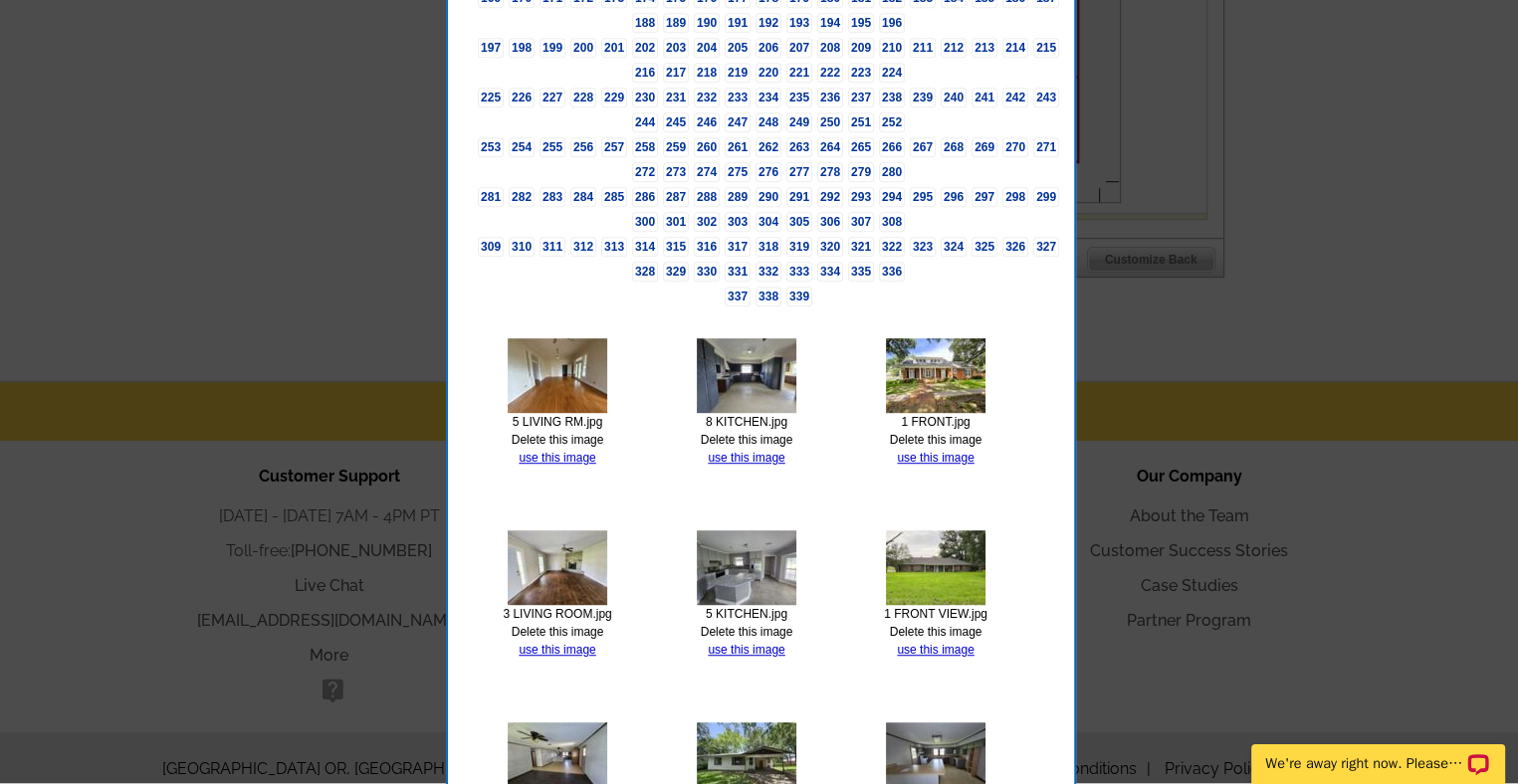 scroll, scrollTop: 1106, scrollLeft: 0, axis: vertical 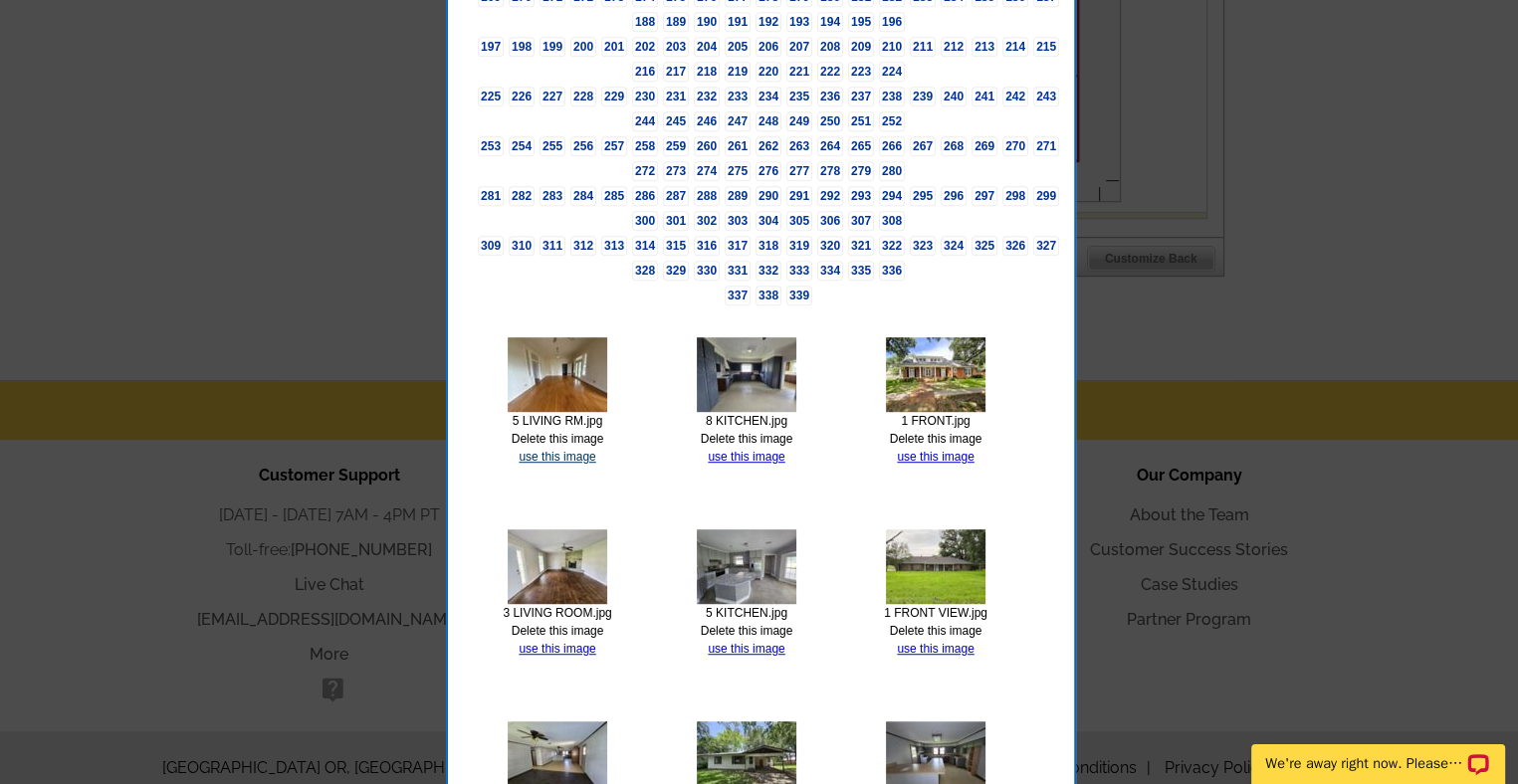 click on "use this image" at bounding box center [556, 457] 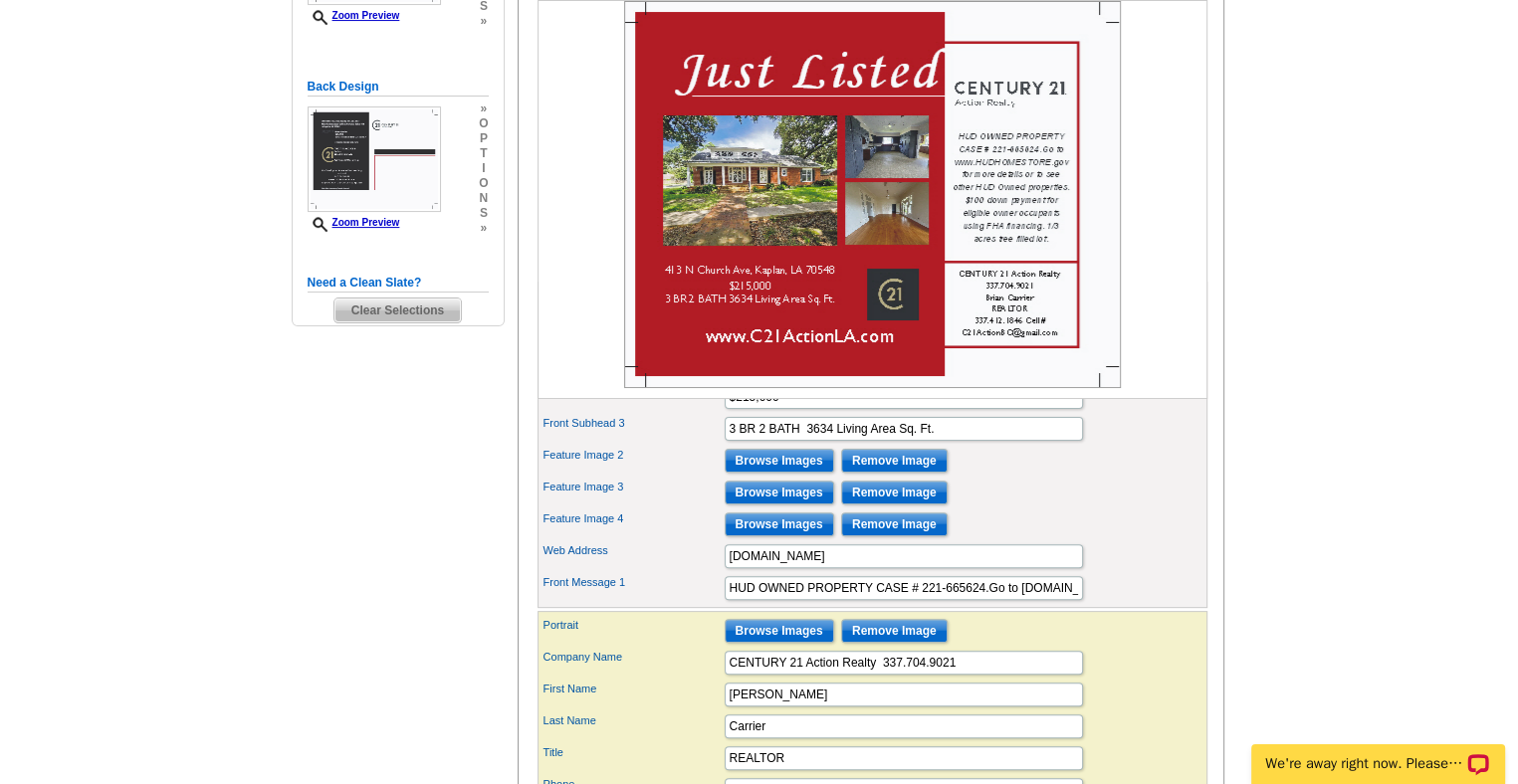 scroll, scrollTop: 489, scrollLeft: 0, axis: vertical 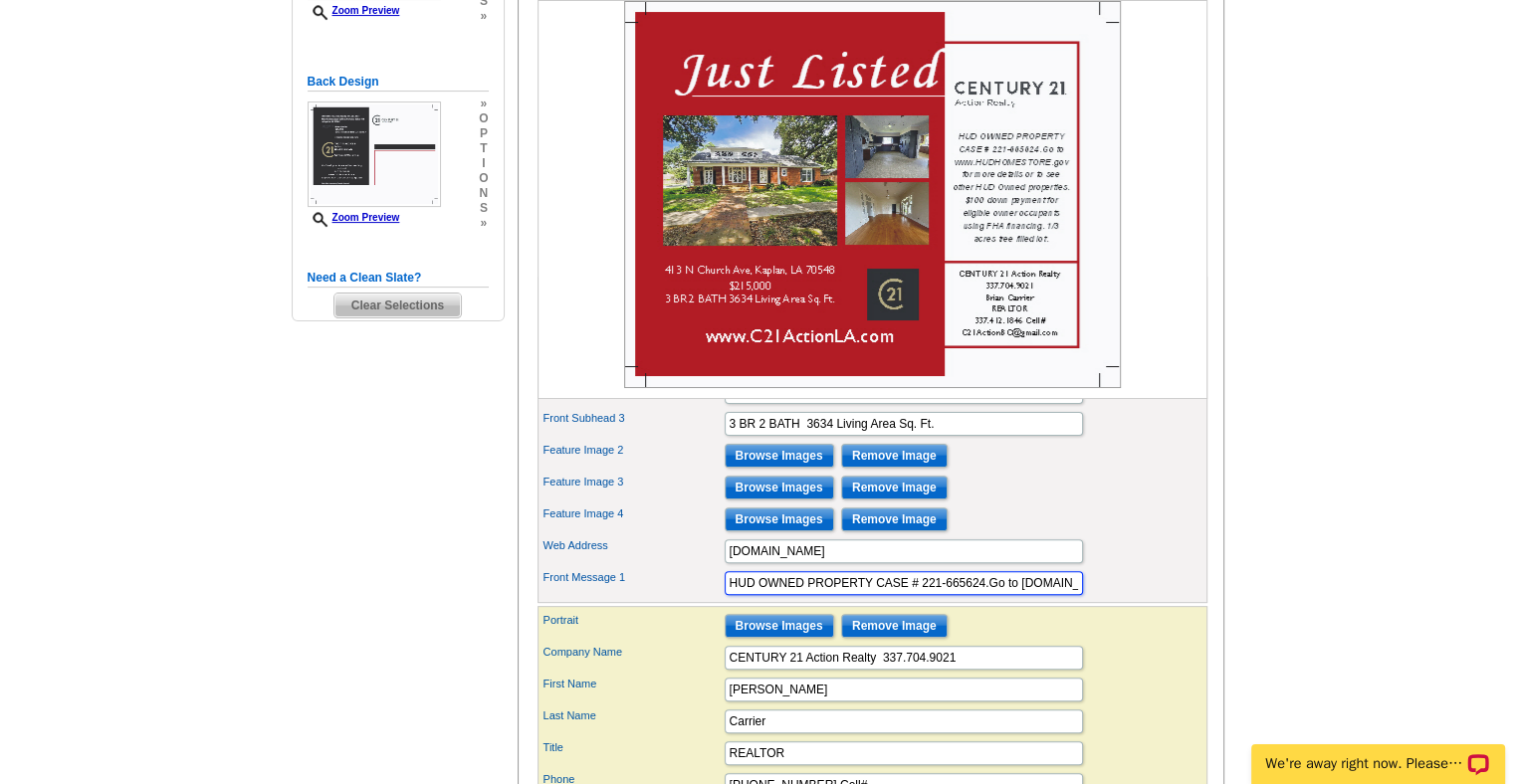 click on "HUD OWNED PROPERTY CASE # 221-665624.Go to www.HUDHOMESTORE.gov for more details or to see other HUD Owned properties. $100 down payment for eligible owner occupants using FHA financing. 1/3 acres tree filled lot." at bounding box center [904, 583] 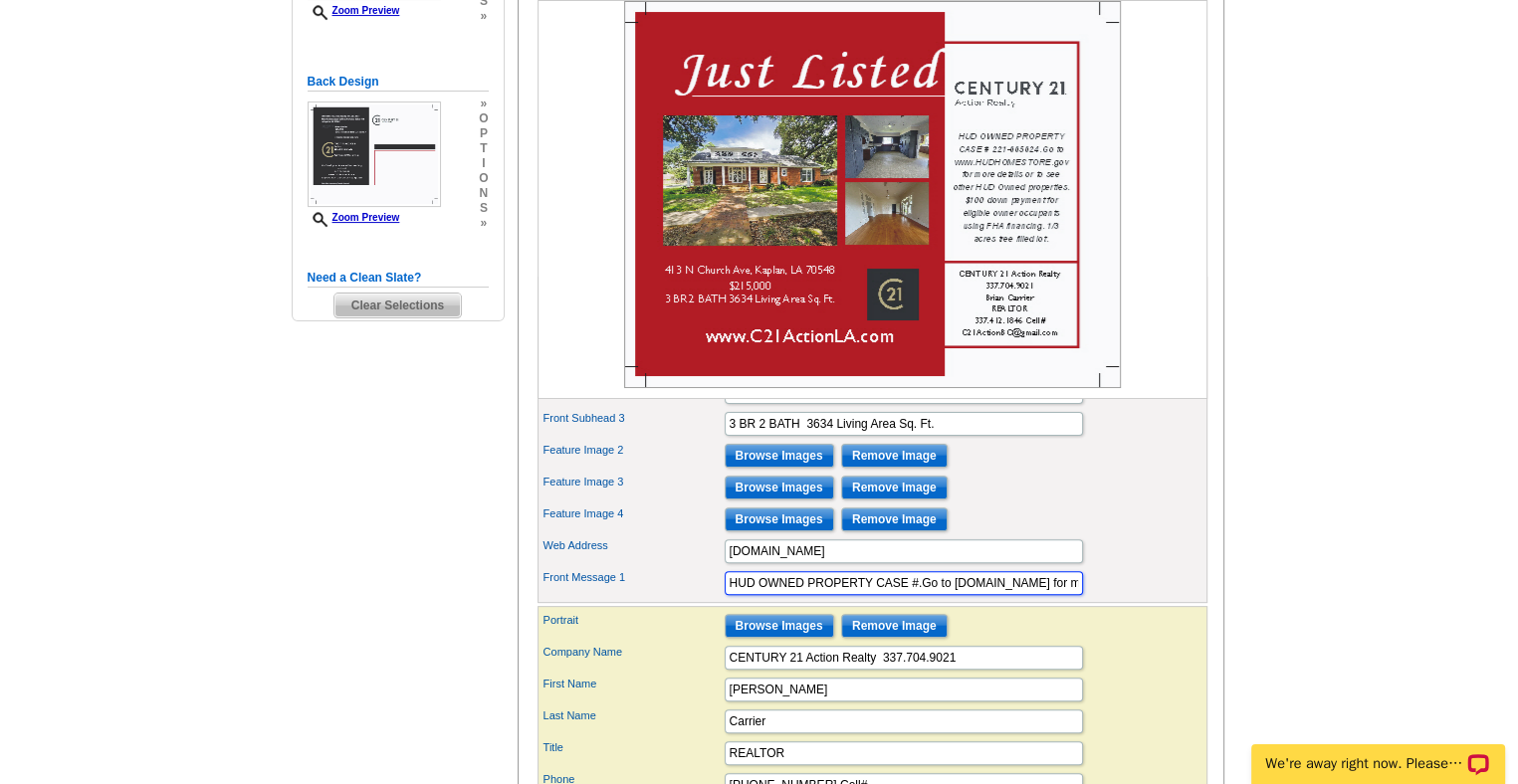 paste on "221-629122" 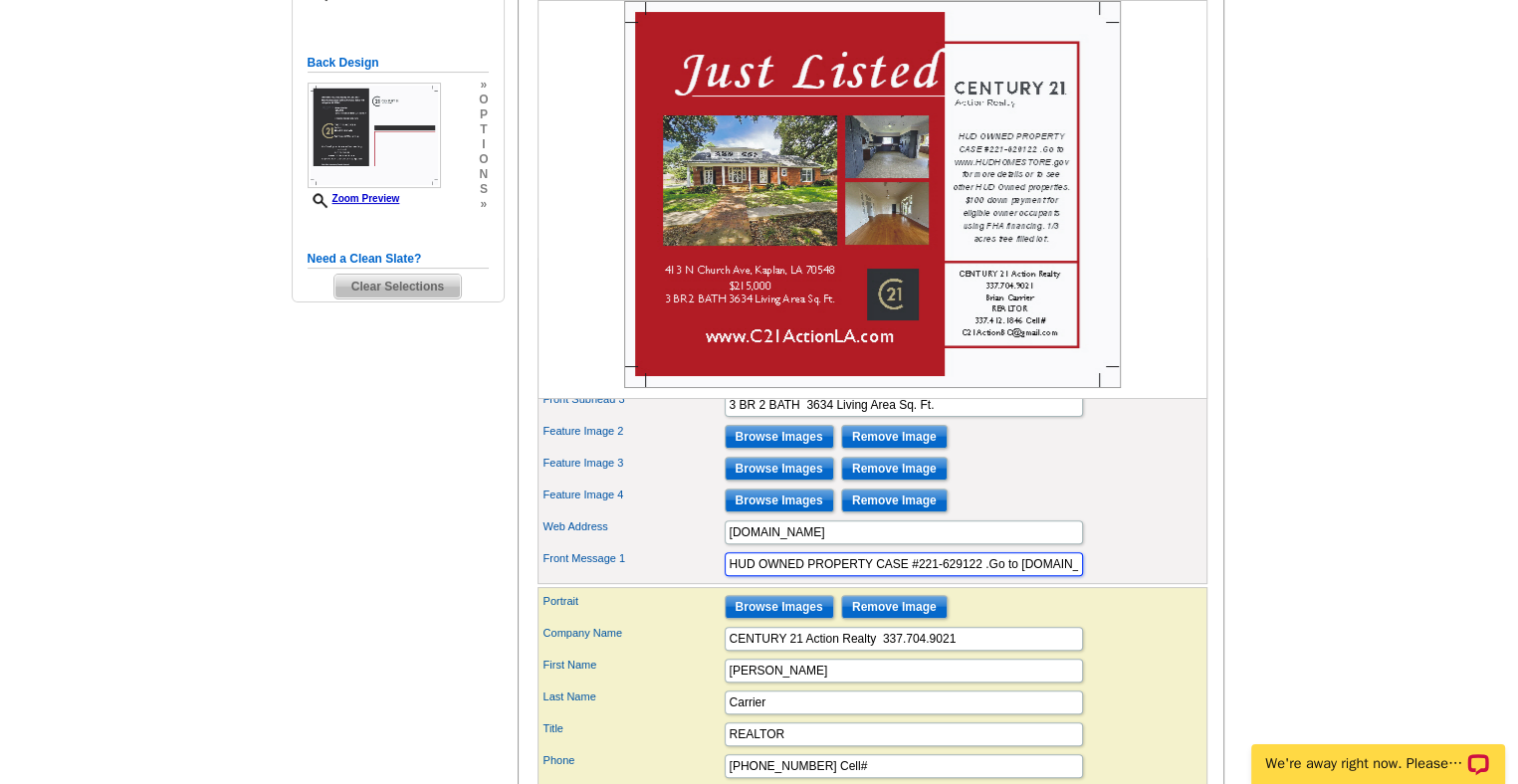 scroll, scrollTop: 517, scrollLeft: 0, axis: vertical 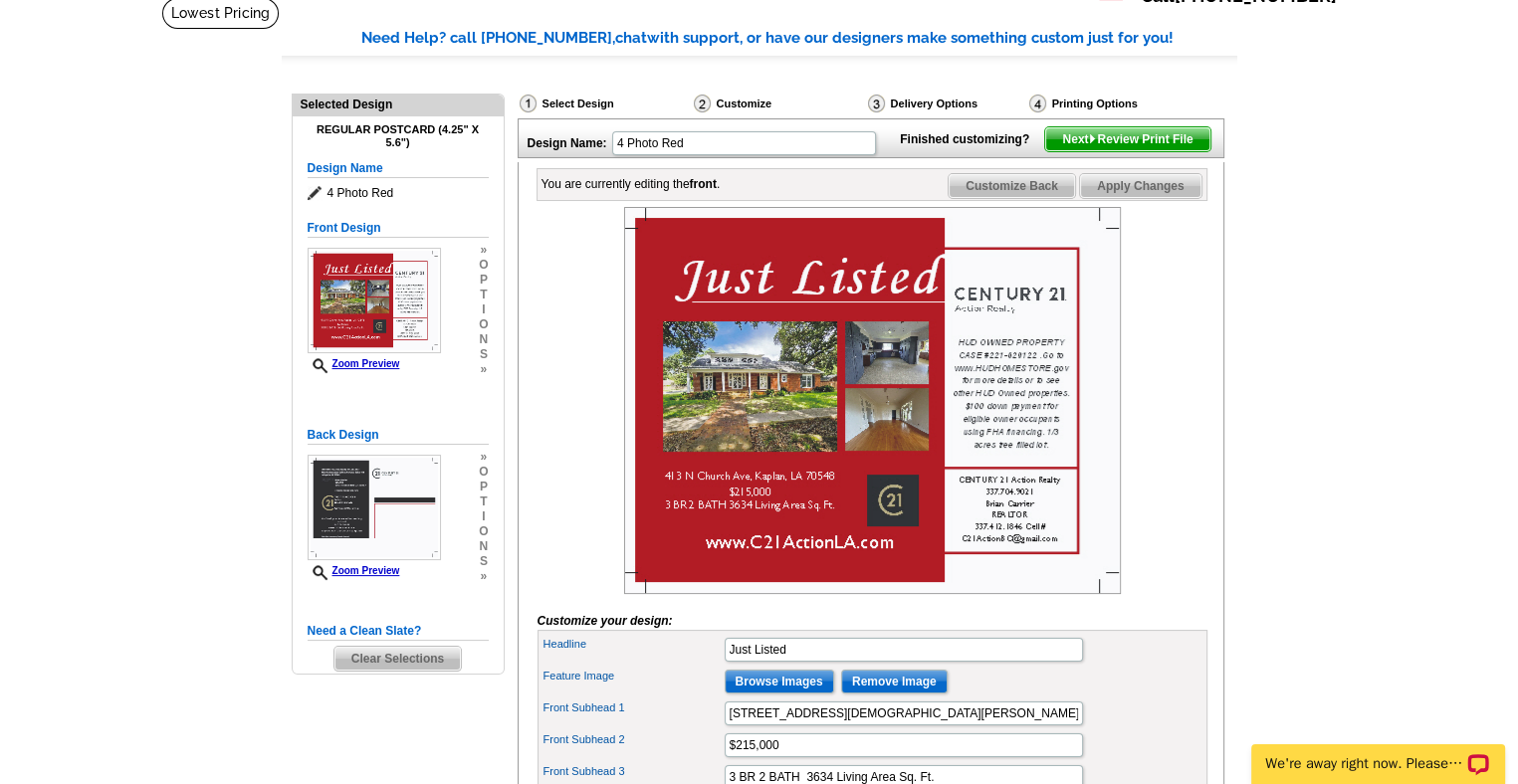 type on "HUD OWNED PROPERTY CASE #221-629122 .Go to www.HUDHOMESTORE.gov for more details or to see other HUD Owned properties. $100 down payment for eligible owner occupants using FHA financing. Tree filled lot, 2 car carport, wood flooring, very spacious rooms.." 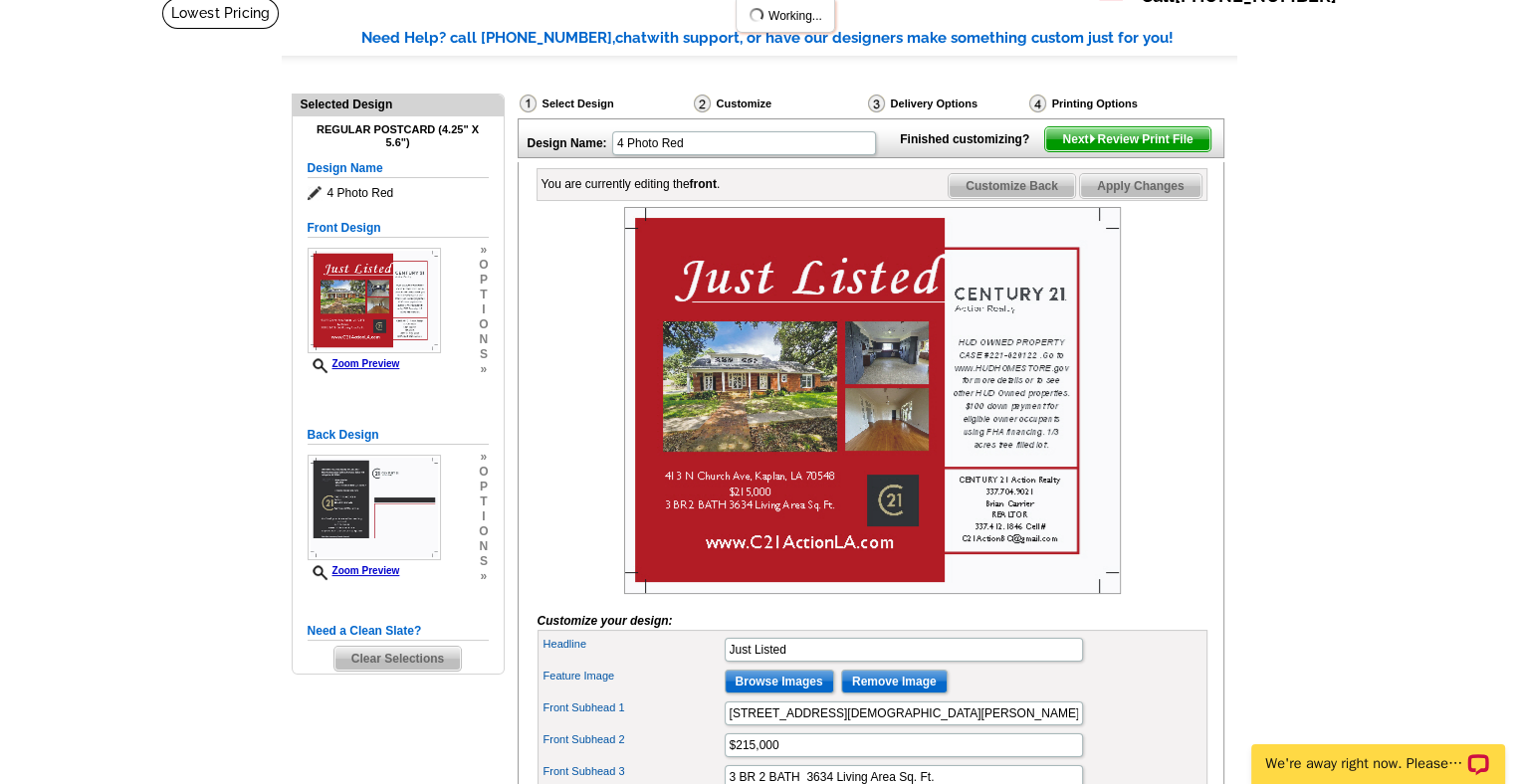 click on "Apply Changes" at bounding box center [1140, 186] 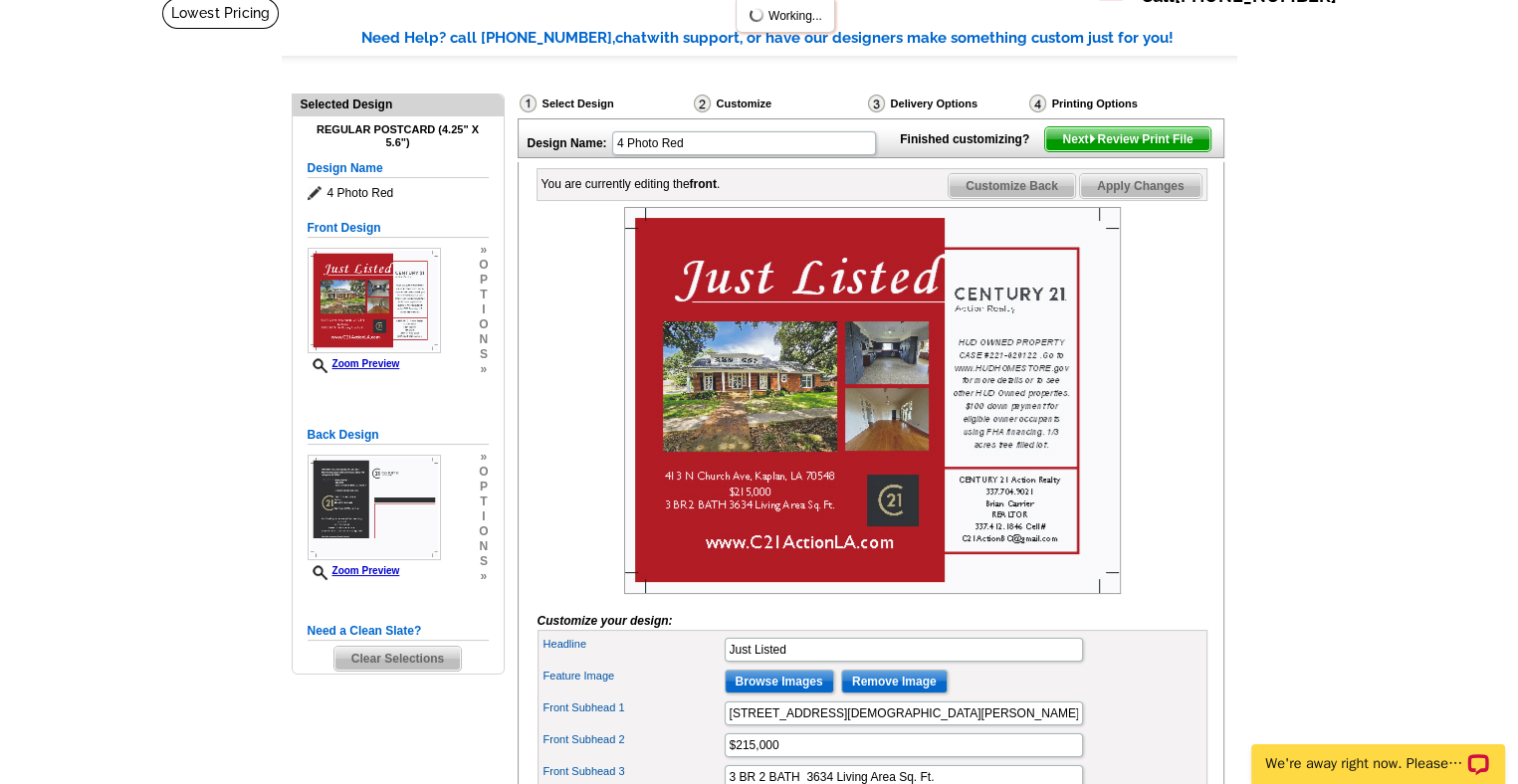 click on "Apply Changes" at bounding box center (1140, 186) 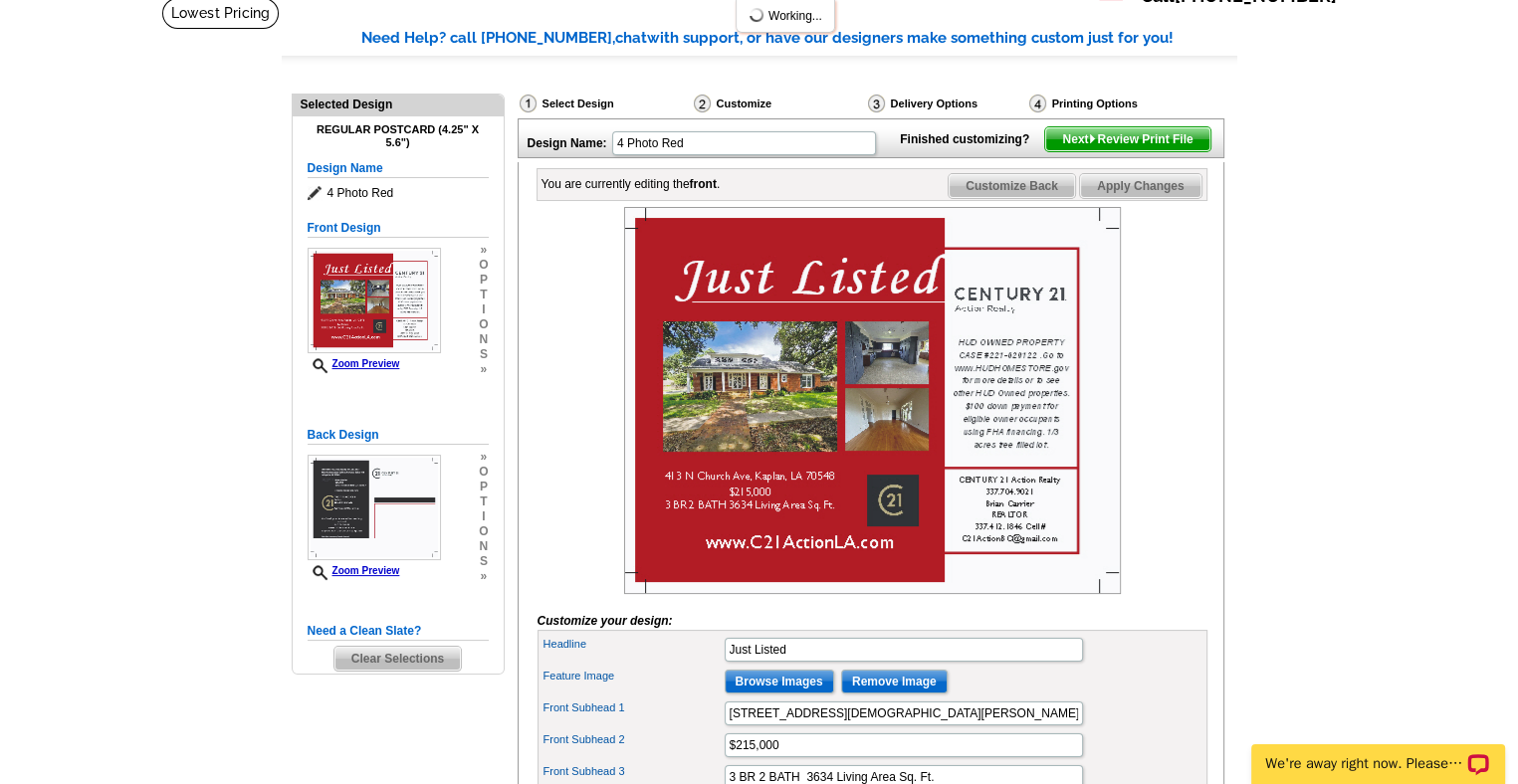 click on "Customize Back" at bounding box center [1011, 186] 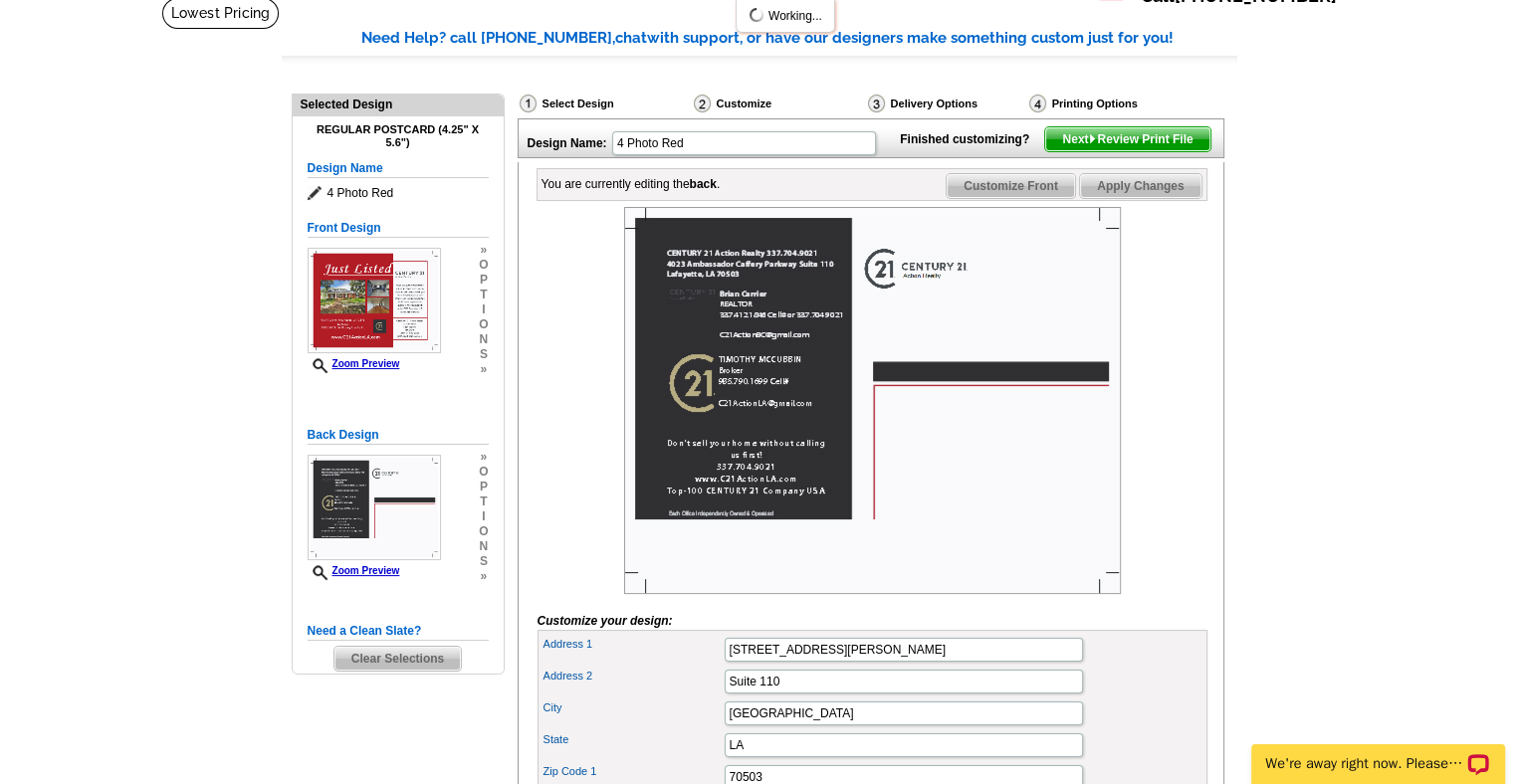 click on "Apply Changes" at bounding box center (1140, 186) 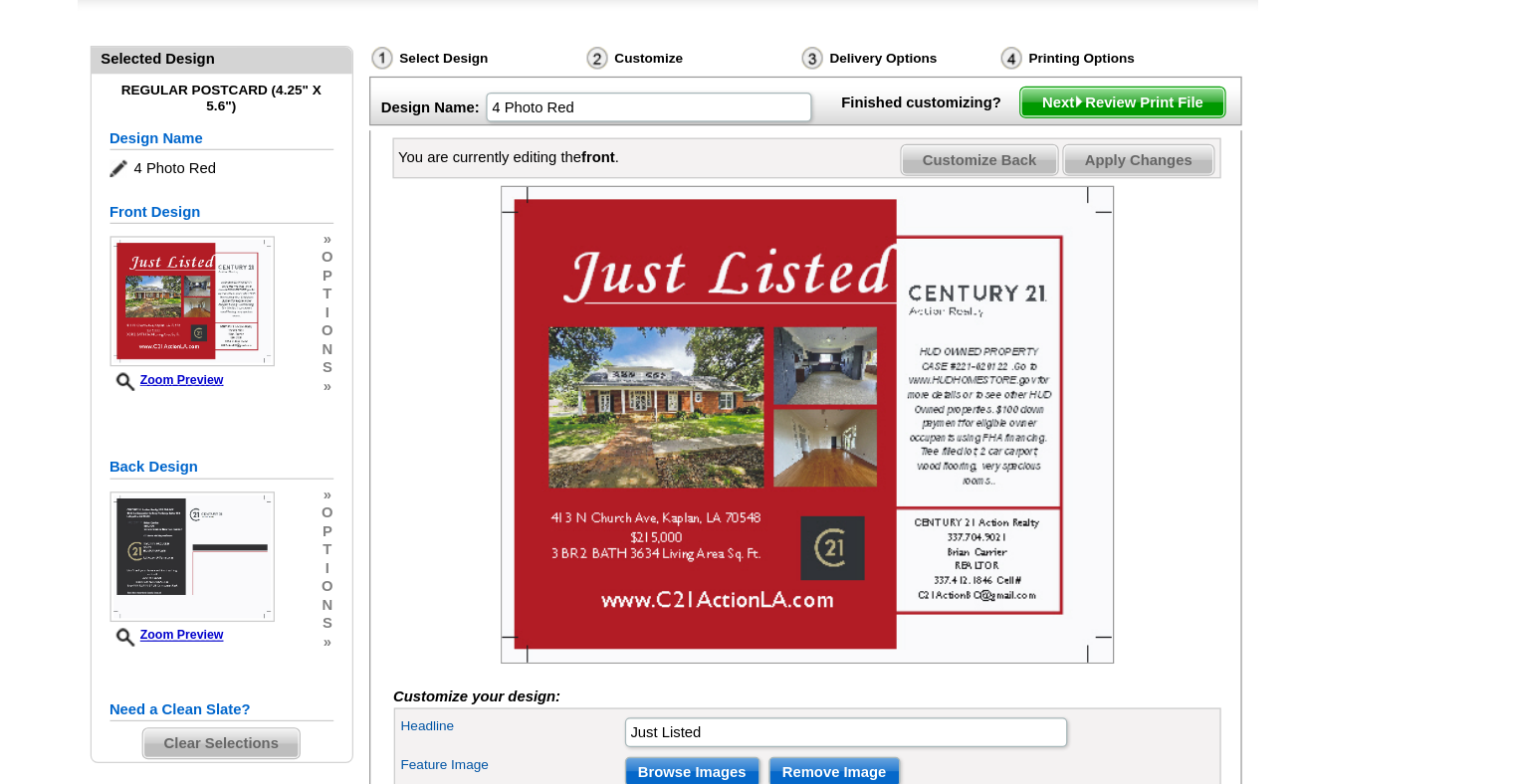 scroll, scrollTop: 135, scrollLeft: 0, axis: vertical 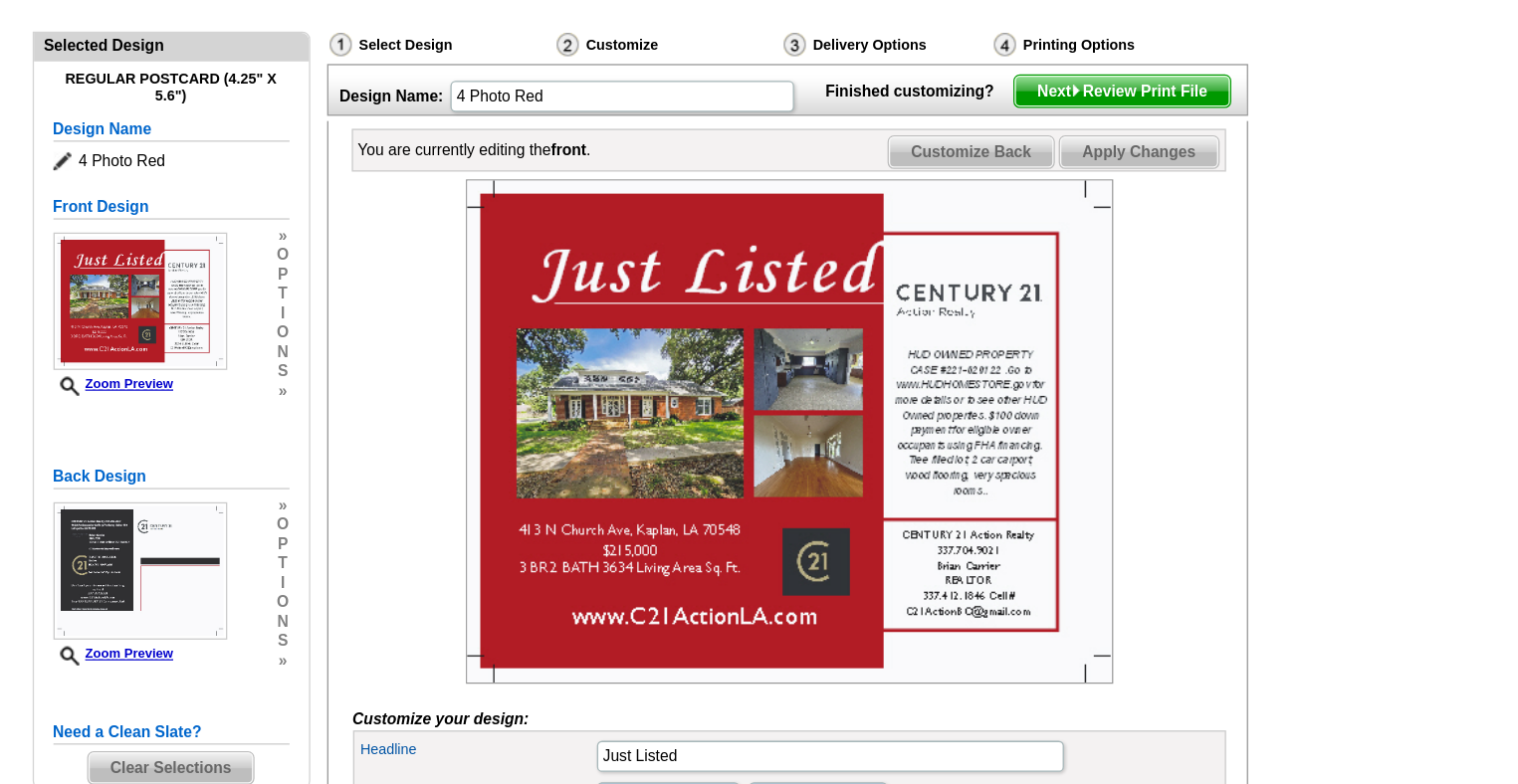 click on "Next   Review Print File" at bounding box center [1127, 139] 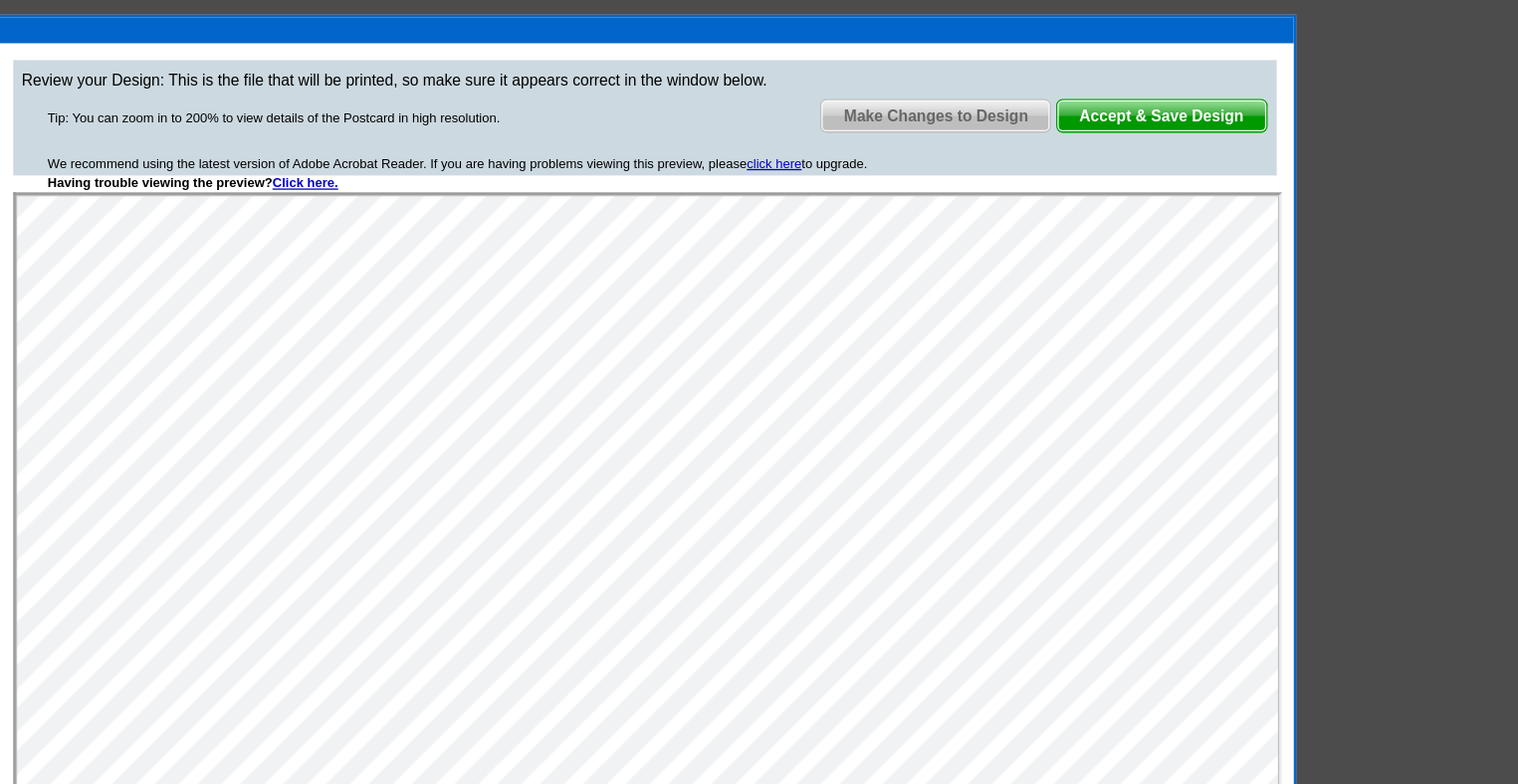 scroll, scrollTop: 0, scrollLeft: 0, axis: both 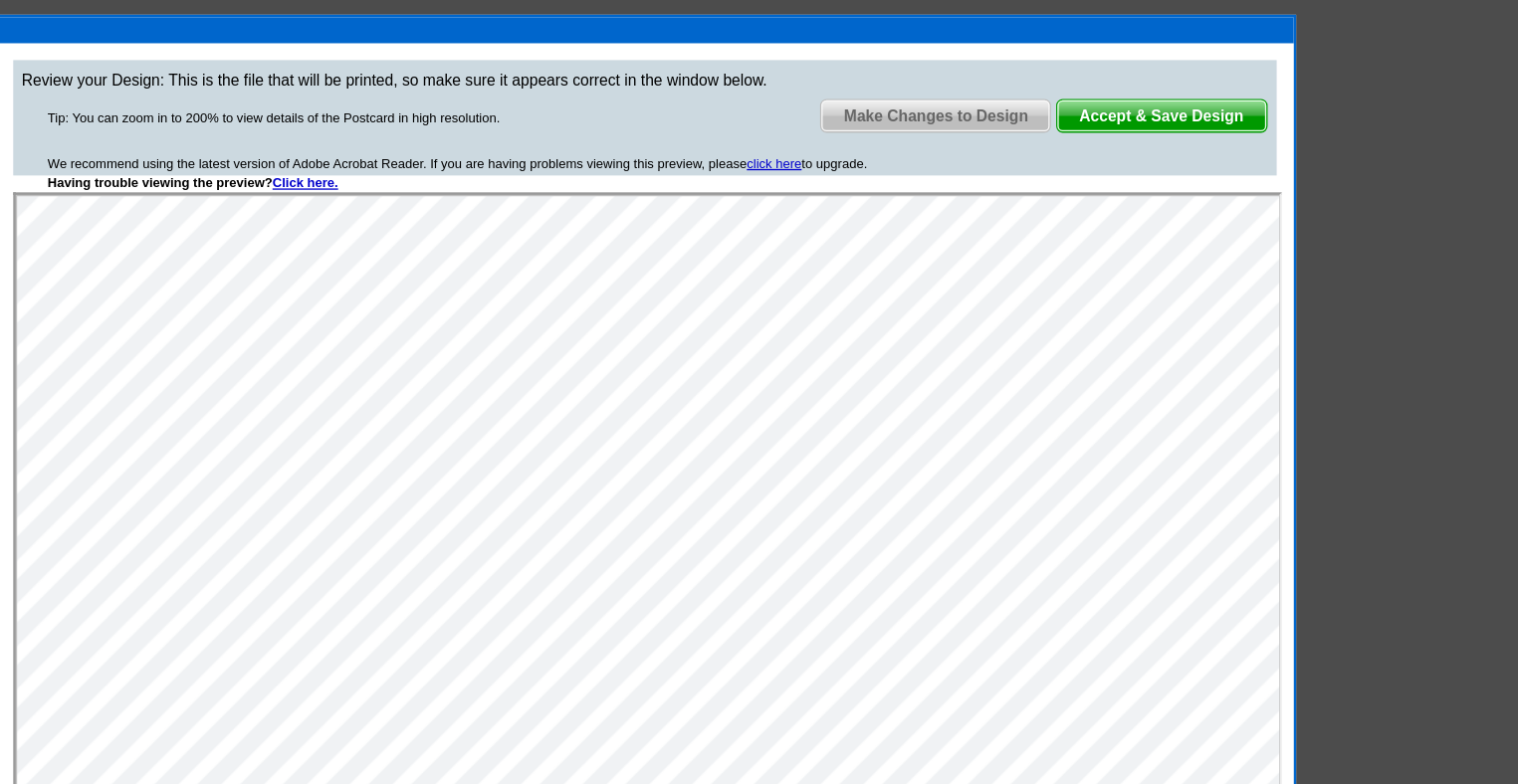 click on "Accept & Save Design" at bounding box center [1158, 158] 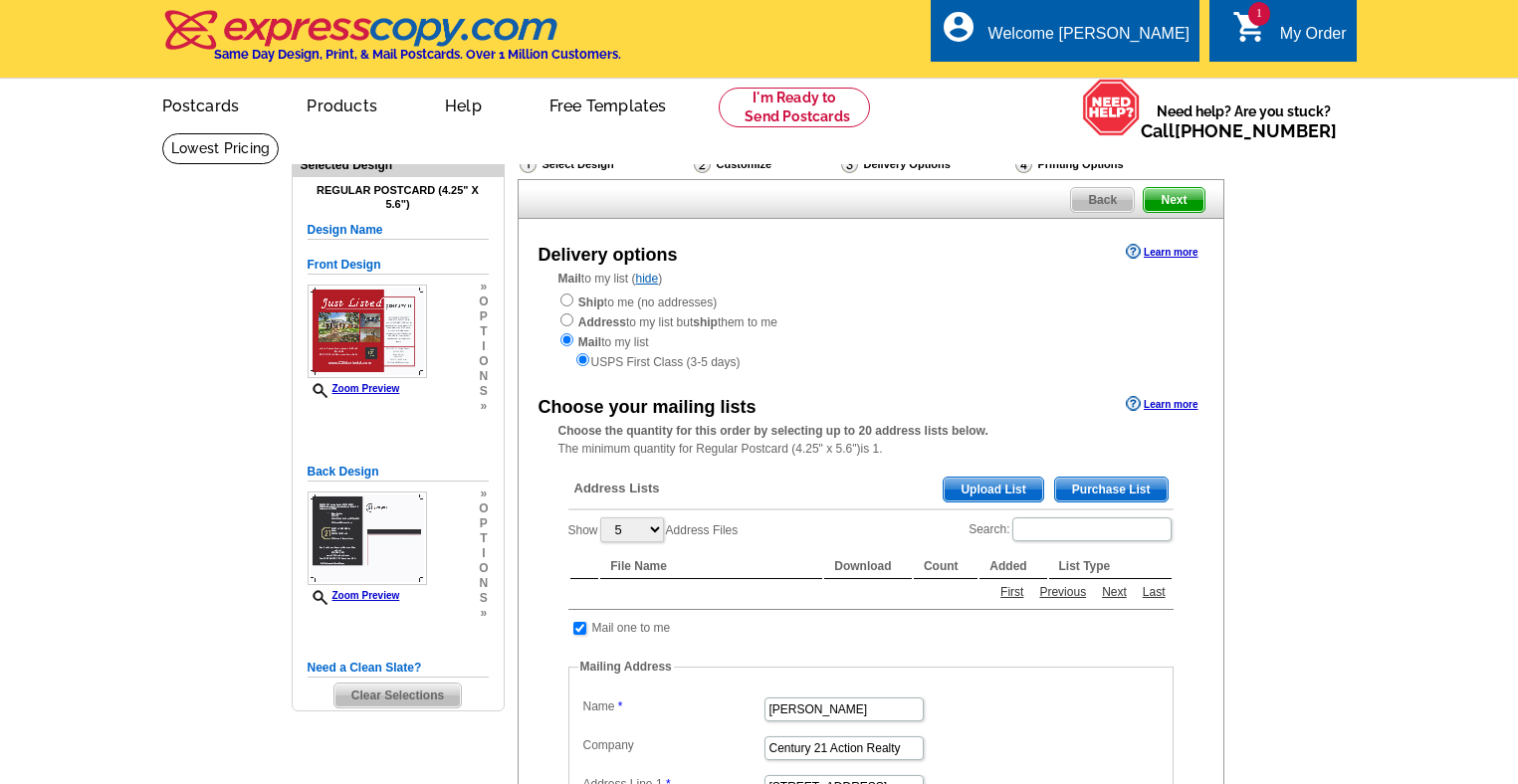 scroll, scrollTop: 0, scrollLeft: 0, axis: both 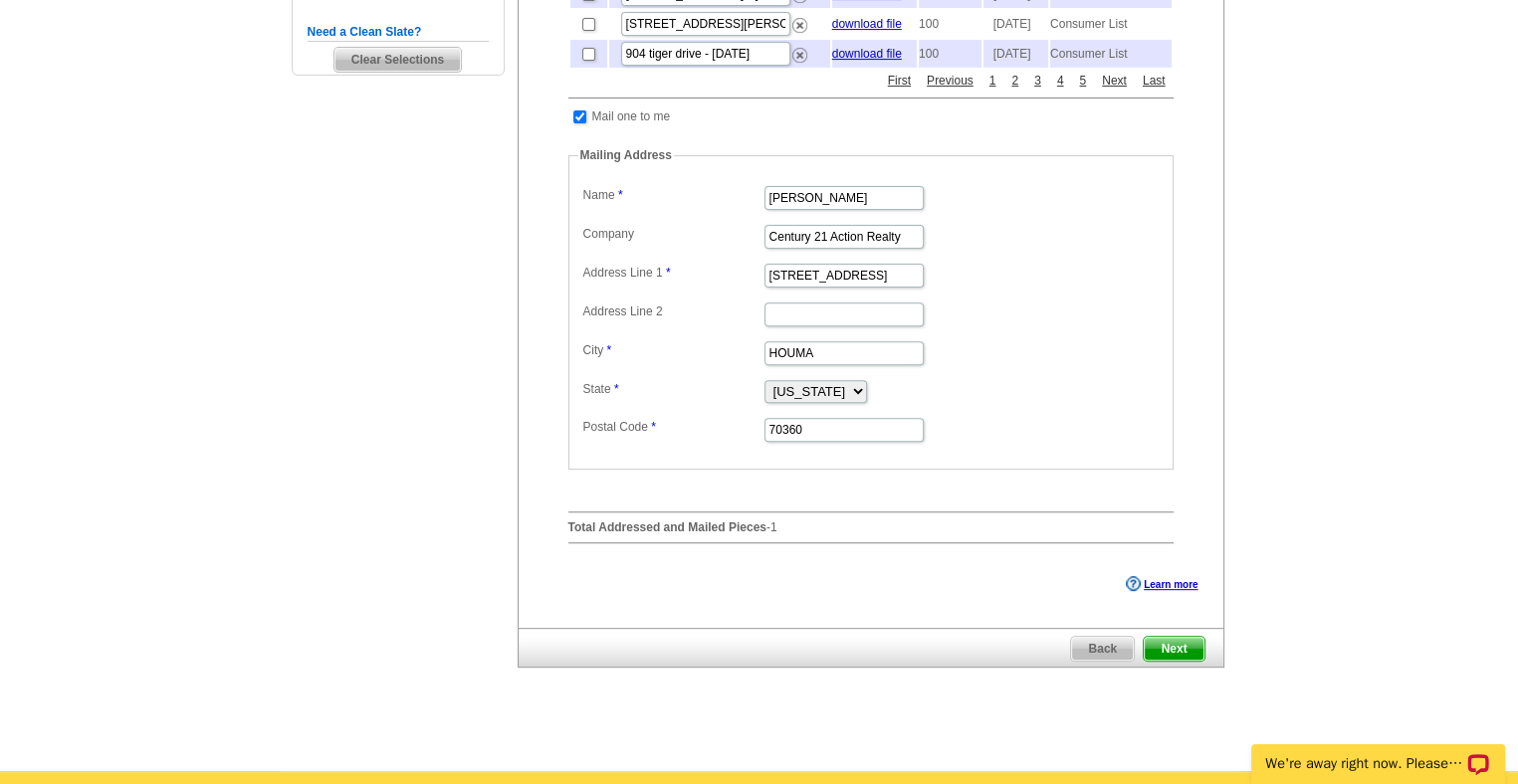 click on "Next" at bounding box center (1174, 649) 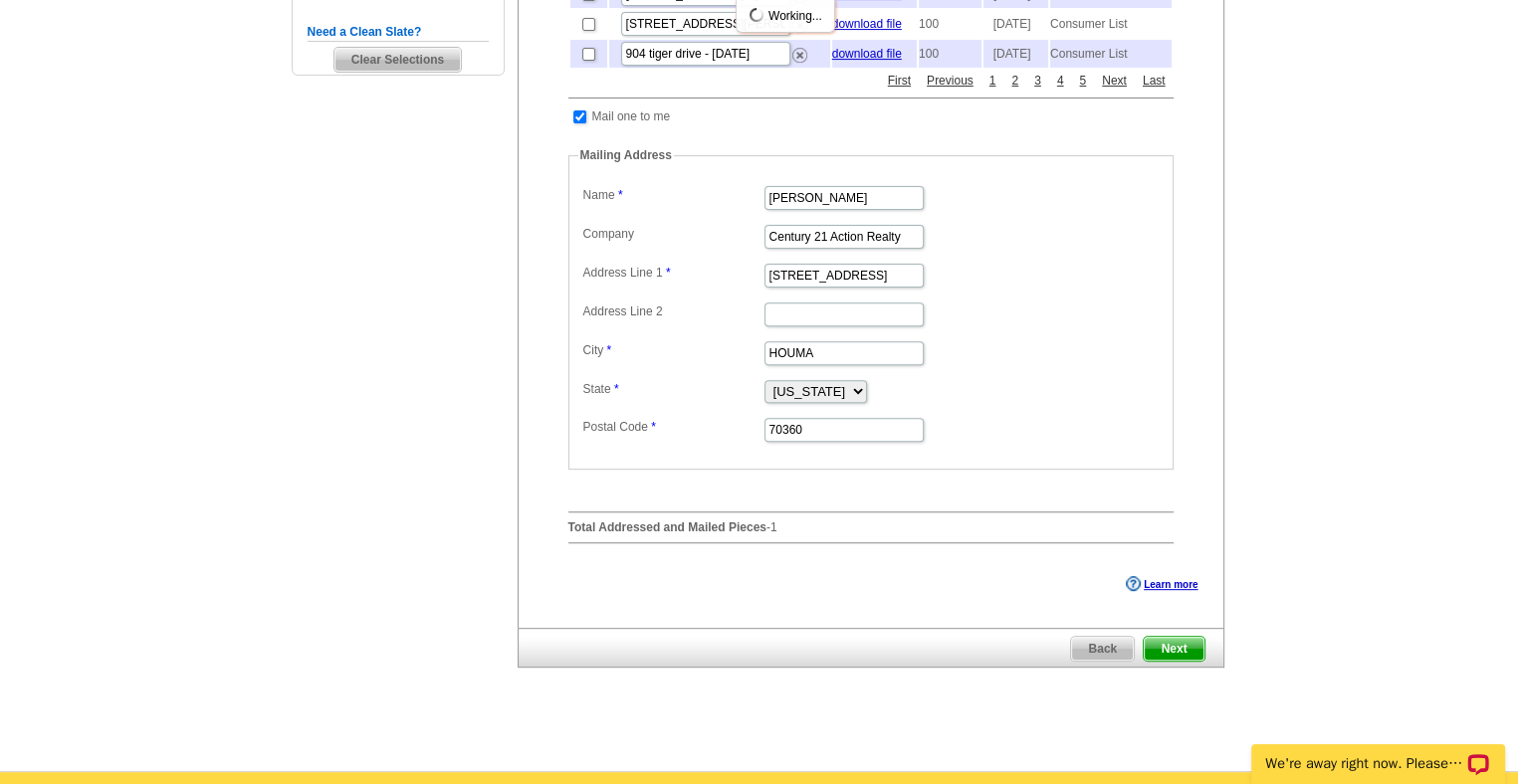 scroll, scrollTop: 0, scrollLeft: 0, axis: both 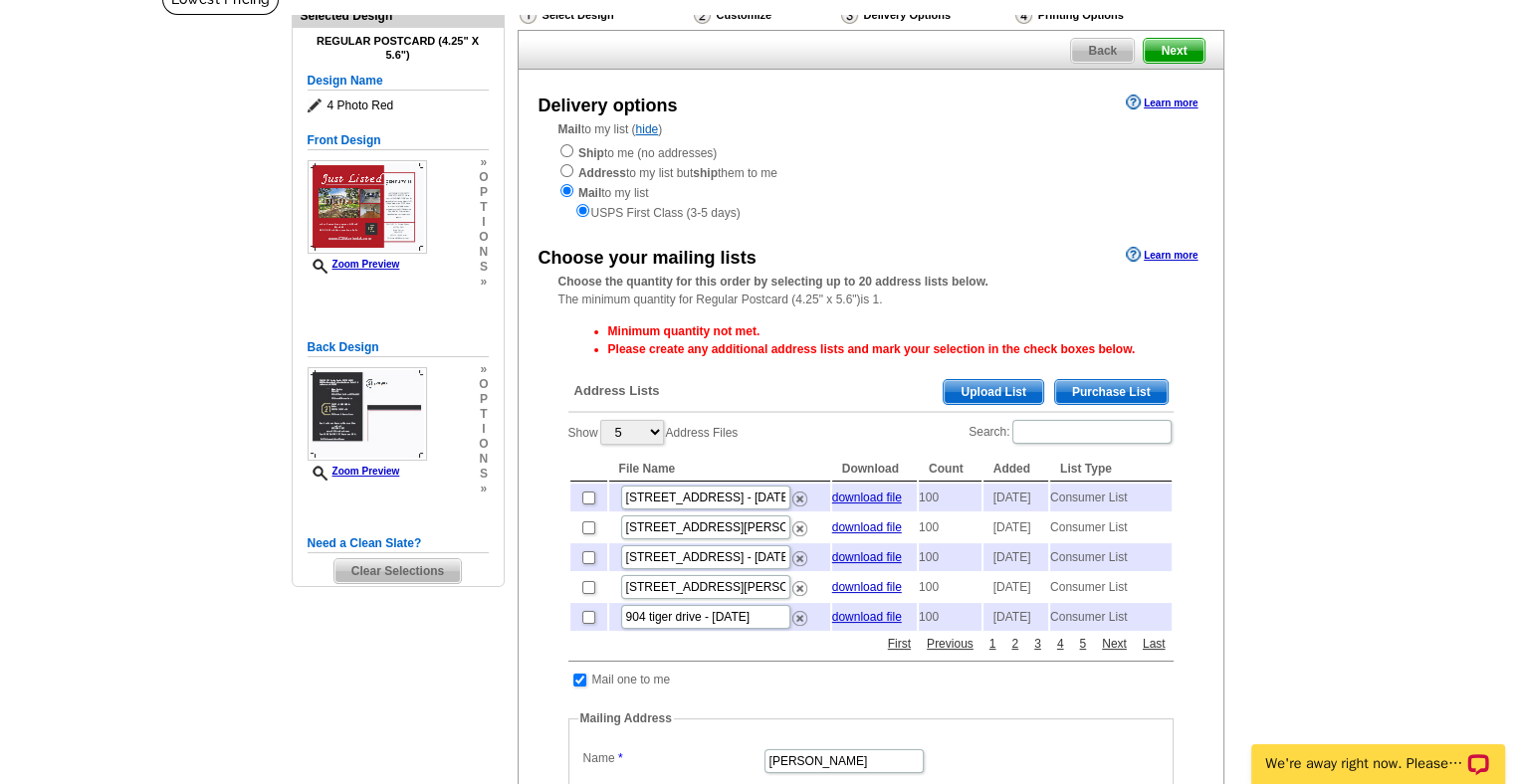 click on "Purchase List" at bounding box center (1111, 392) 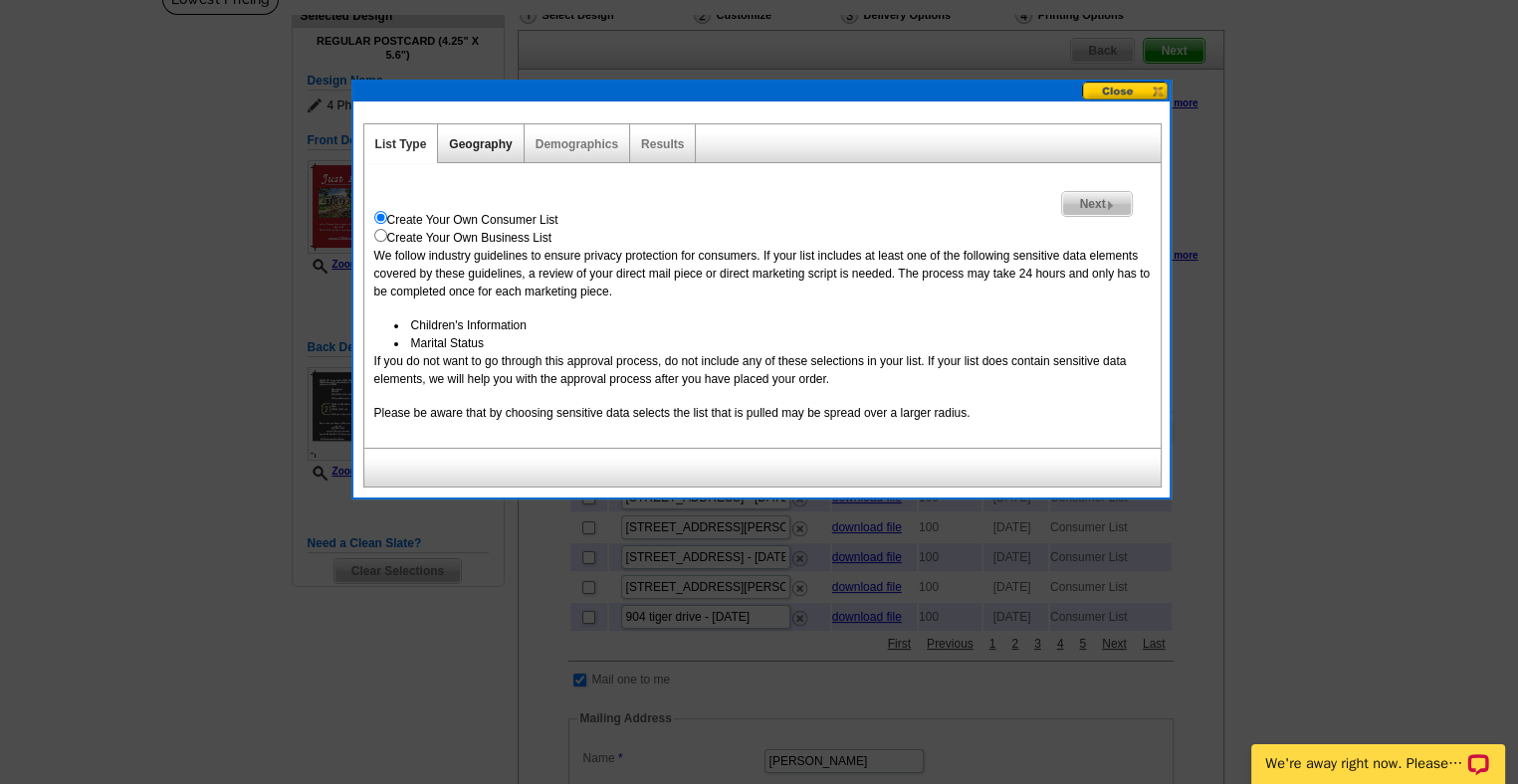 click on "Geography" at bounding box center [480, 144] 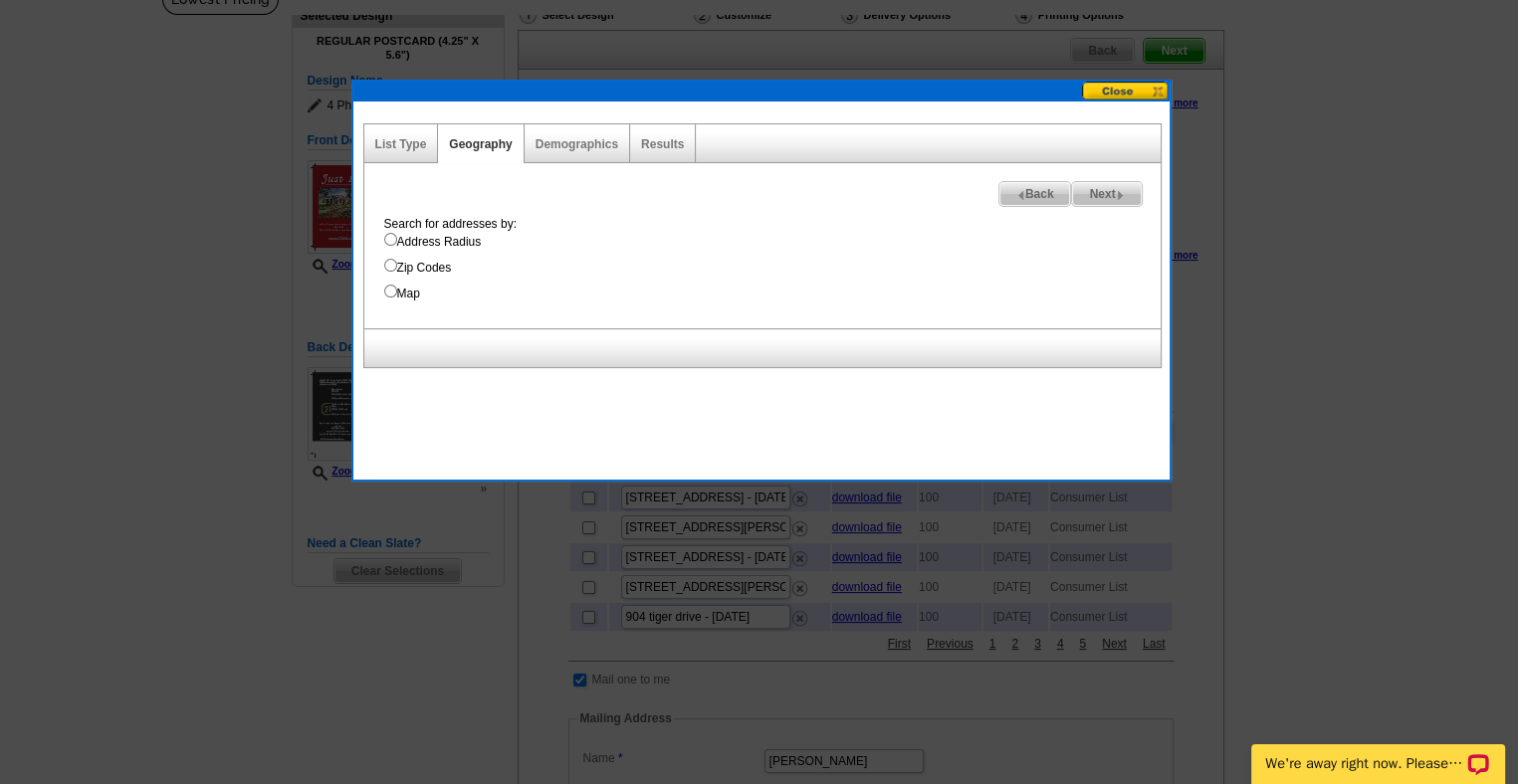 click on "Address Radius" at bounding box center (390, 239) 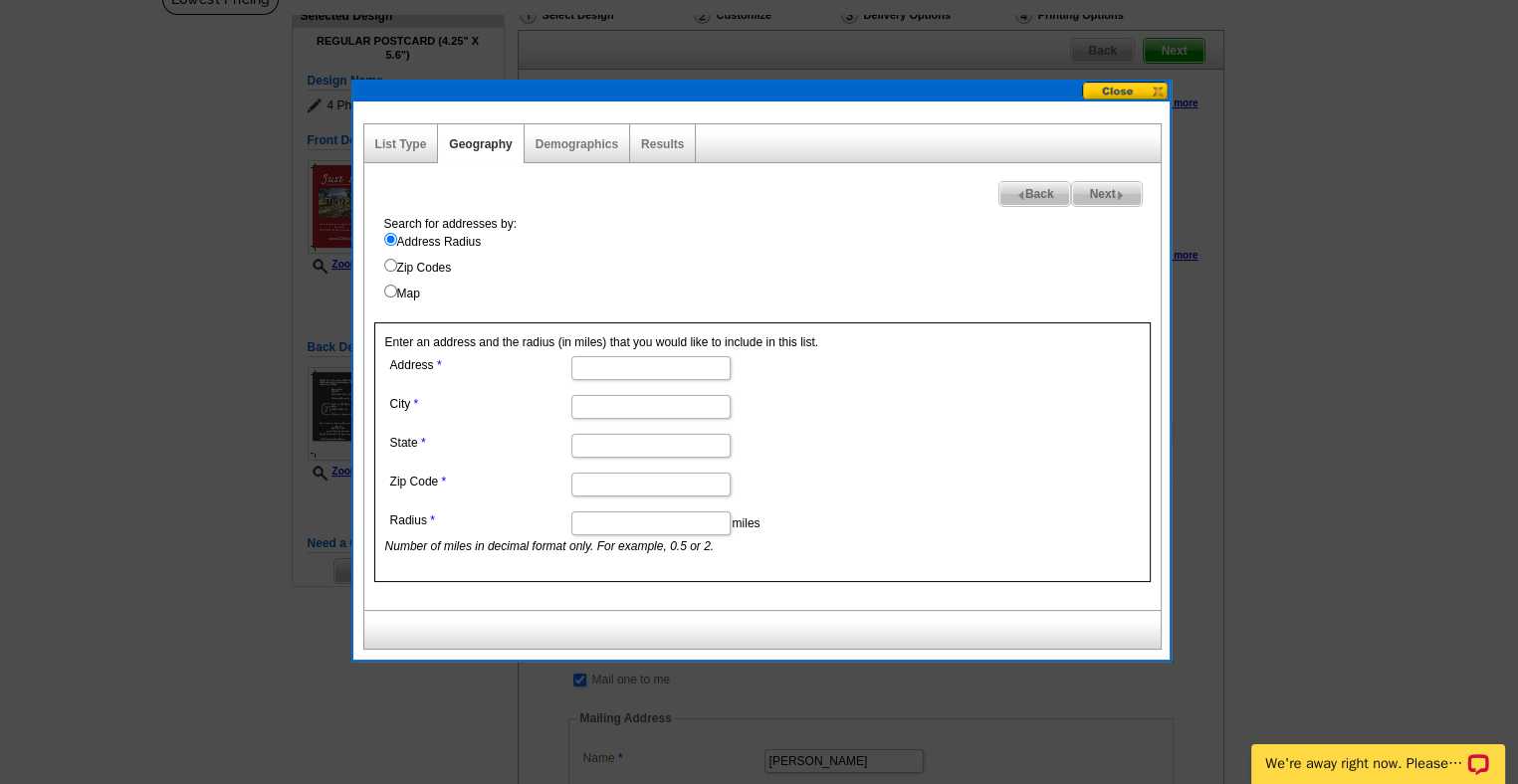 click on "Address" at bounding box center [651, 368] 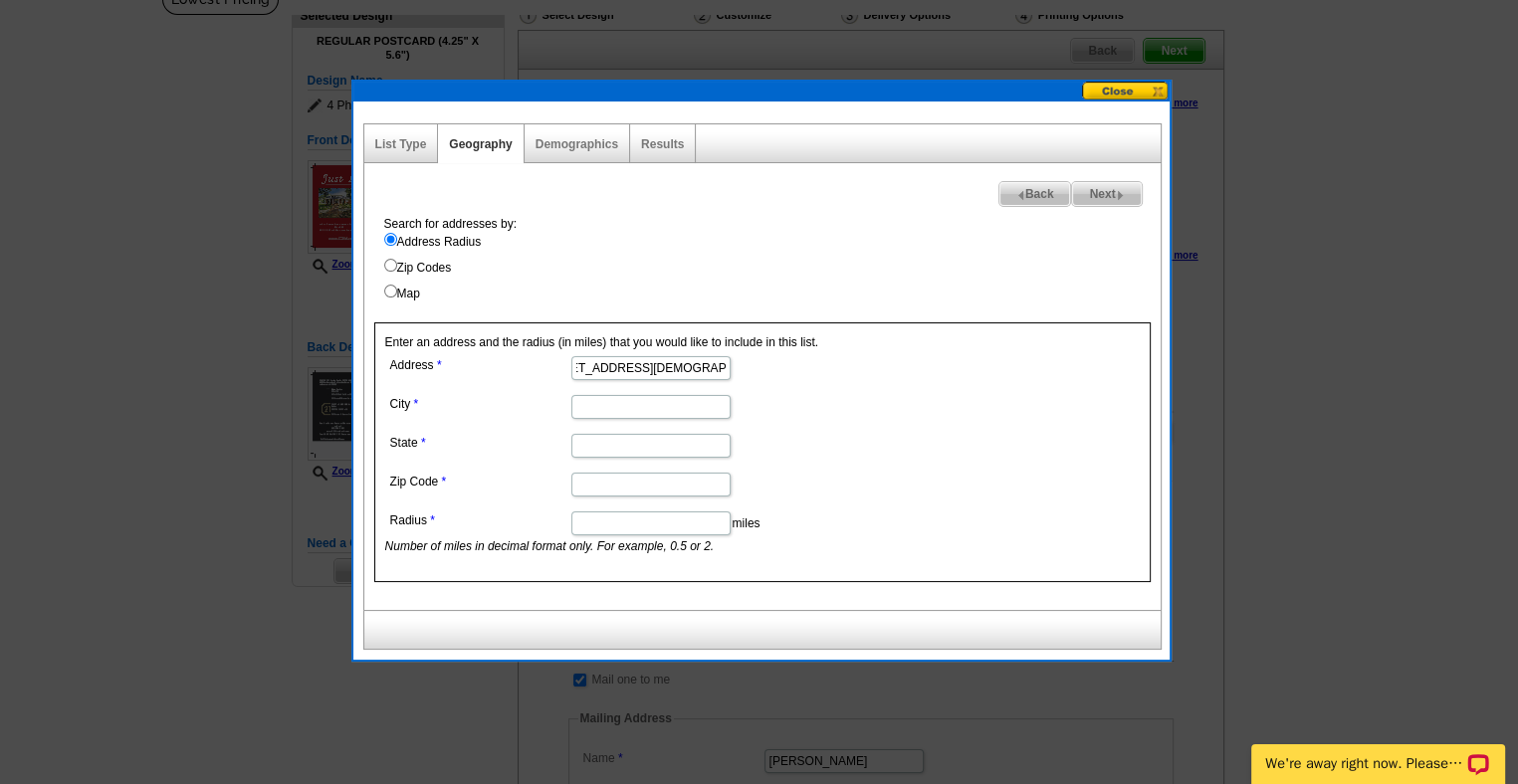 scroll, scrollTop: 0, scrollLeft: 0, axis: both 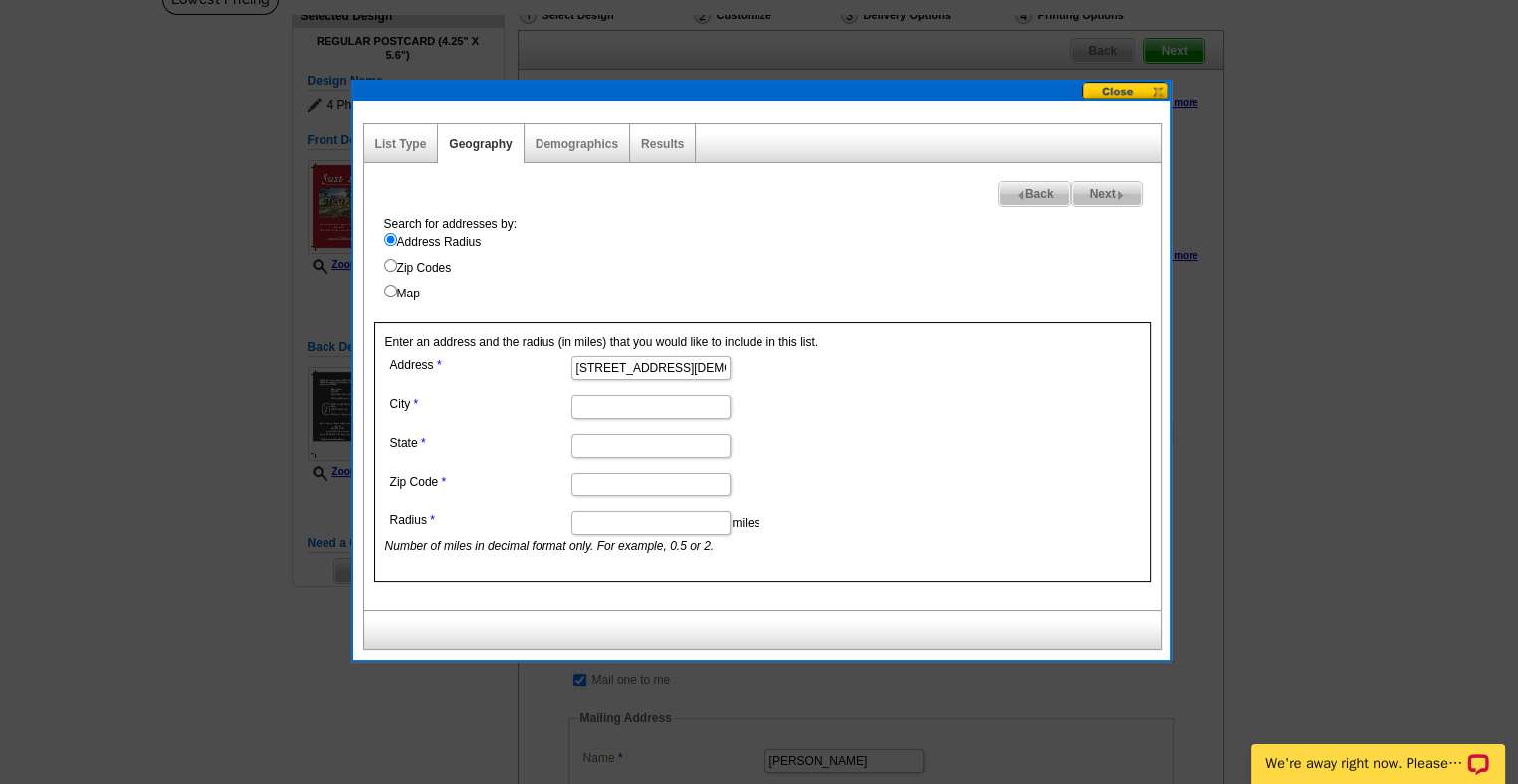 type on "413  N Church Ave" 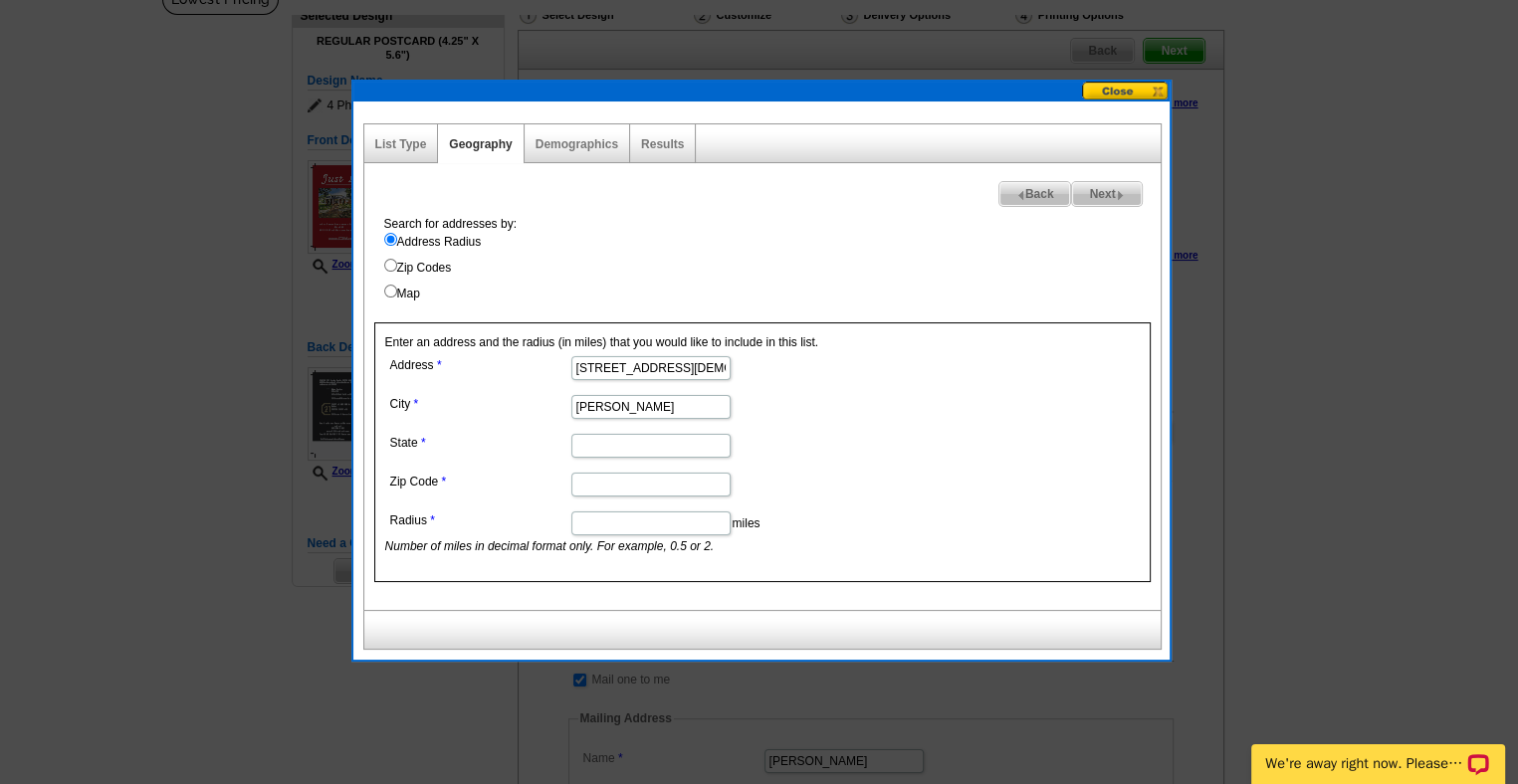 type on "Kaplan" 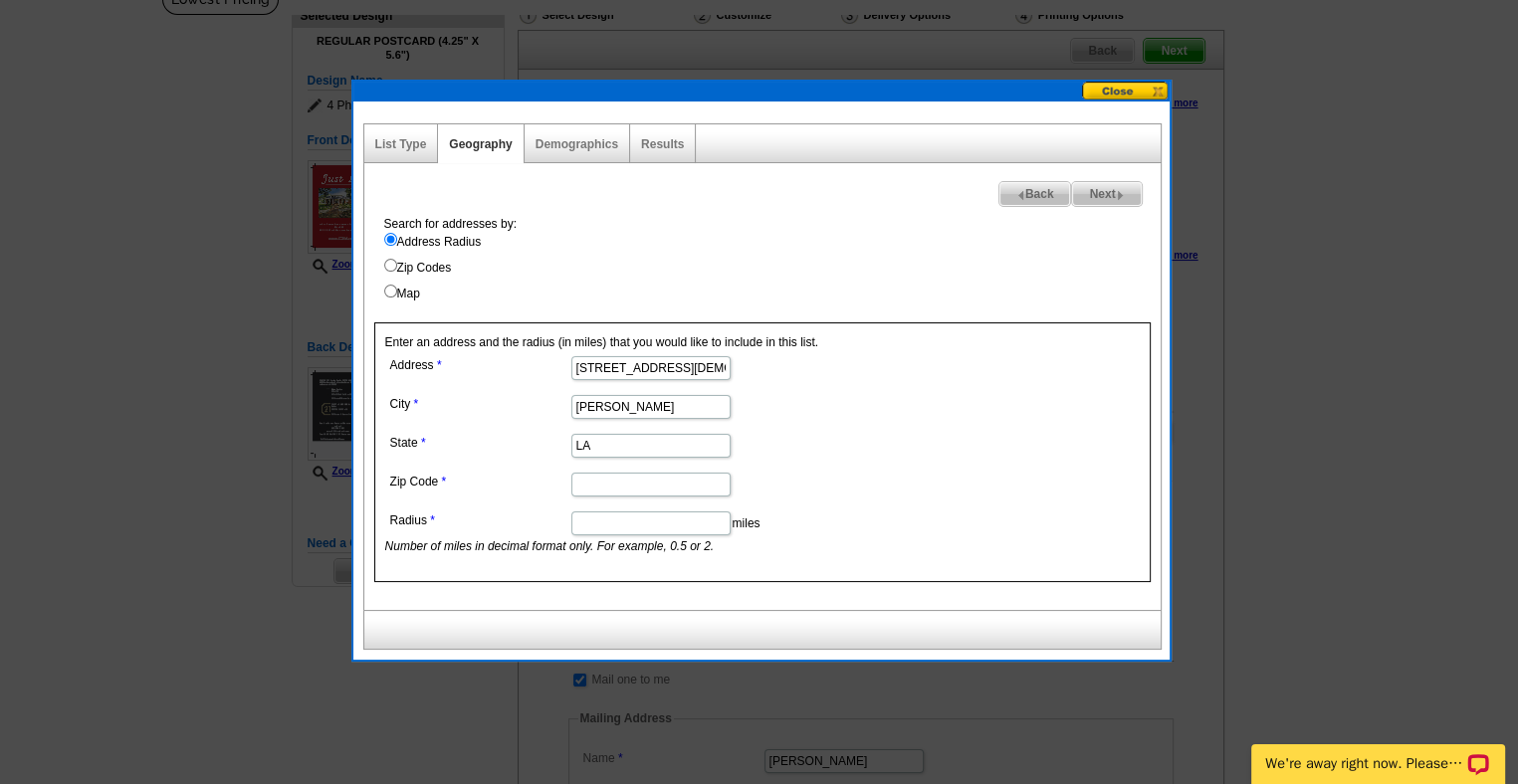 type on "LA" 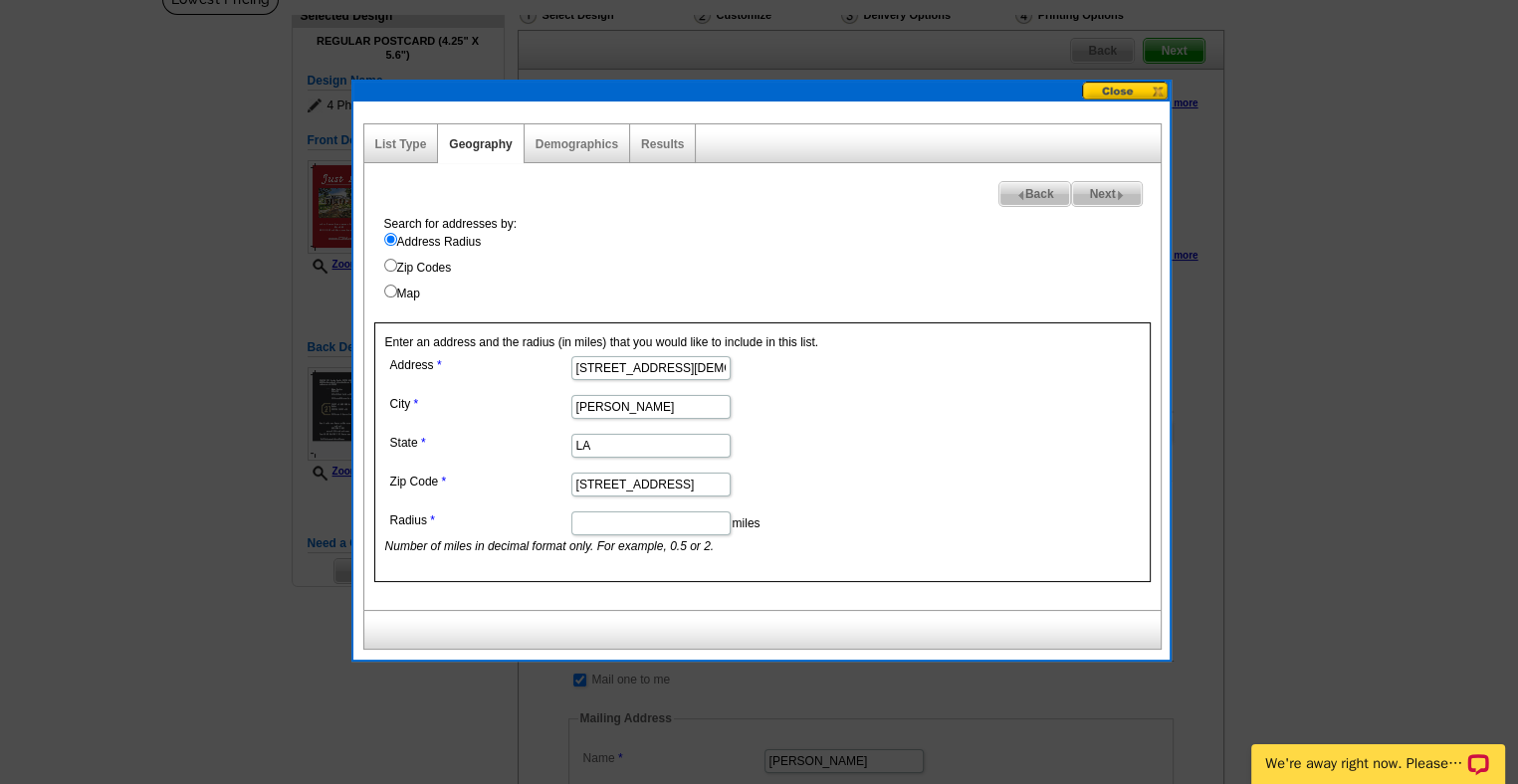 scroll, scrollTop: 0, scrollLeft: 0, axis: both 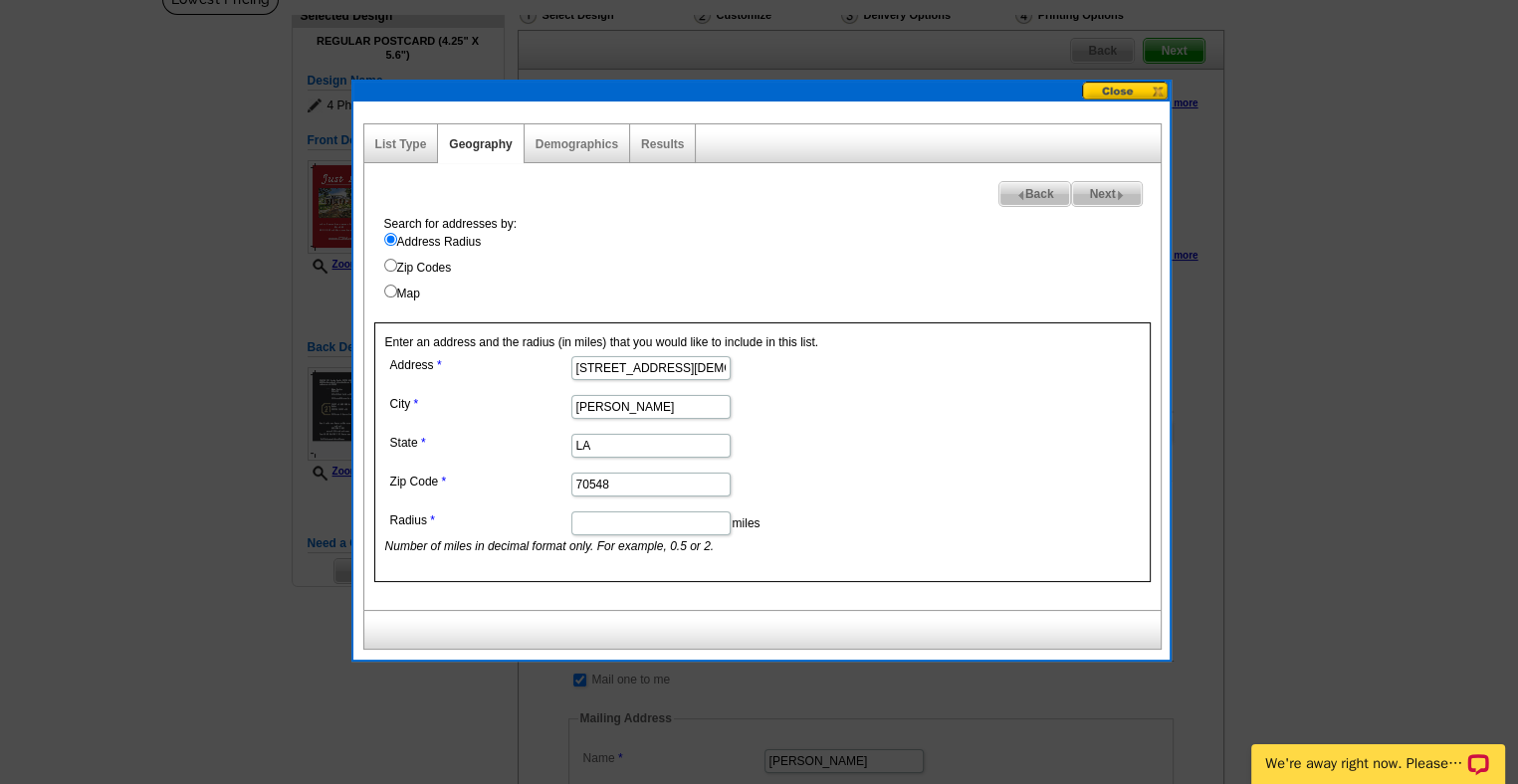 type on "70548" 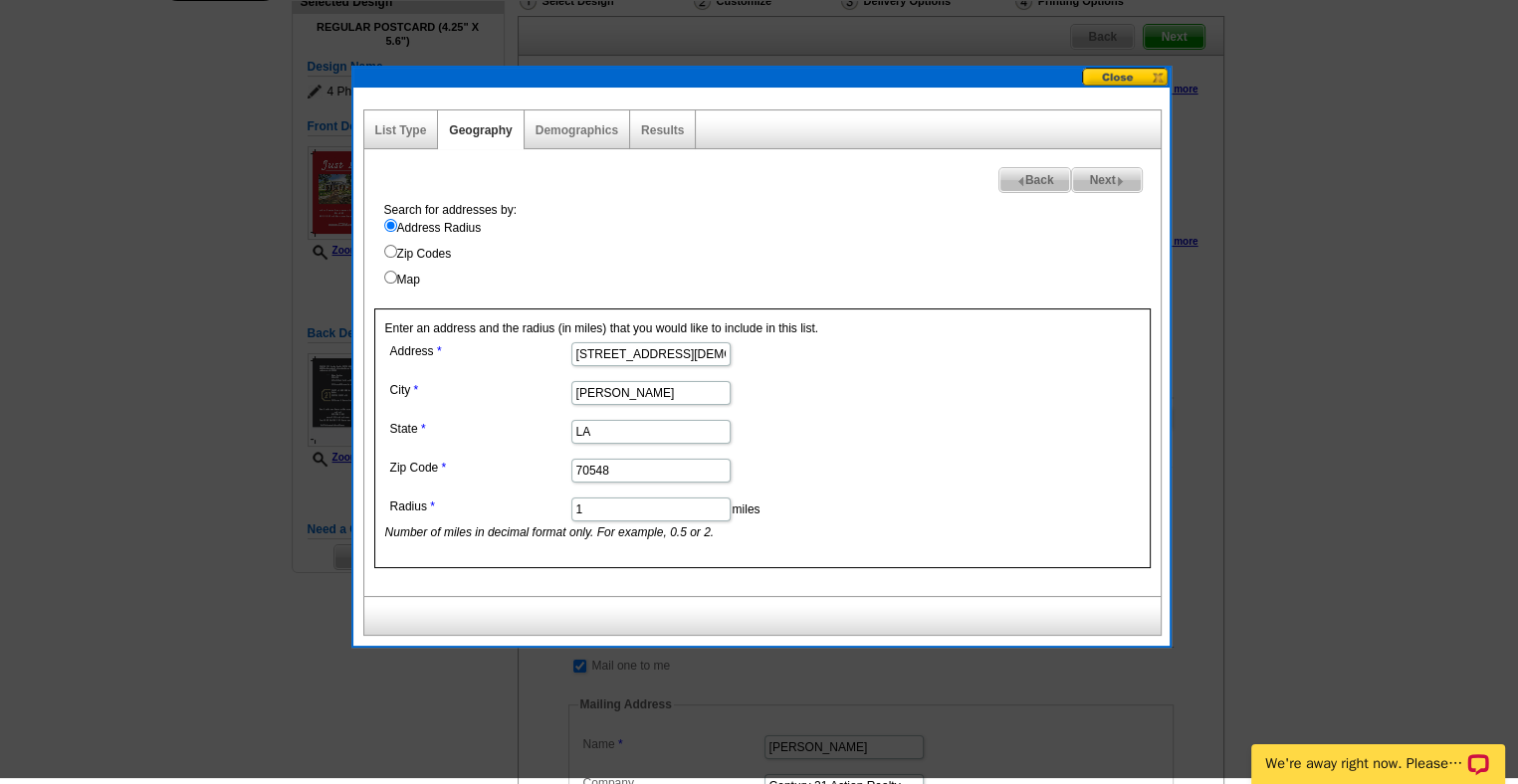 scroll, scrollTop: 166, scrollLeft: 0, axis: vertical 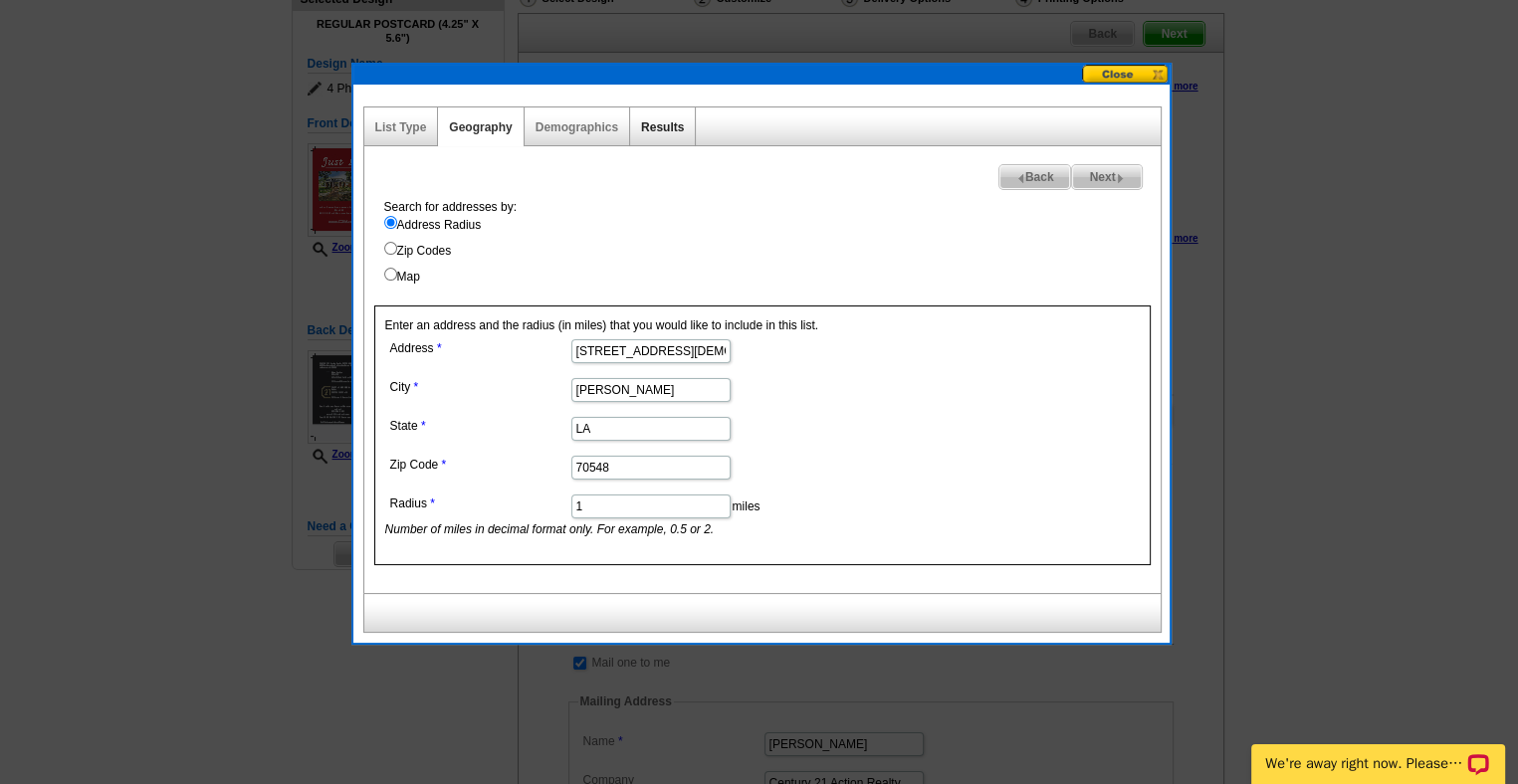 type on "1" 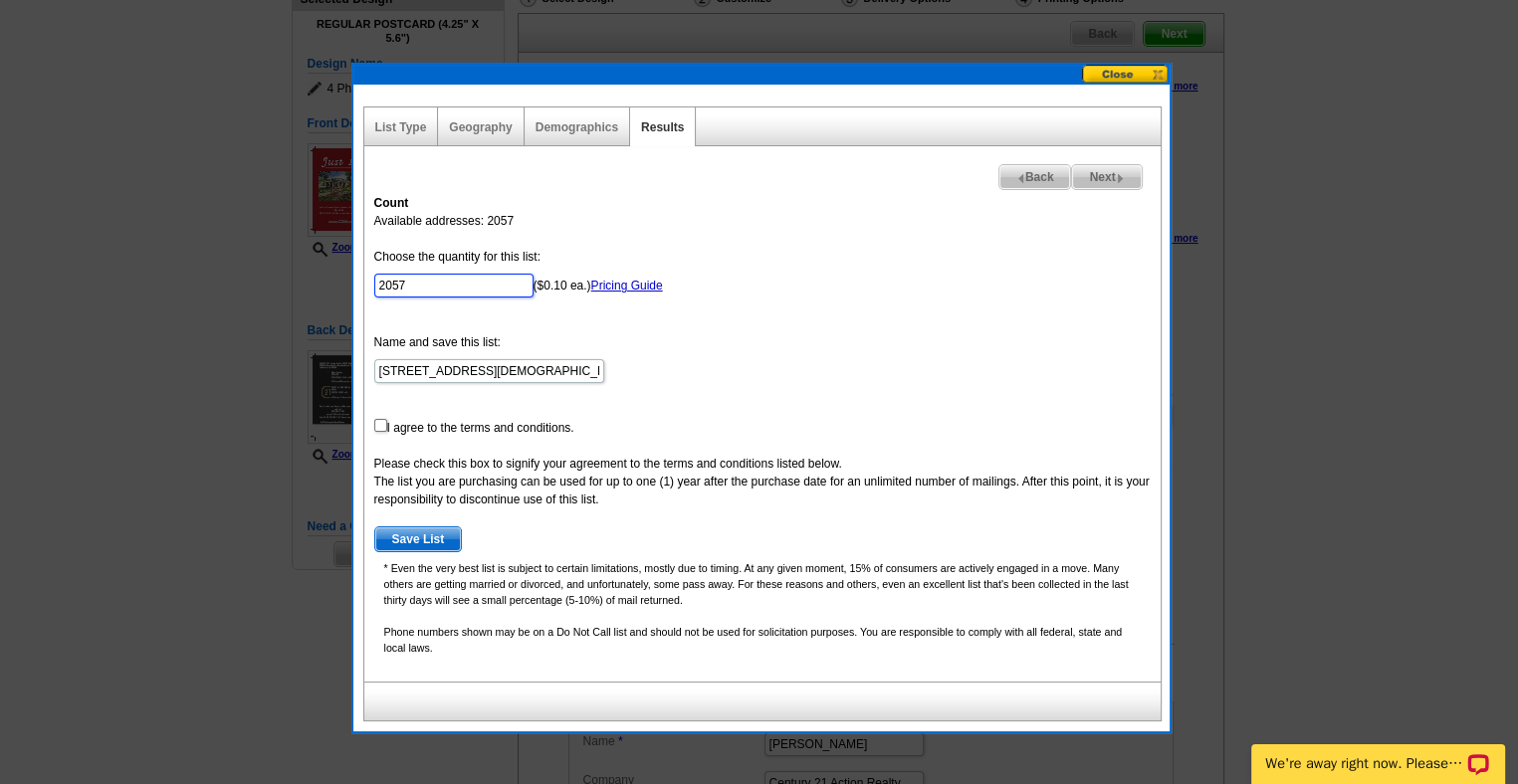 drag, startPoint x: 430, startPoint y: 286, endPoint x: 207, endPoint y: 280, distance: 223.0807 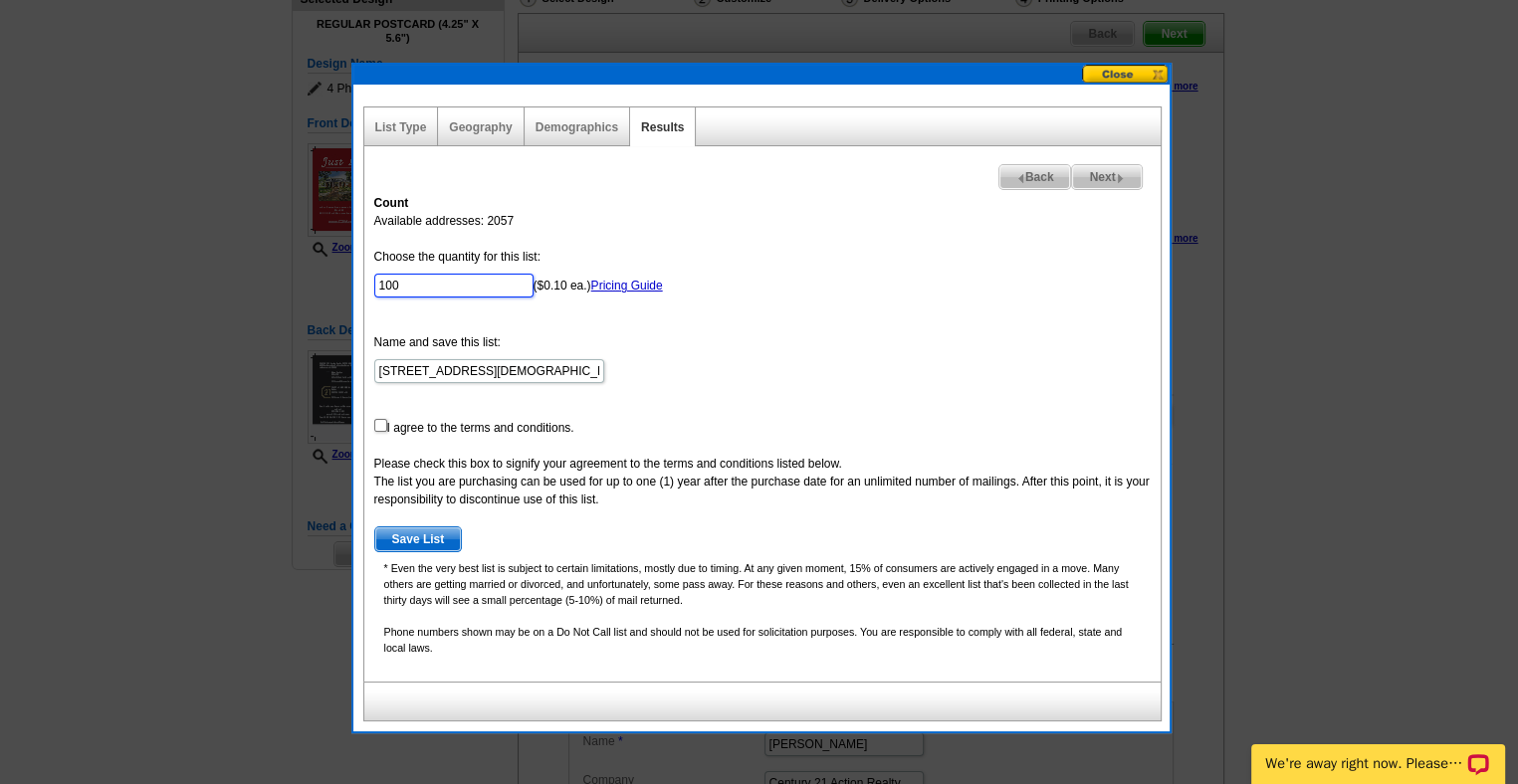 type on "100" 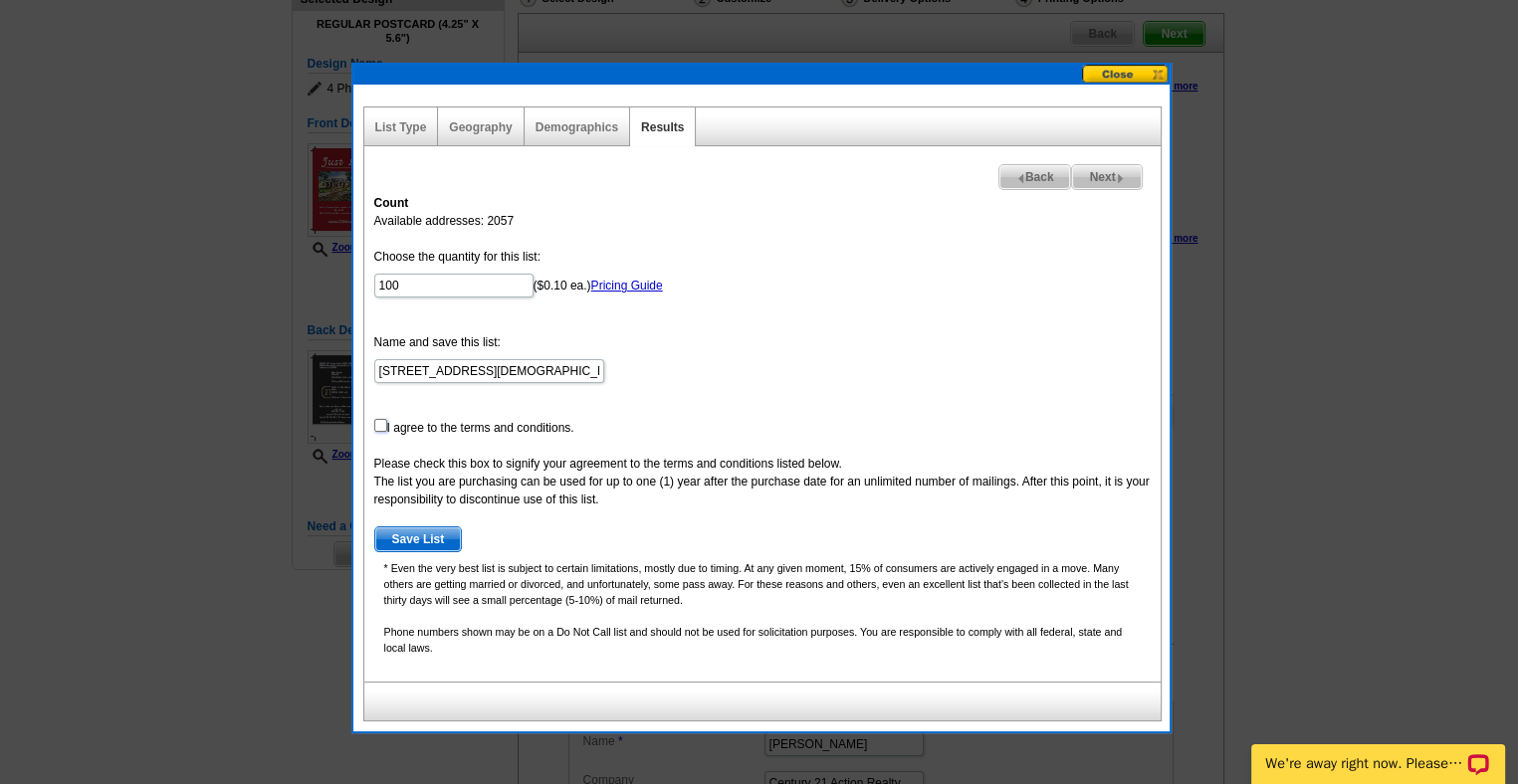 click at bounding box center [380, 425] 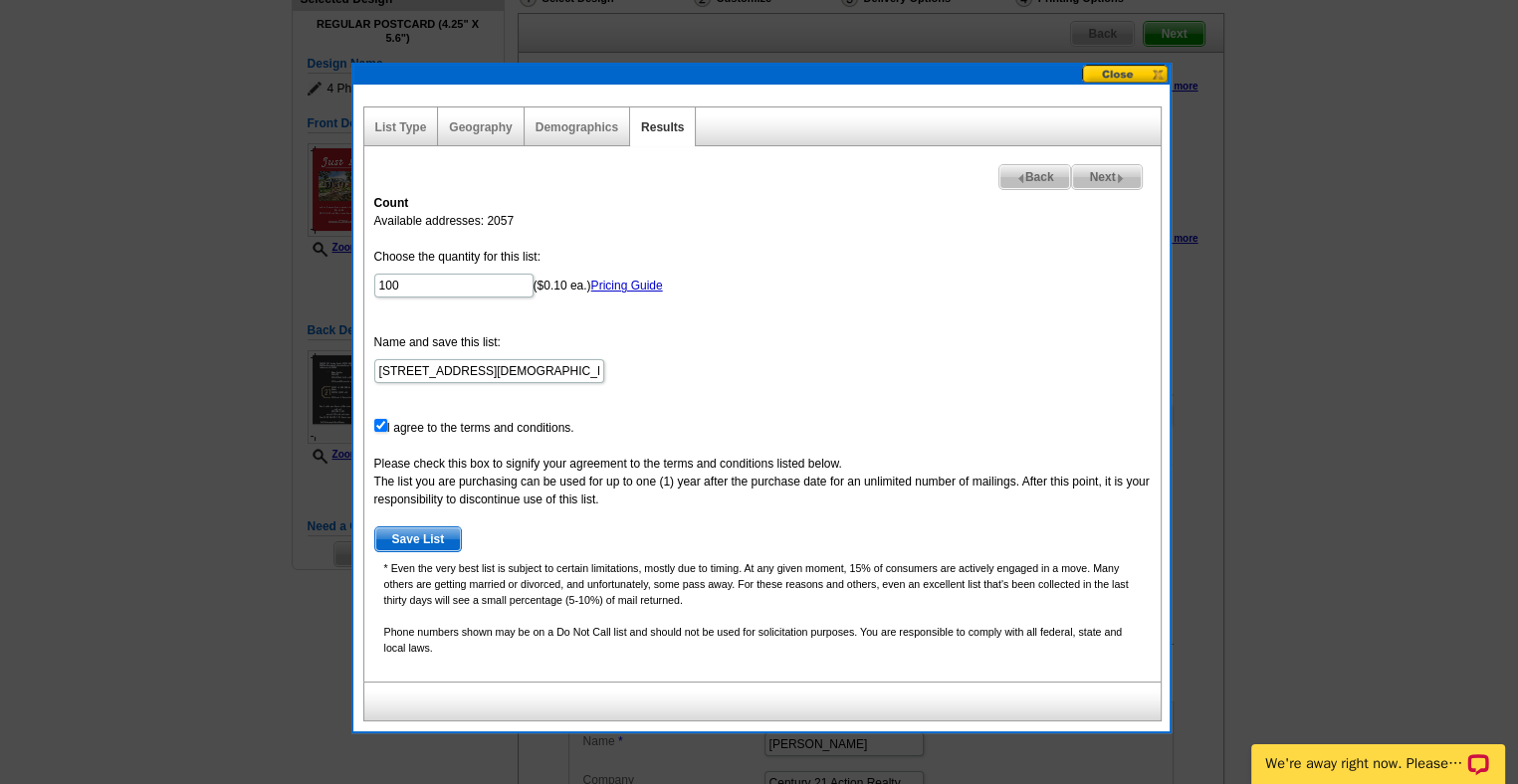 click on "Next" at bounding box center (1106, 177) 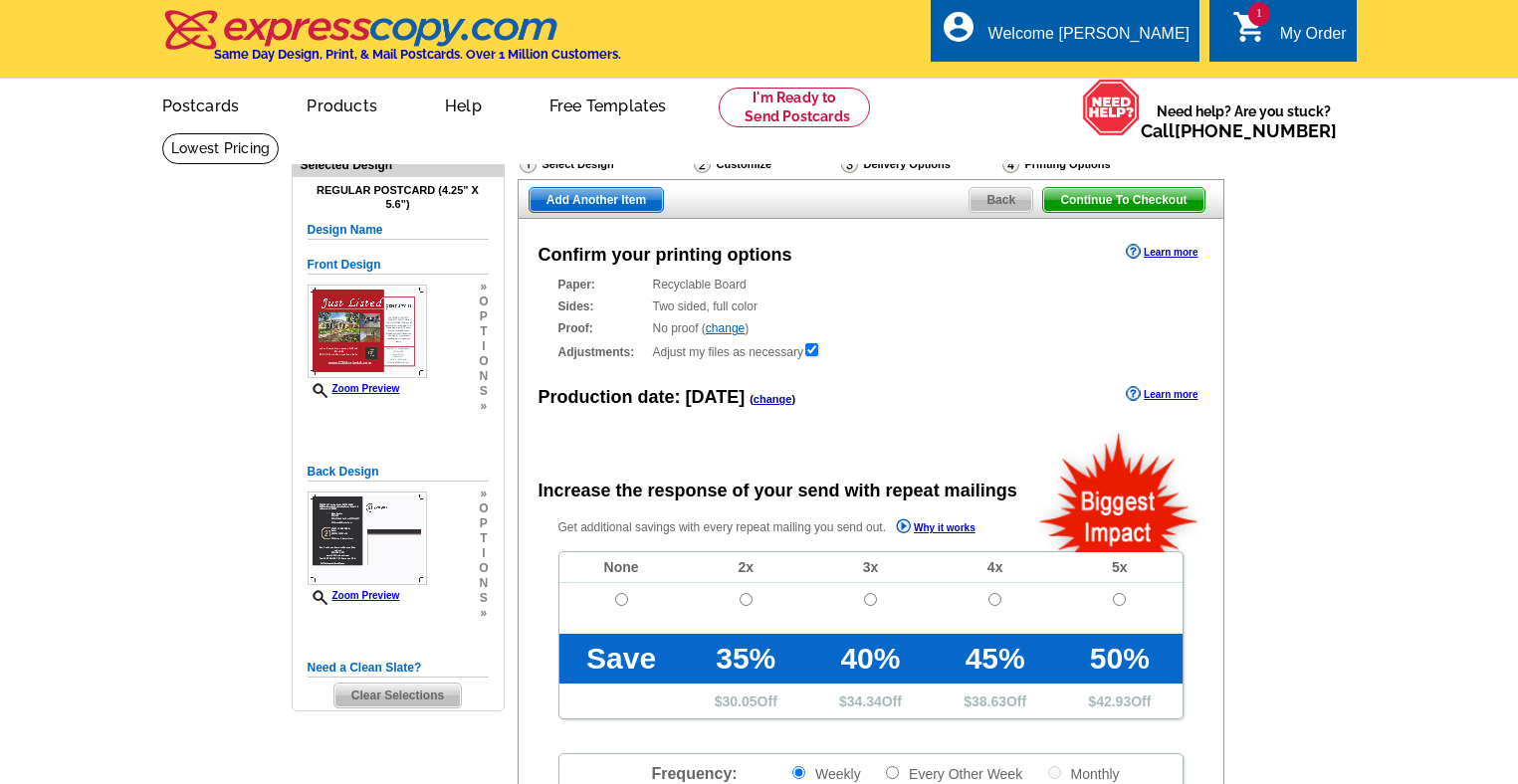 scroll, scrollTop: 0, scrollLeft: 0, axis: both 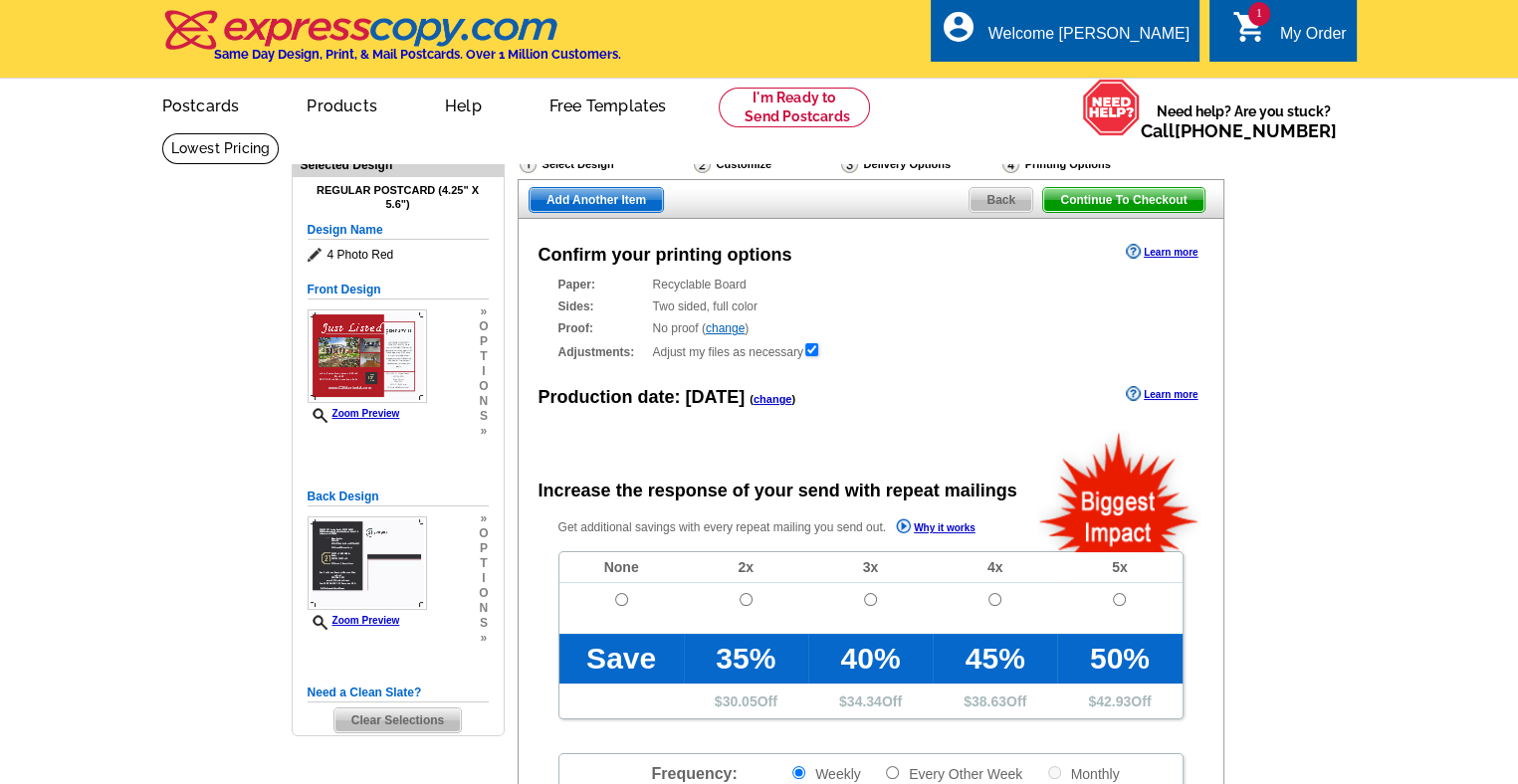 radio on "false" 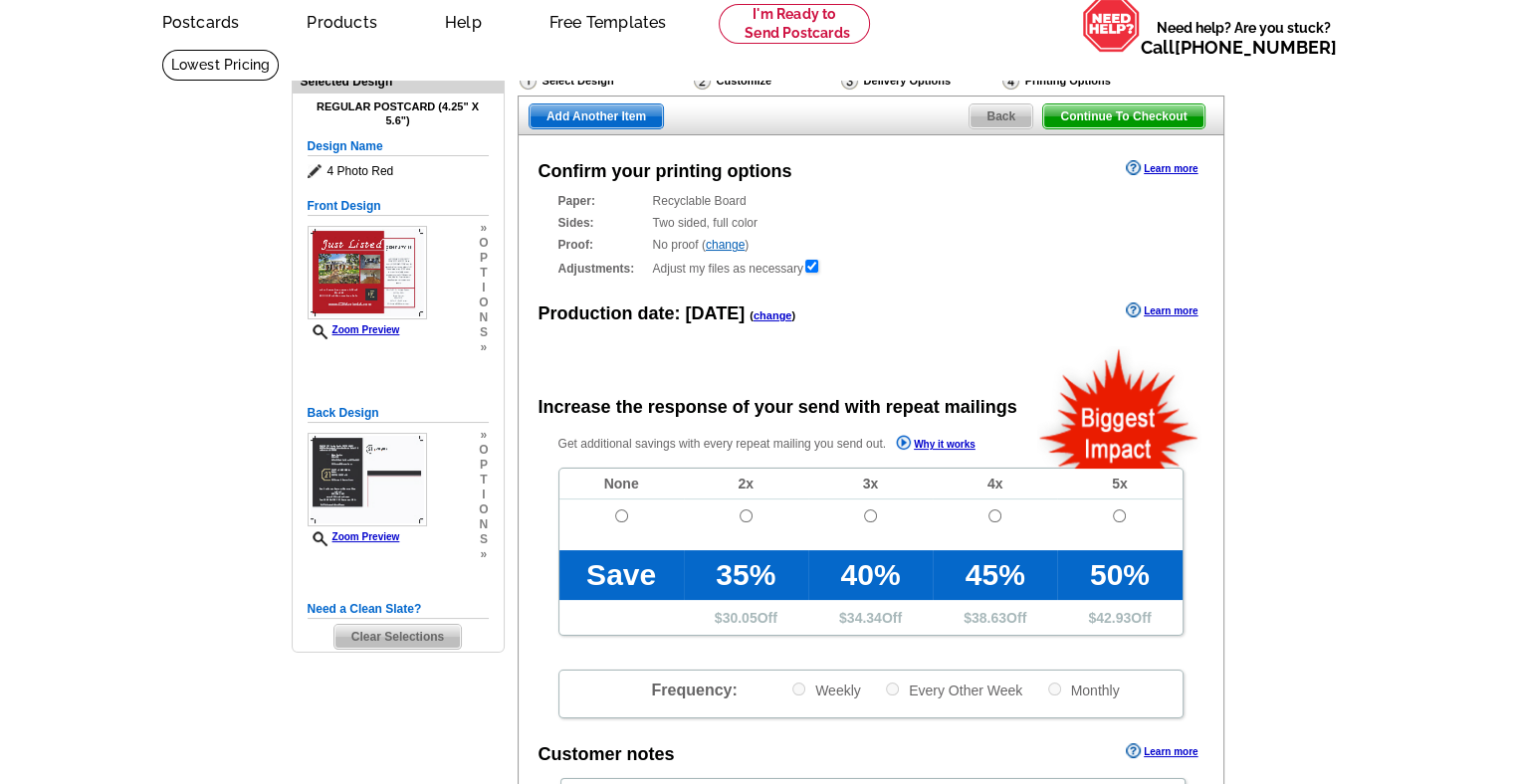 scroll, scrollTop: 88, scrollLeft: 0, axis: vertical 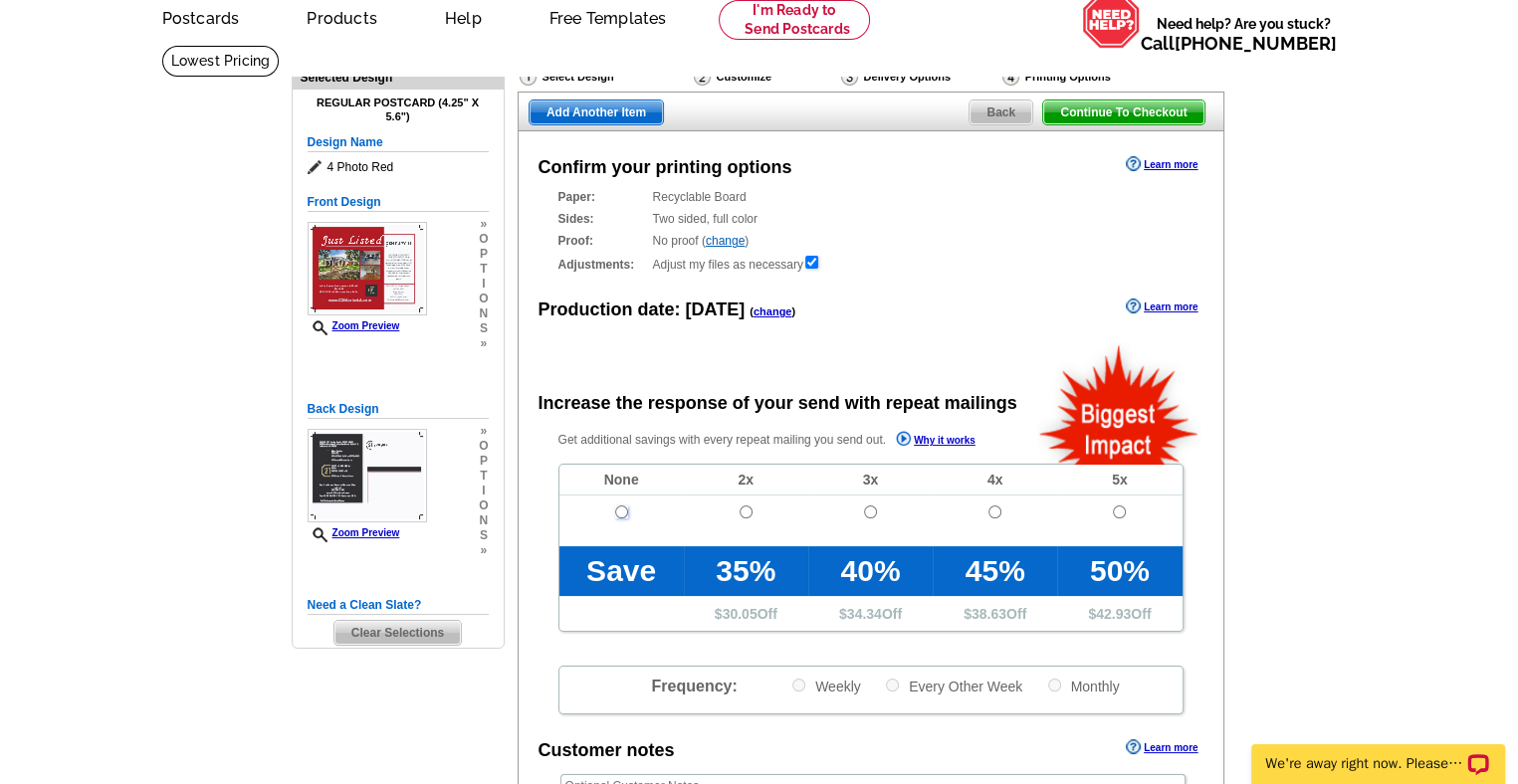 click at bounding box center [621, 511] 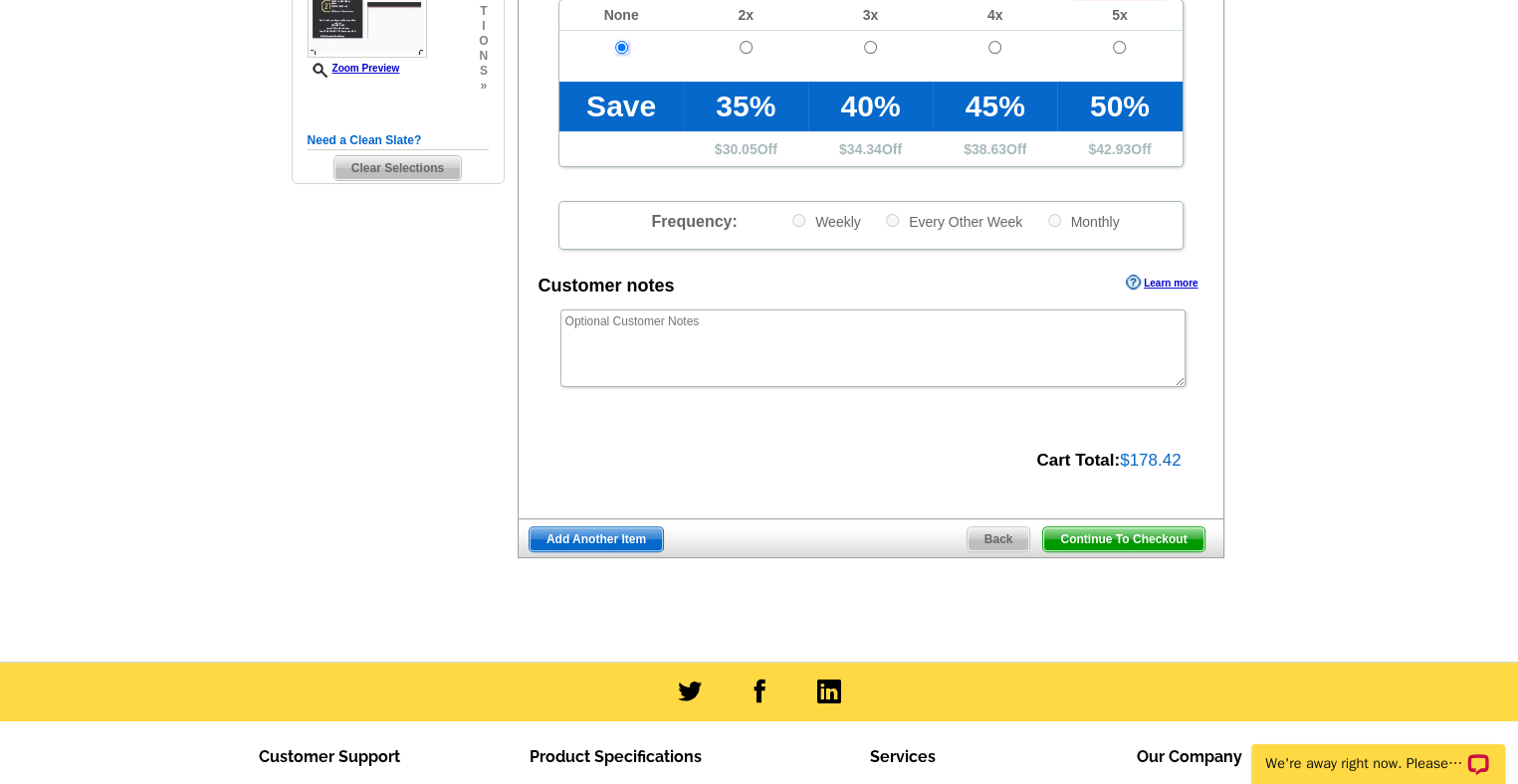 scroll, scrollTop: 556, scrollLeft: 0, axis: vertical 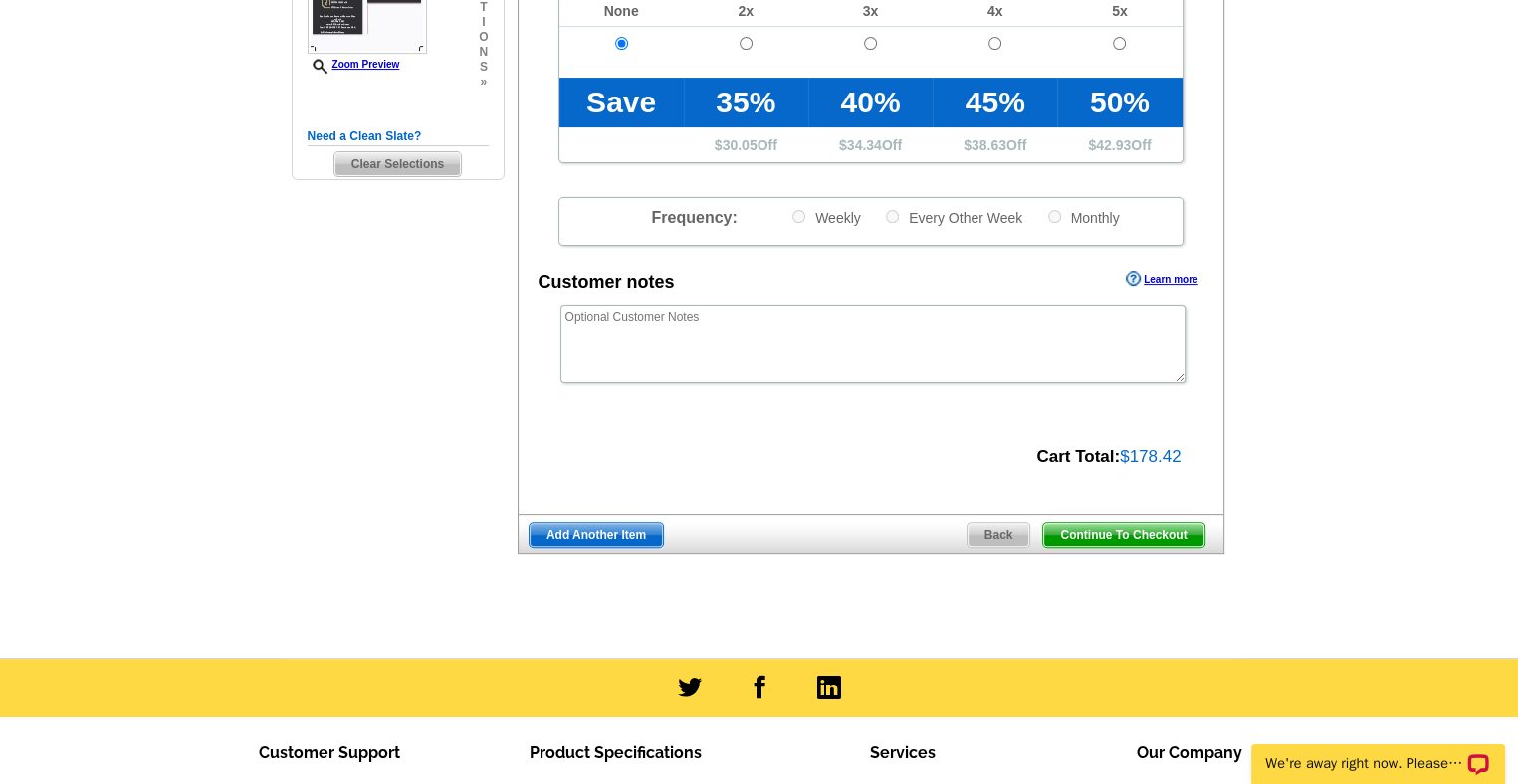 click on "Continue To Checkout" at bounding box center [1123, 535] 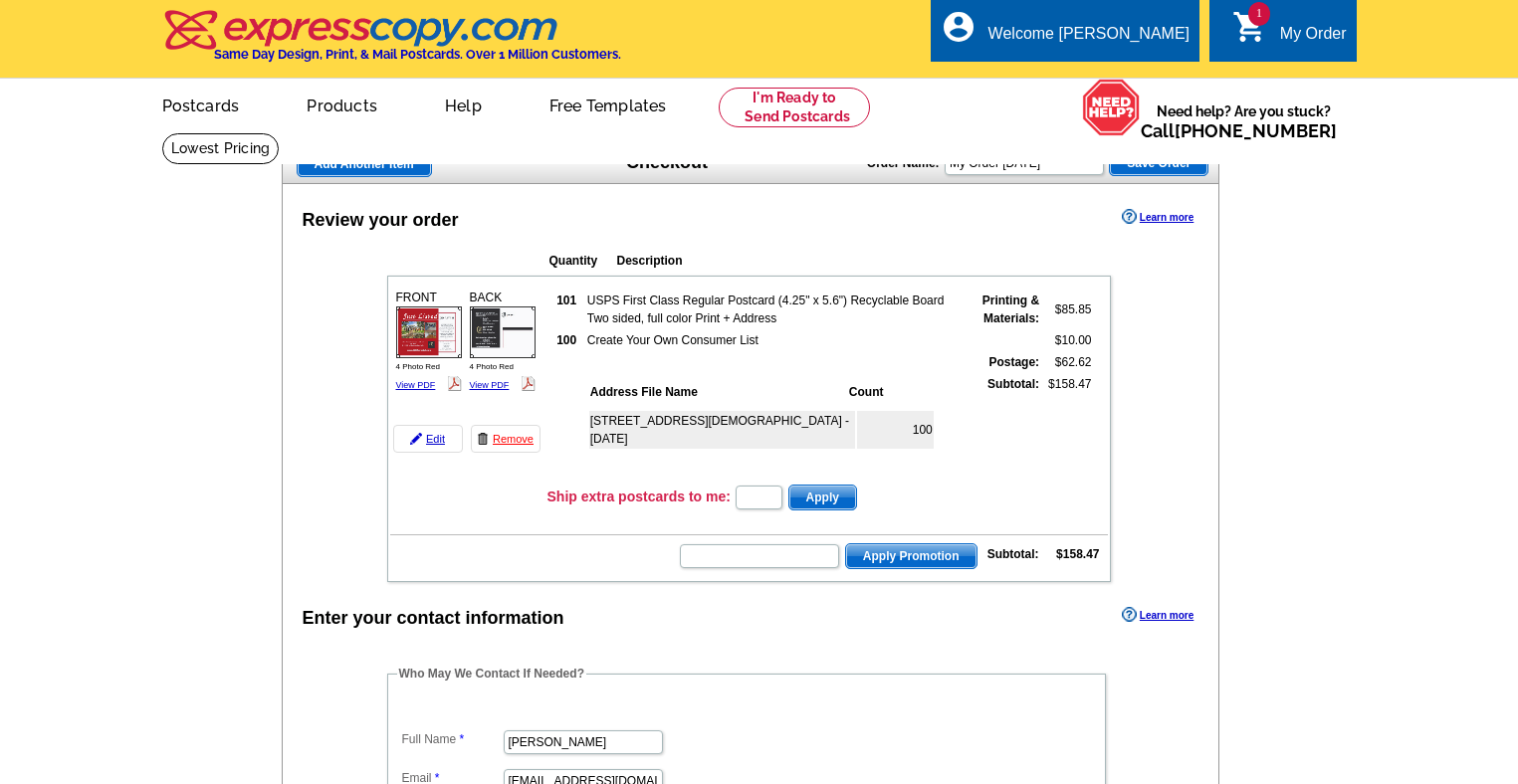scroll, scrollTop: 0, scrollLeft: 0, axis: both 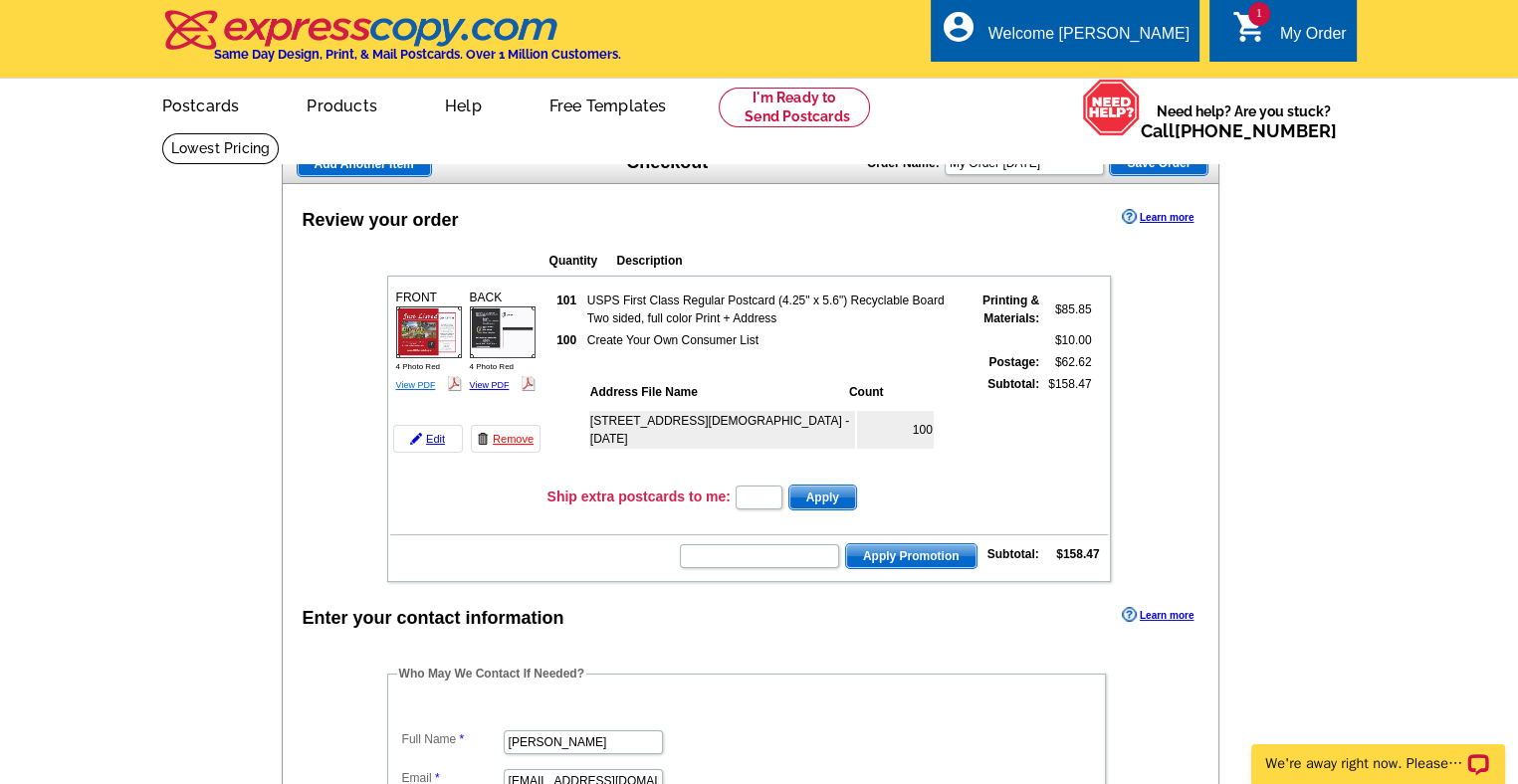 click on "View PDF" at bounding box center (416, 385) 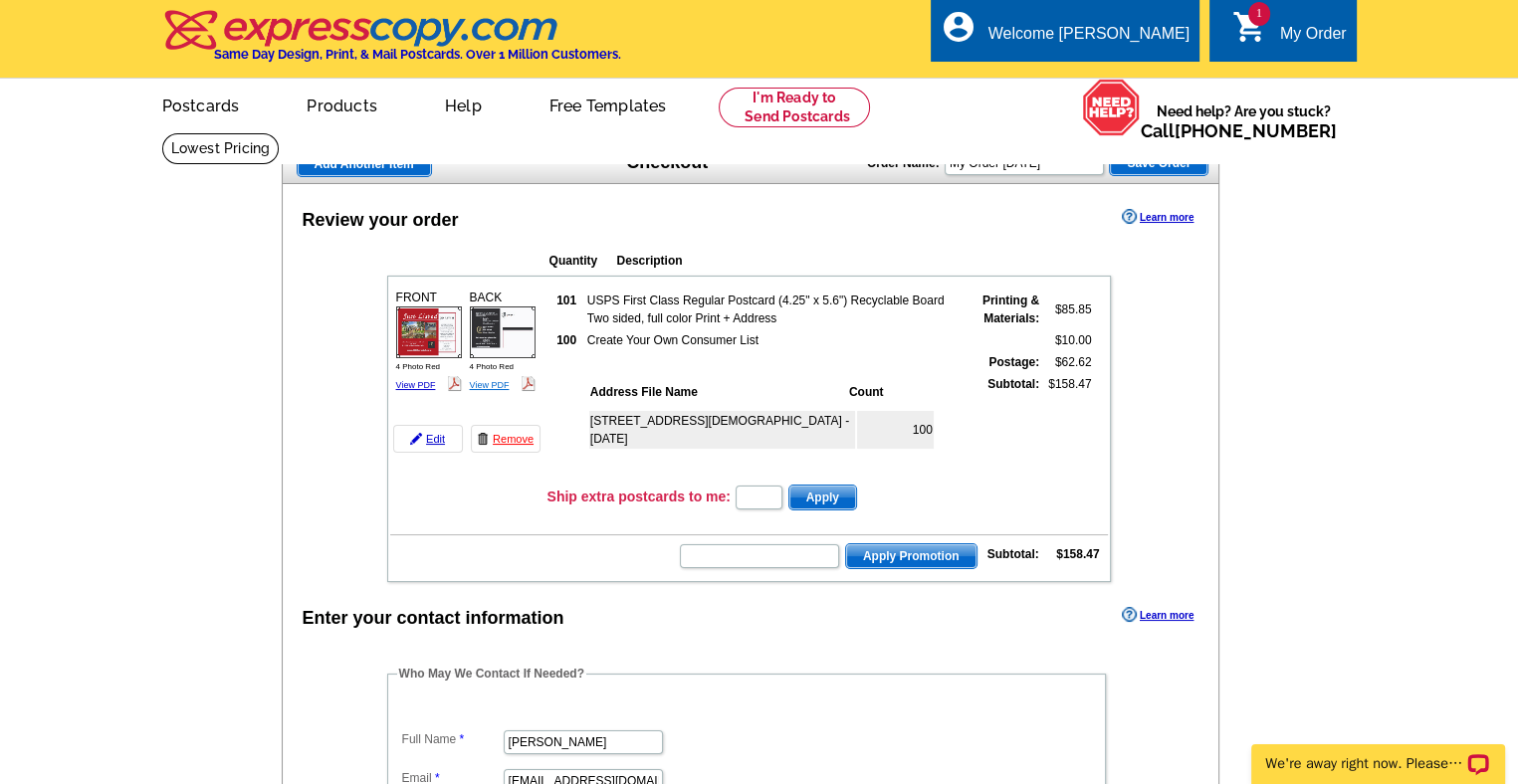 click on "View PDF" at bounding box center (490, 385) 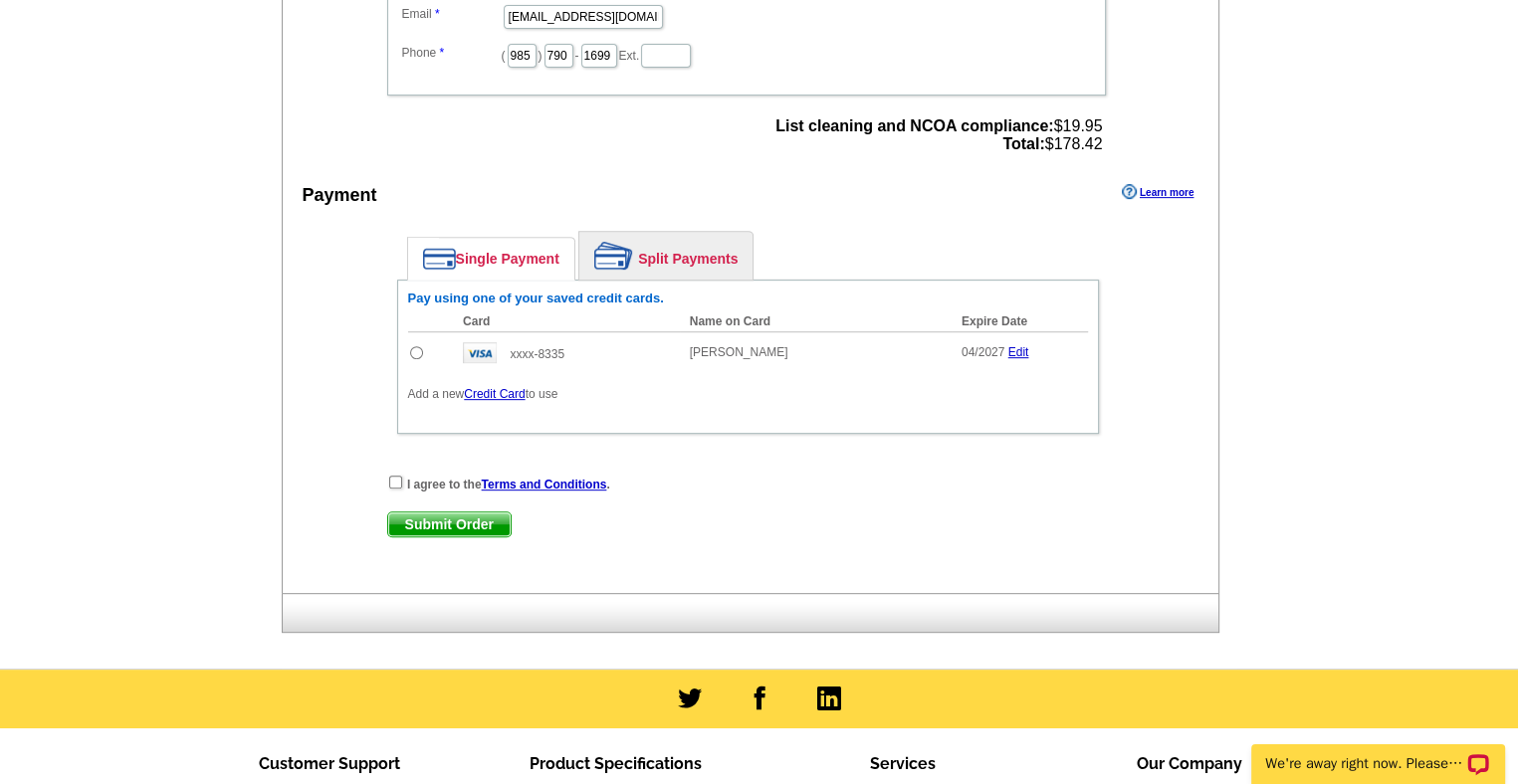 scroll, scrollTop: 775, scrollLeft: 0, axis: vertical 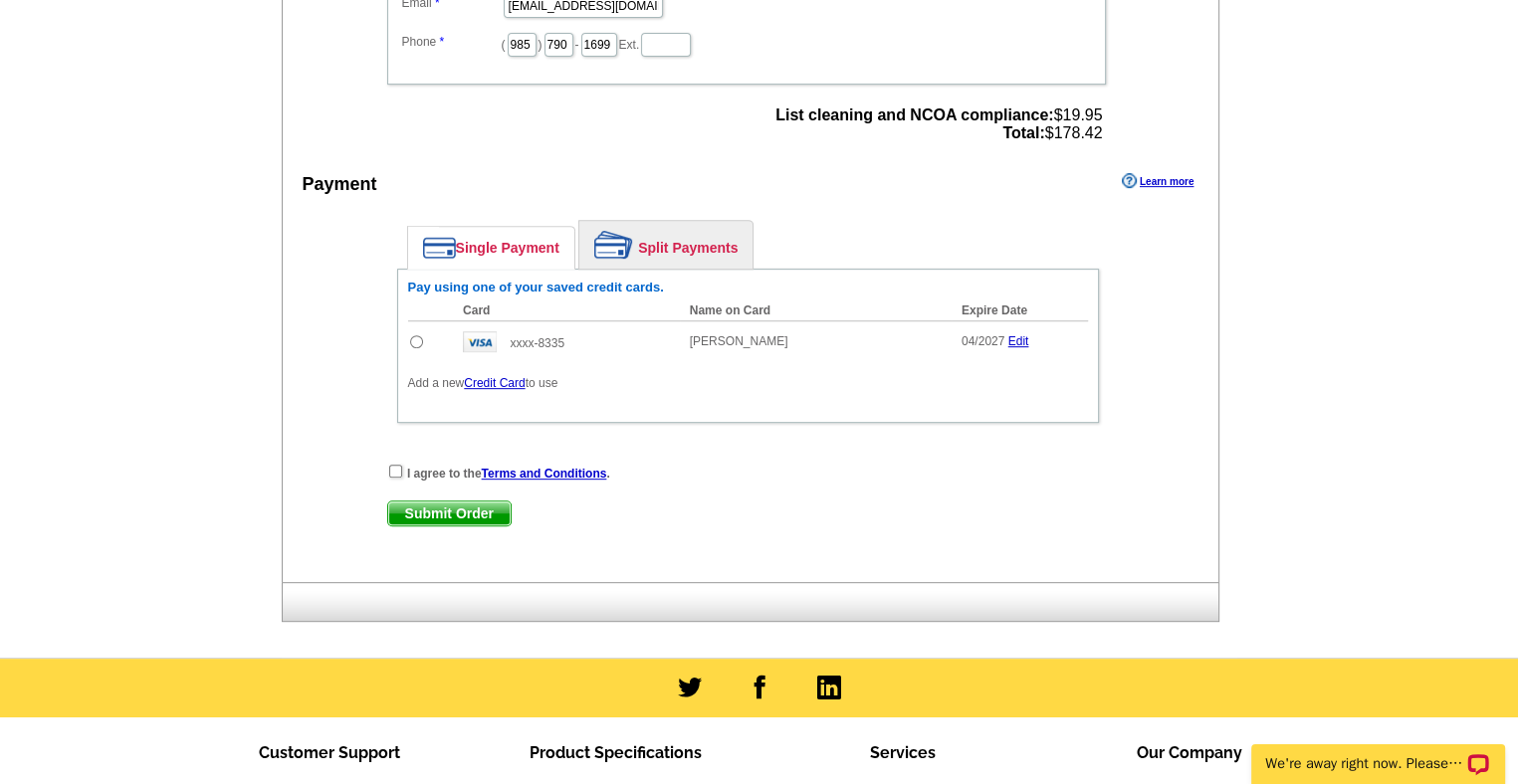 click at bounding box center (416, 341) 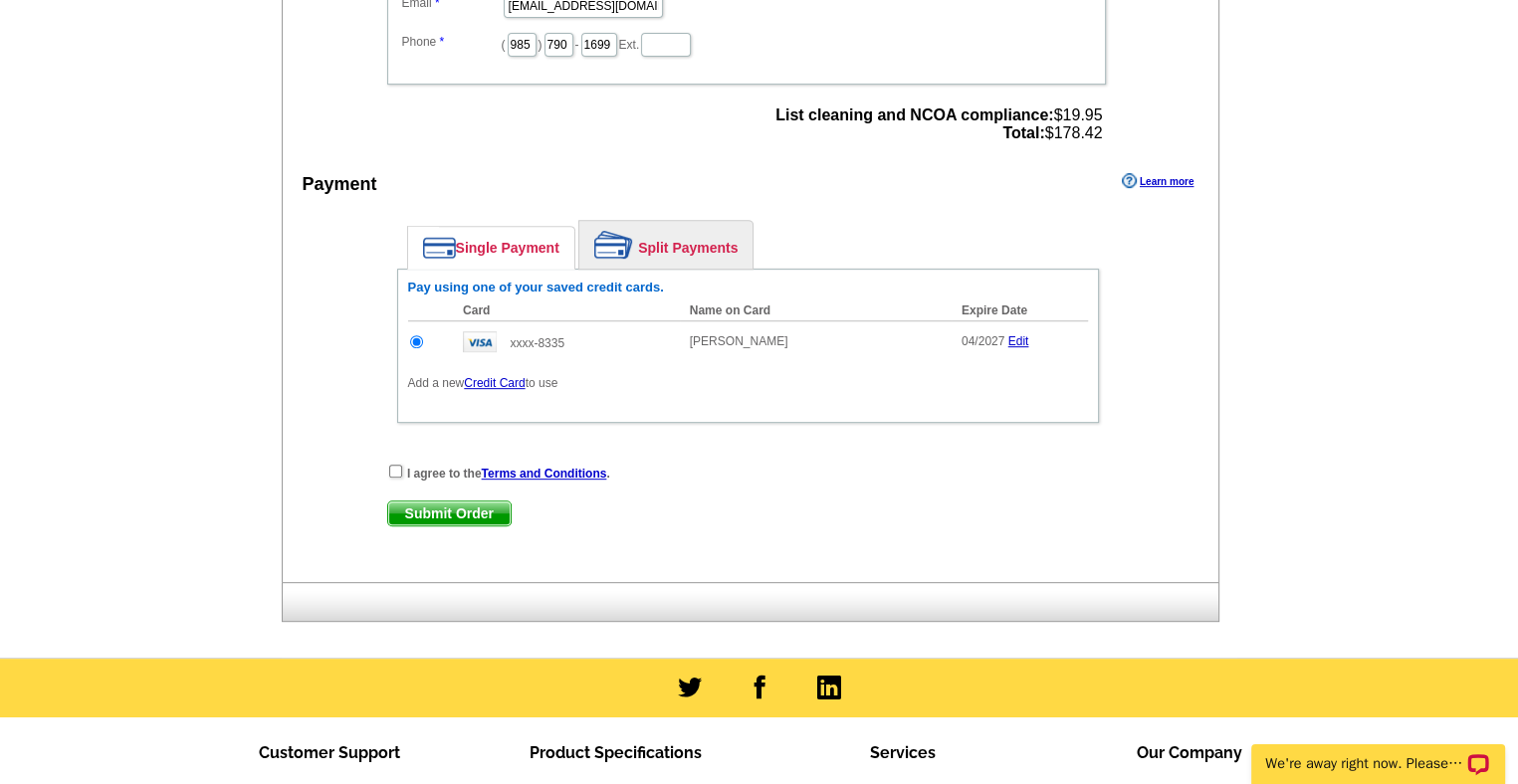 scroll, scrollTop: 0, scrollLeft: 0, axis: both 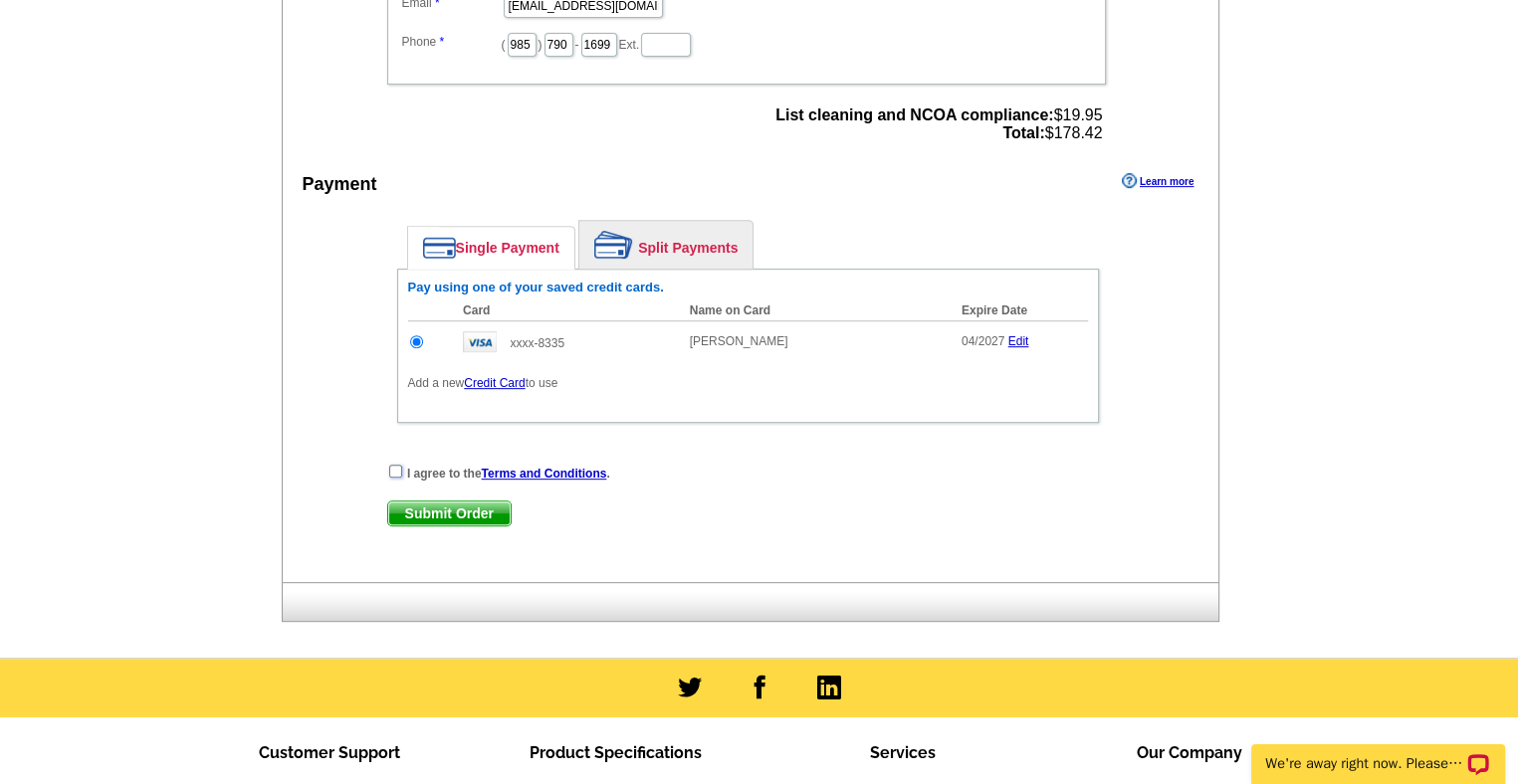 click at bounding box center [395, 471] 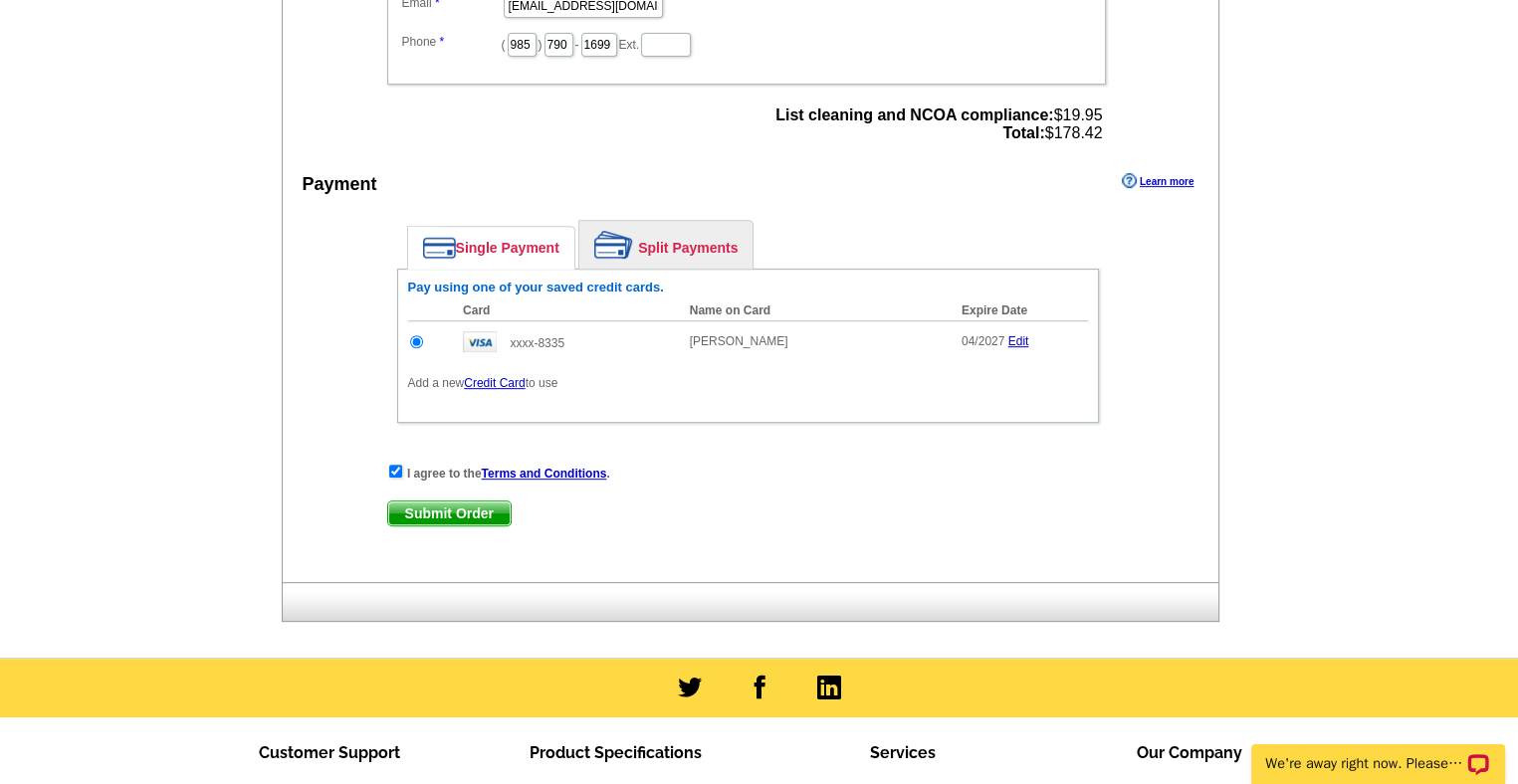 click on "Submit Order" at bounding box center (449, 513) 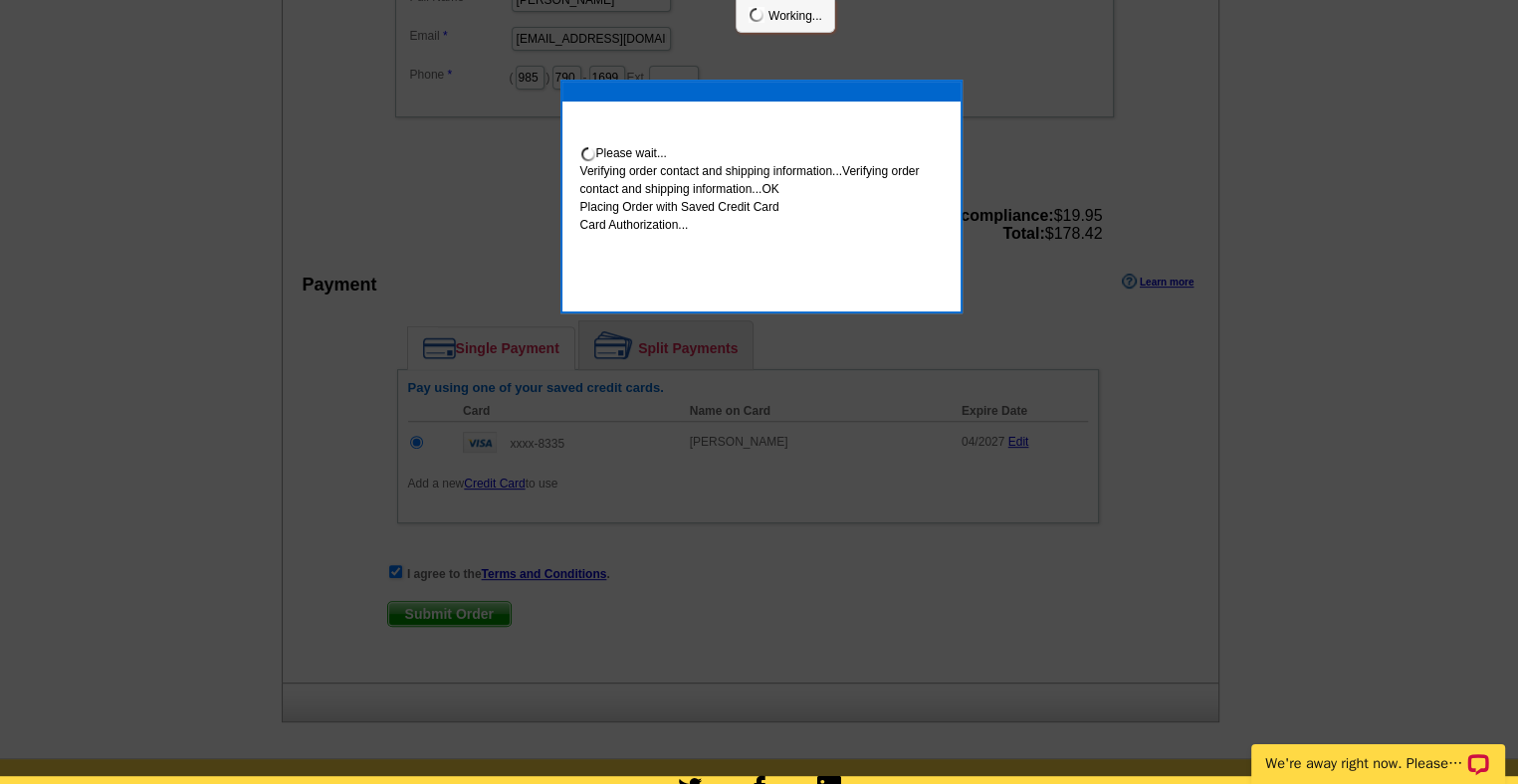 scroll, scrollTop: 767, scrollLeft: 0, axis: vertical 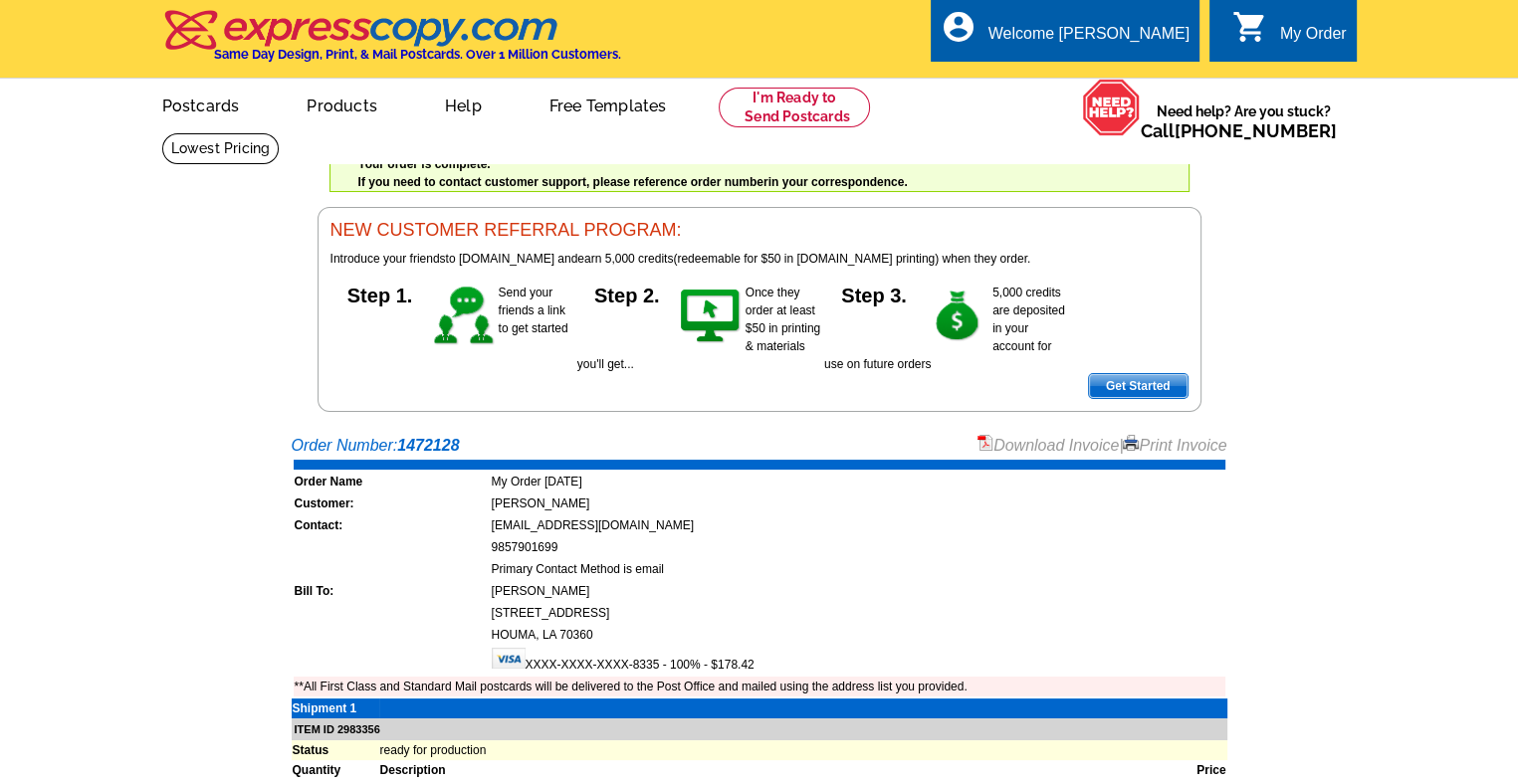 click on "Print Invoice" at bounding box center [1175, 445] 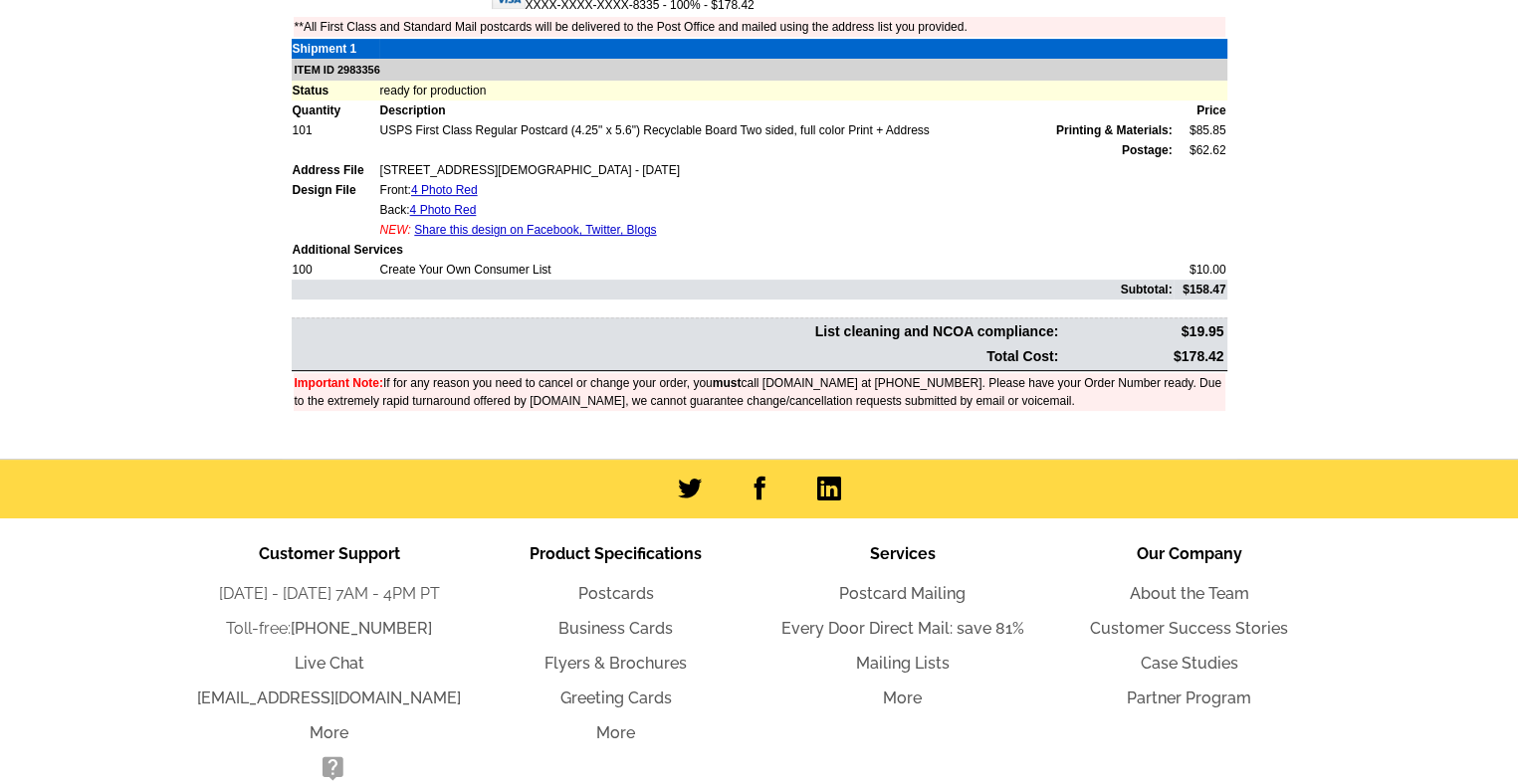 scroll, scrollTop: 669, scrollLeft: 0, axis: vertical 